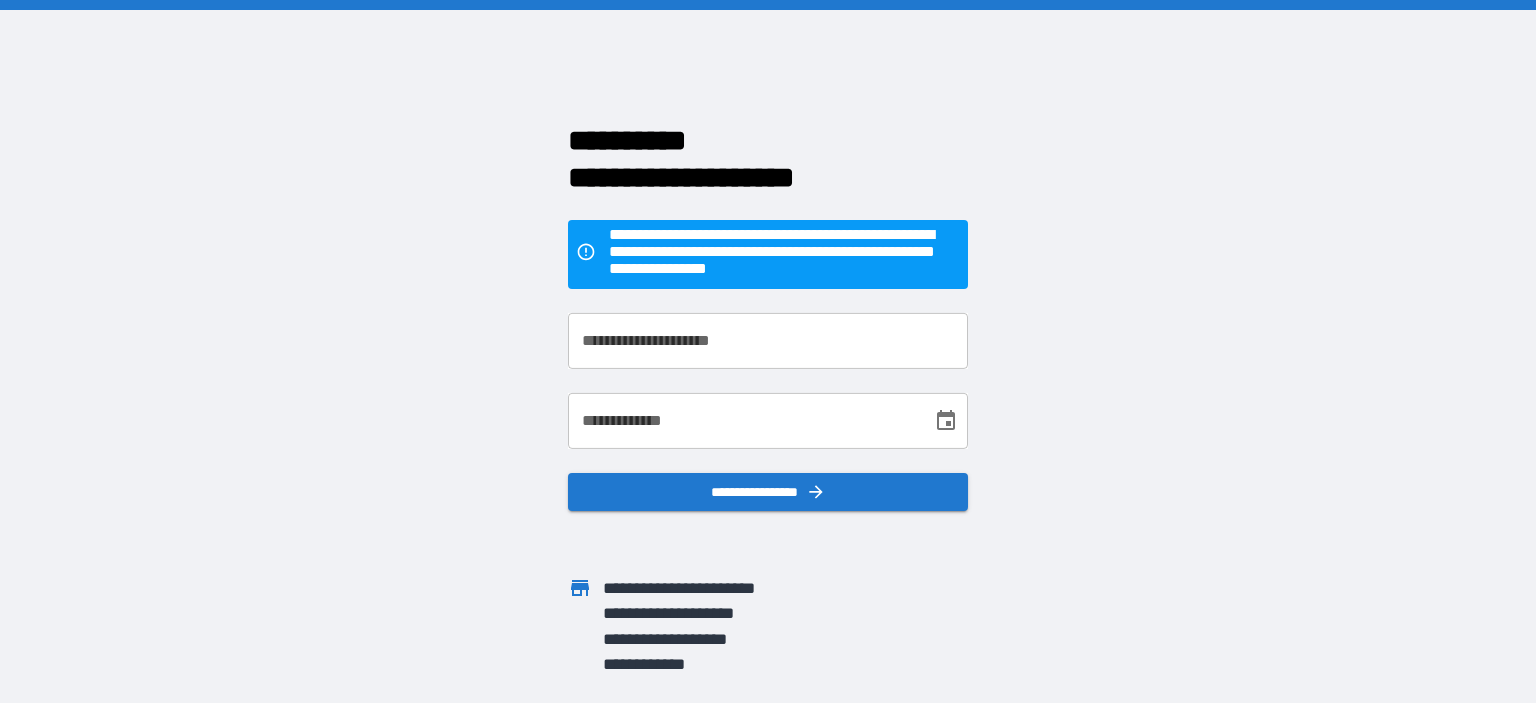 scroll, scrollTop: 0, scrollLeft: 0, axis: both 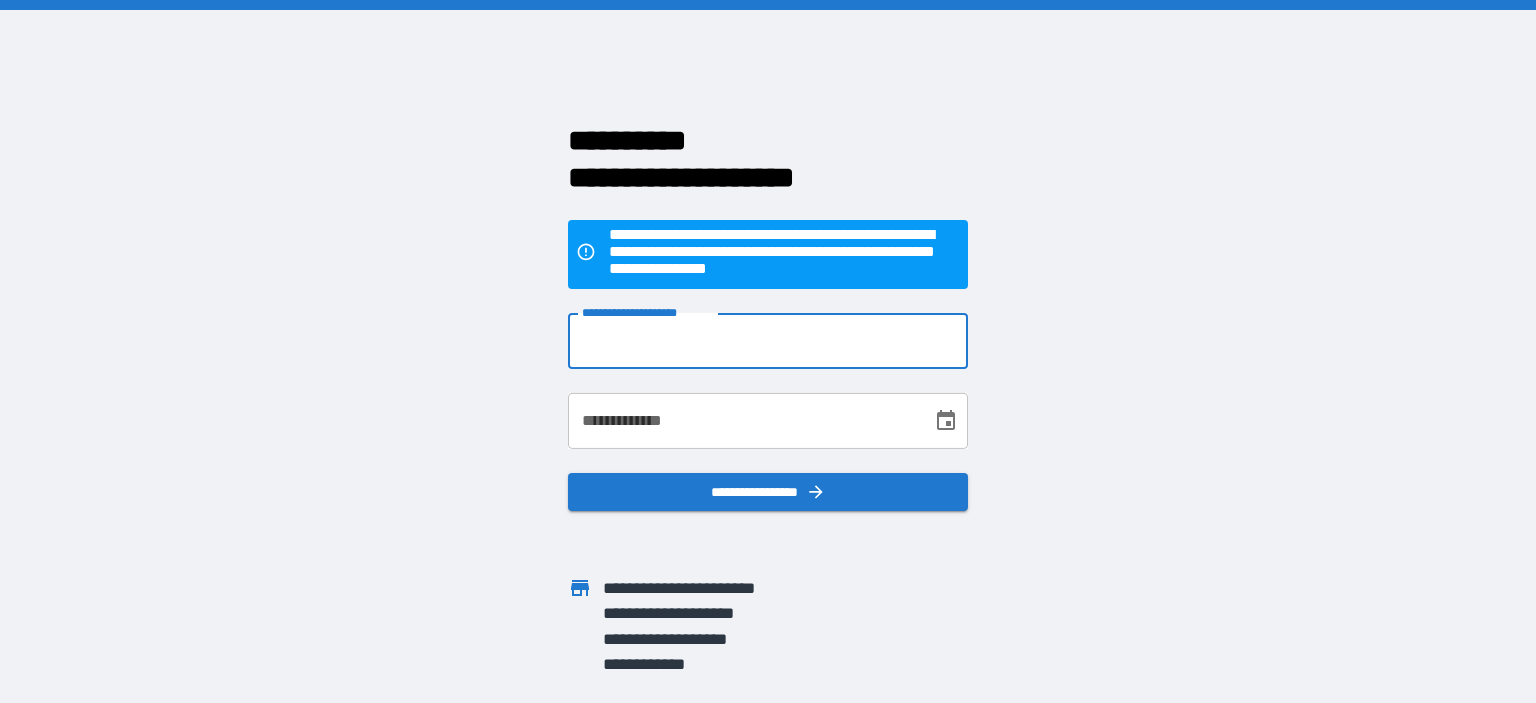 type on "**********" 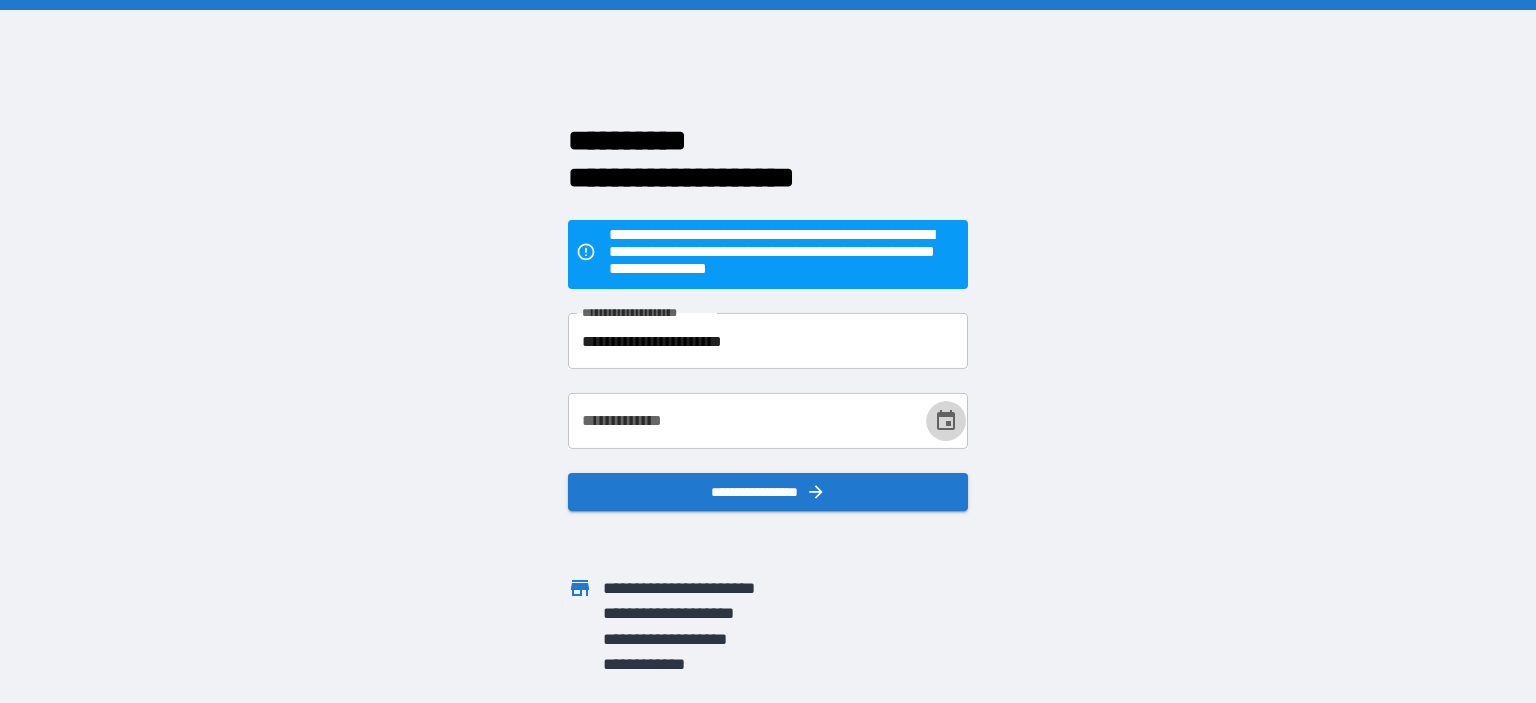 click at bounding box center (946, 421) 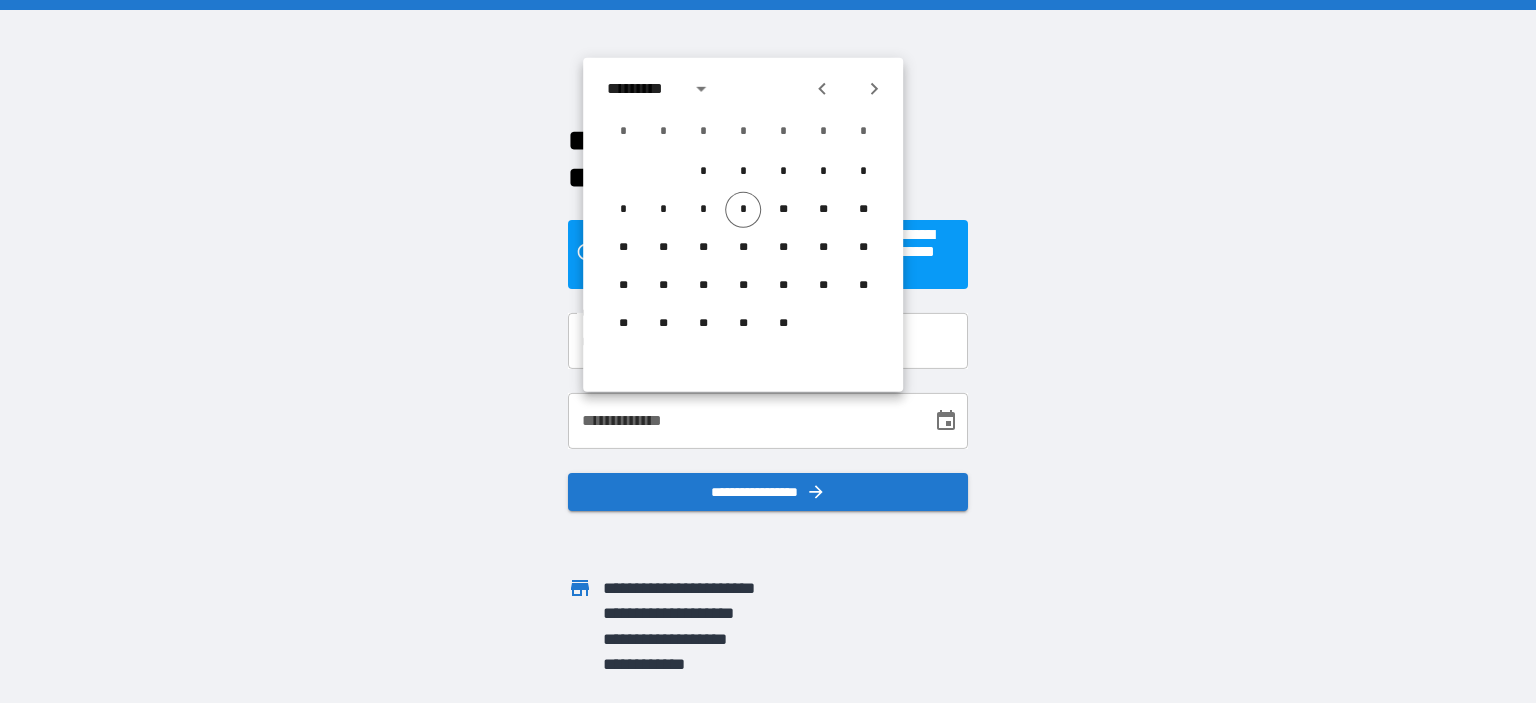 click at bounding box center [874, 89] 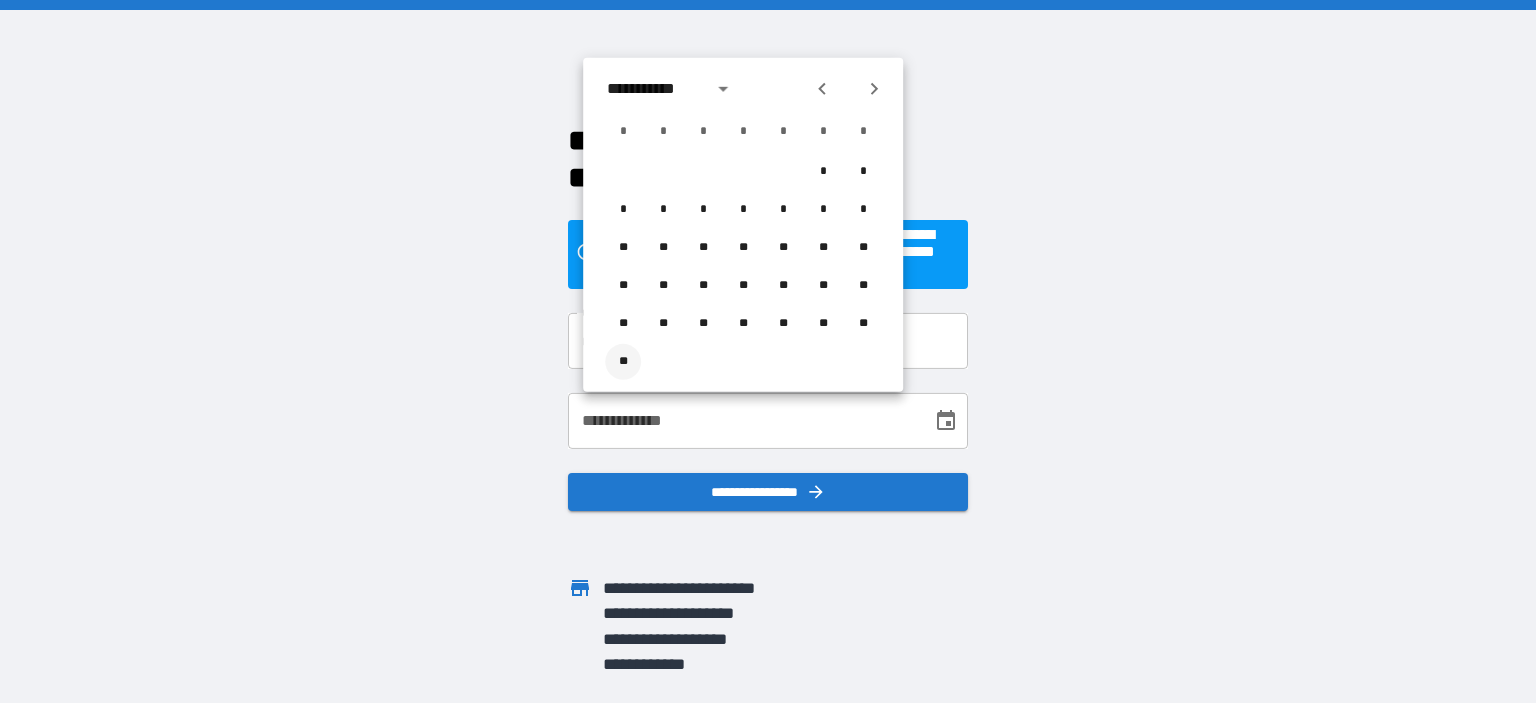 click on "**" at bounding box center (623, 210) 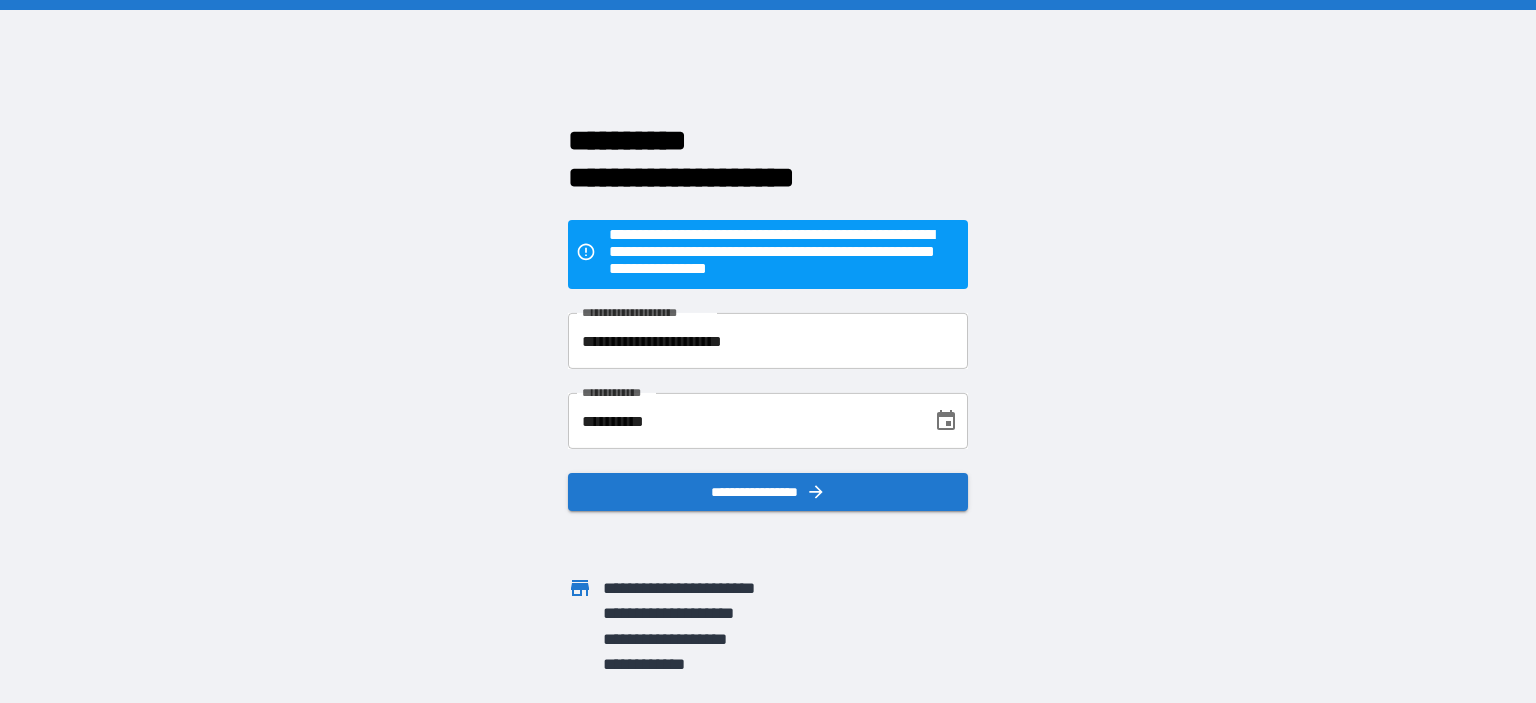 click on "**********" at bounding box center [743, 421] 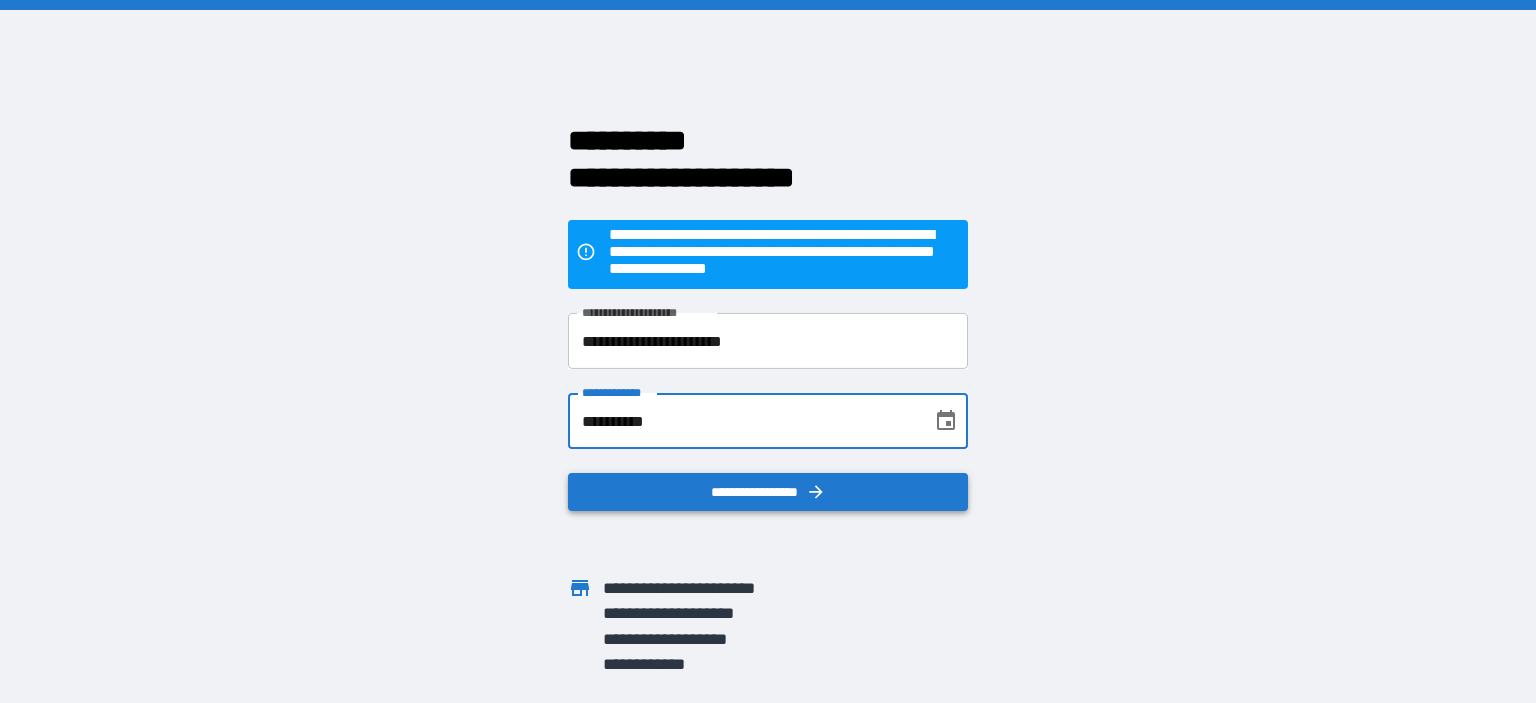 type on "**********" 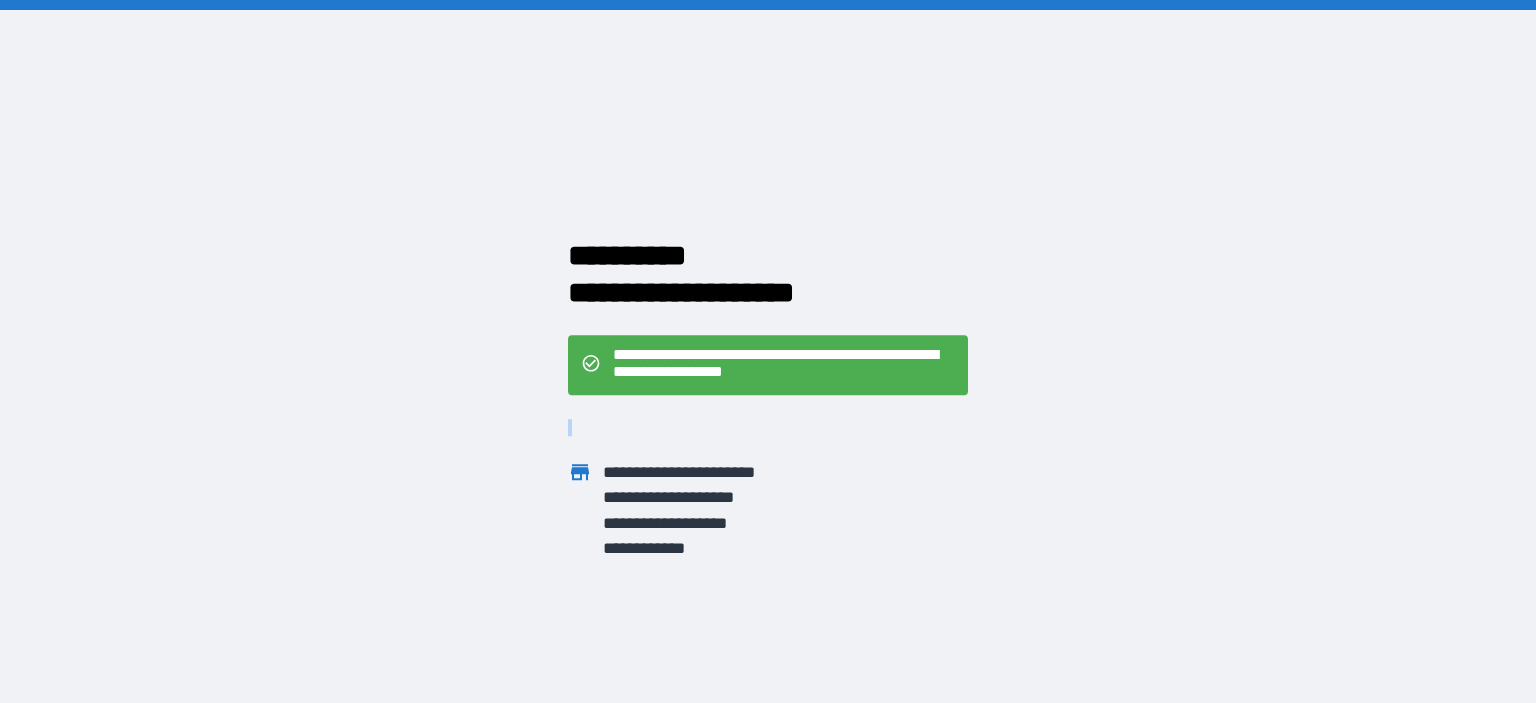 click on "**********" at bounding box center [784, 365] 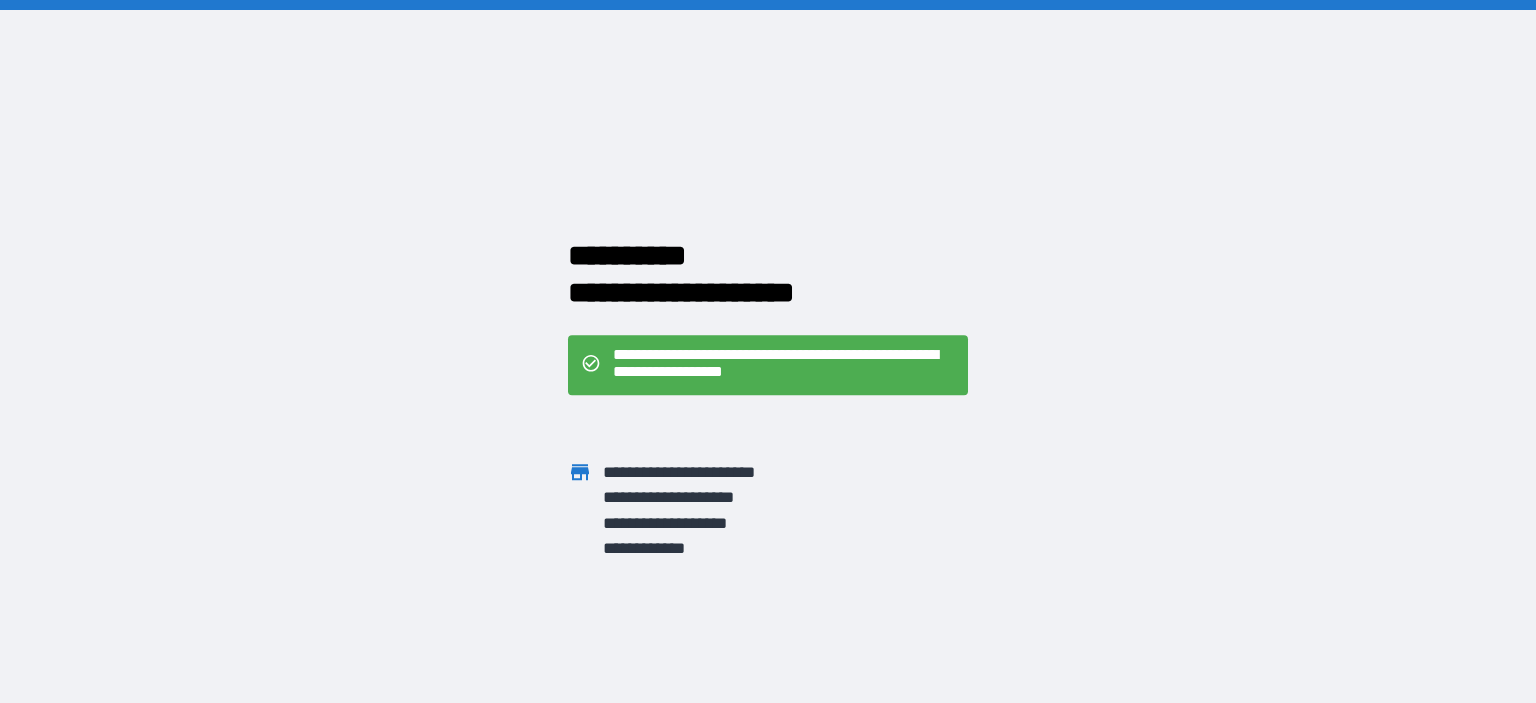 click on "**********" at bounding box center (784, 365) 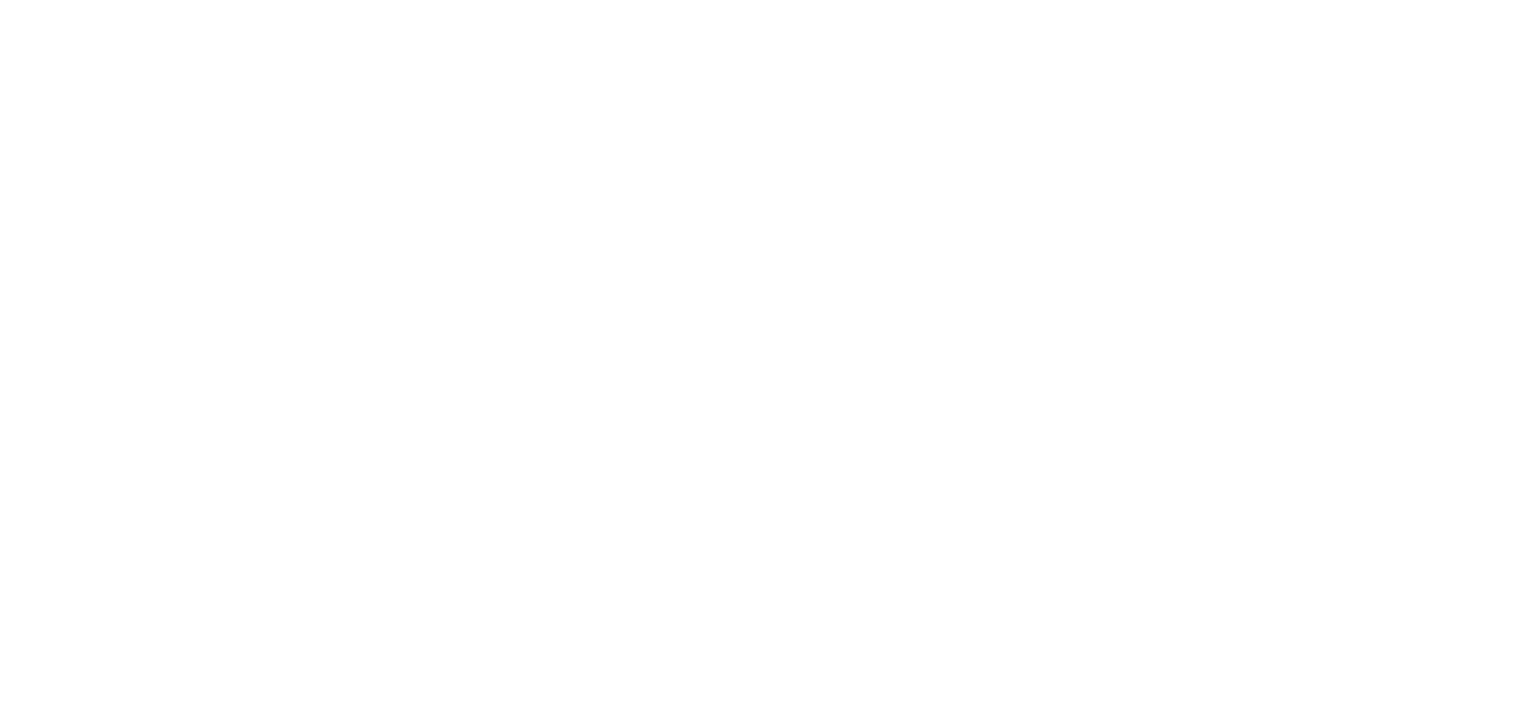 scroll, scrollTop: 0, scrollLeft: 0, axis: both 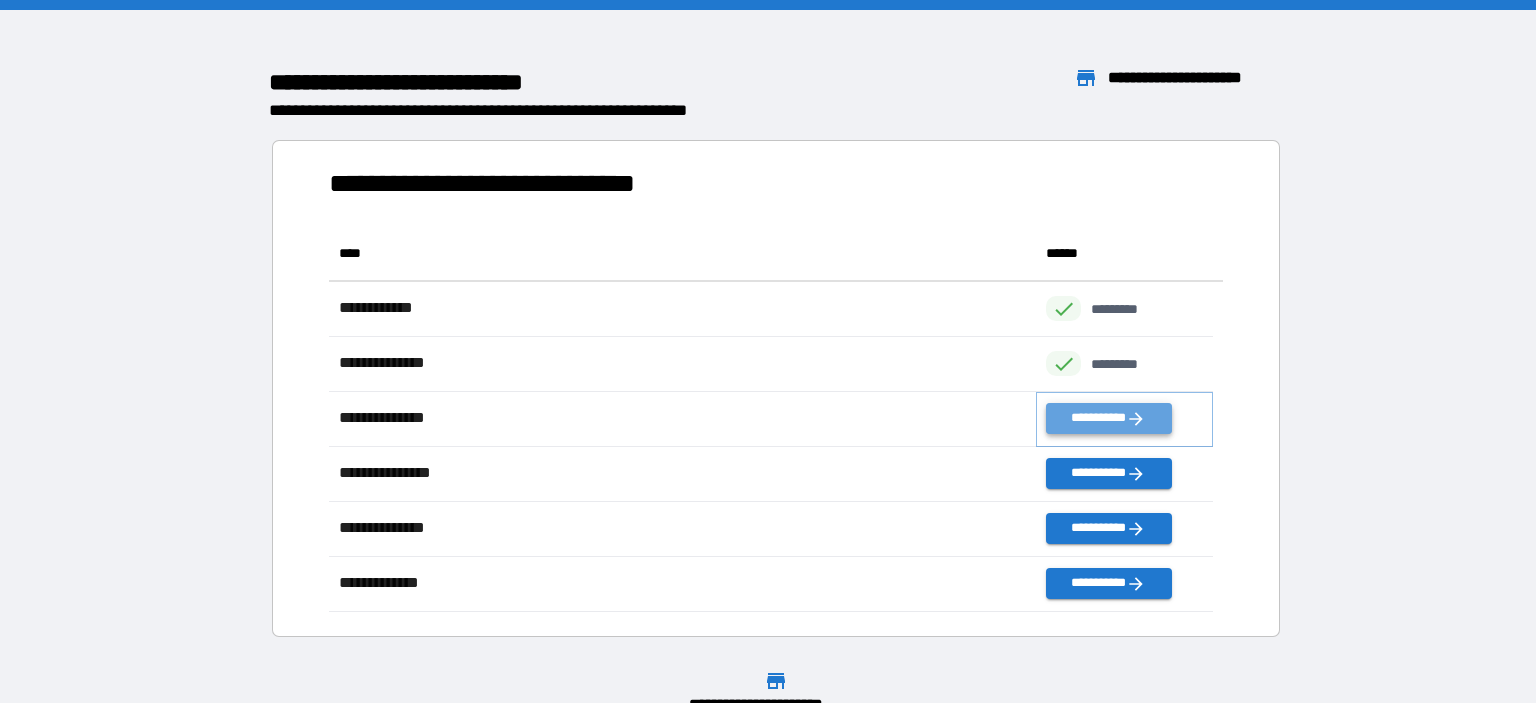 click on "**********" at bounding box center [1108, 418] 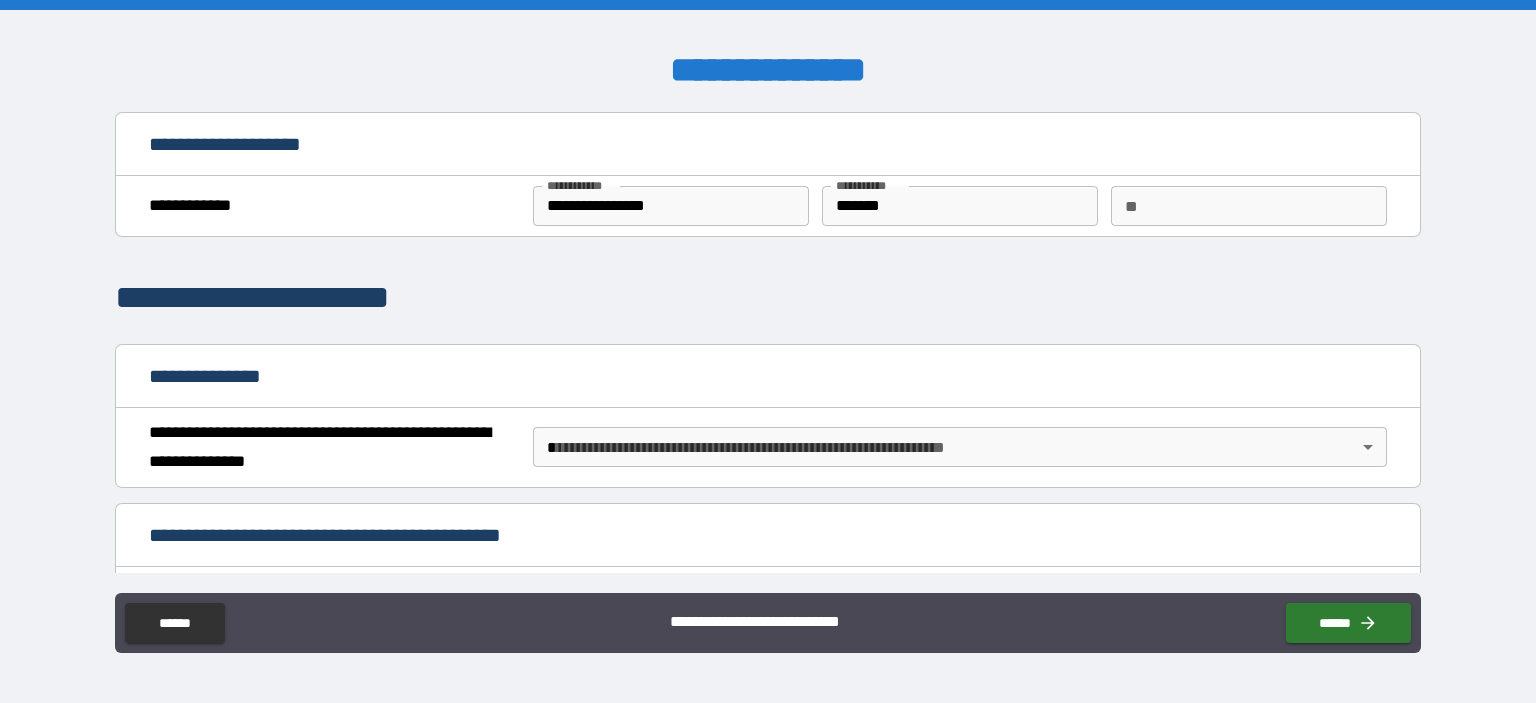 click on "**********" at bounding box center [768, 351] 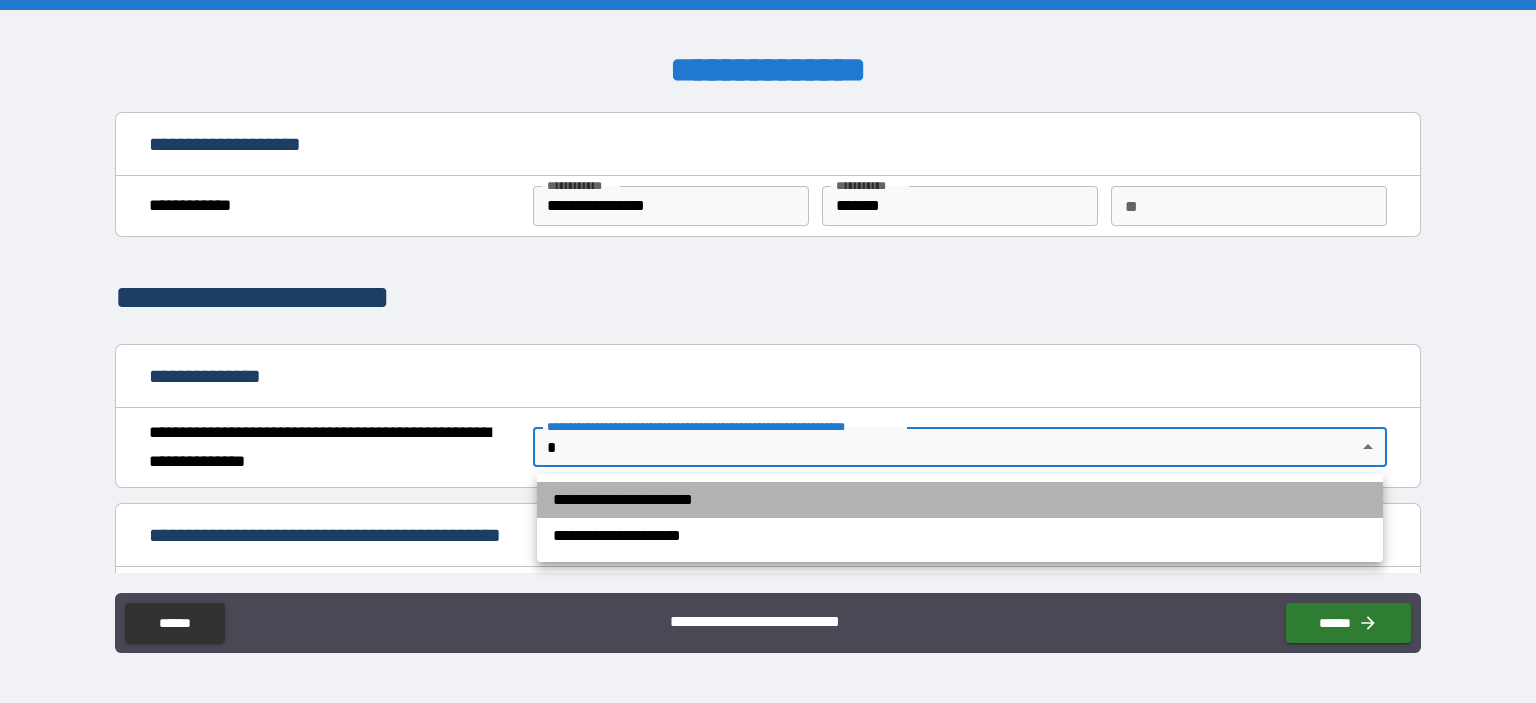 click on "**********" at bounding box center [960, 500] 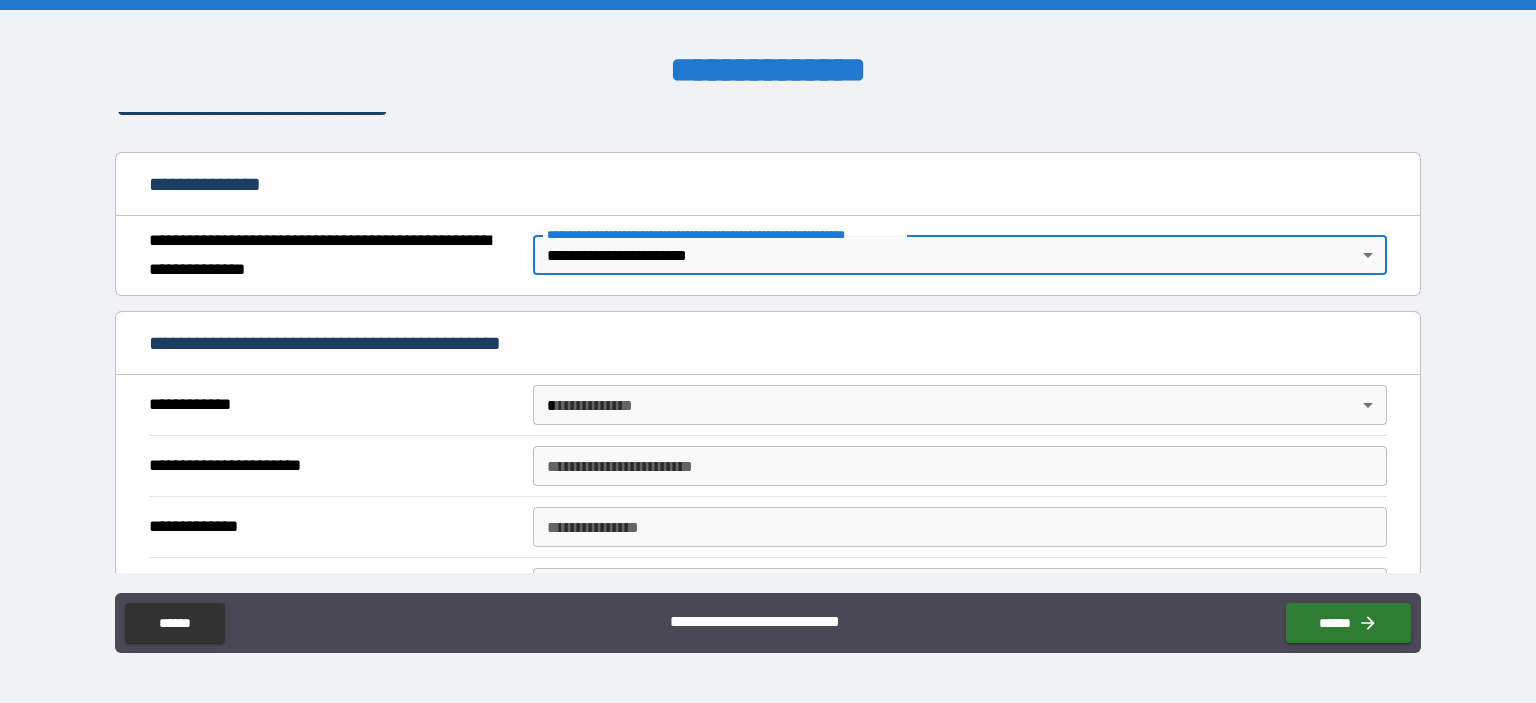 scroll, scrollTop: 200, scrollLeft: 0, axis: vertical 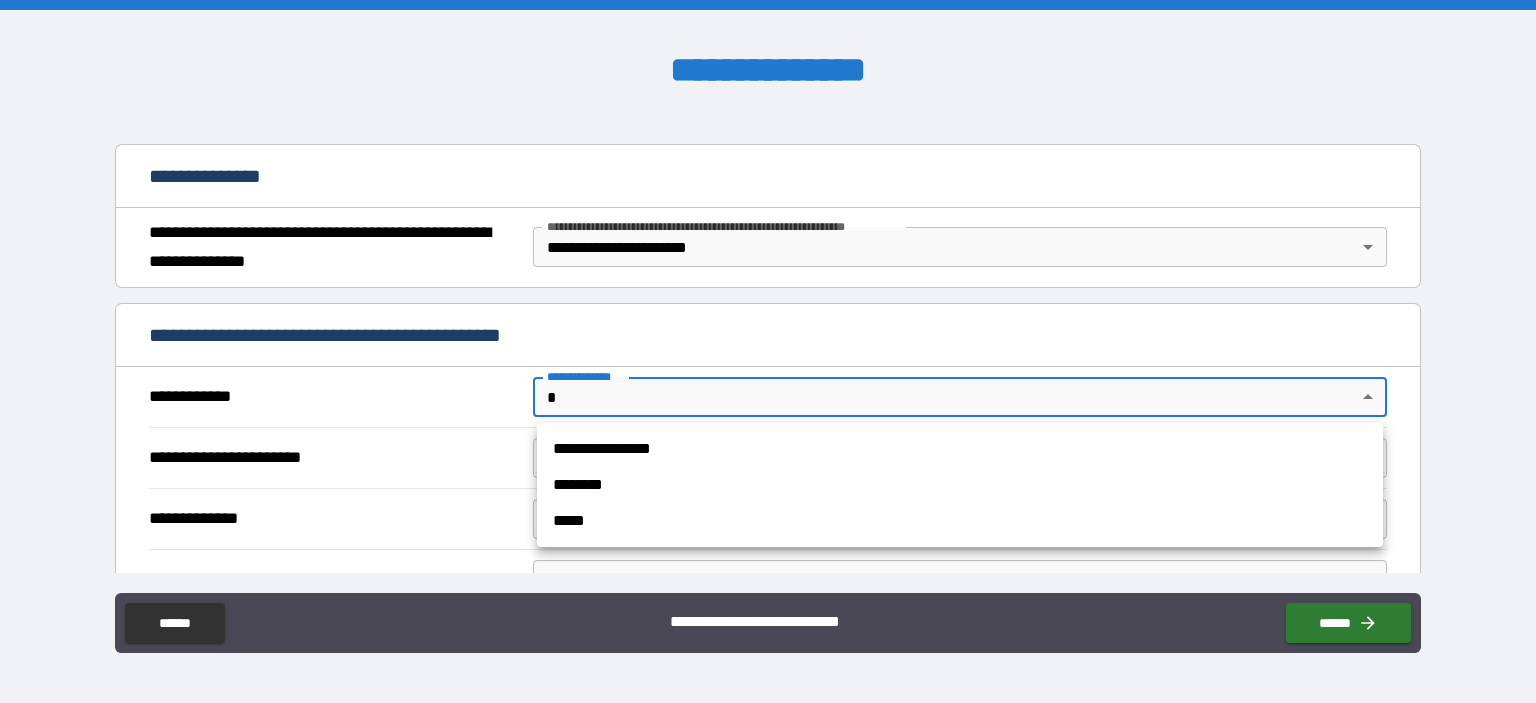click on "**********" at bounding box center [768, 351] 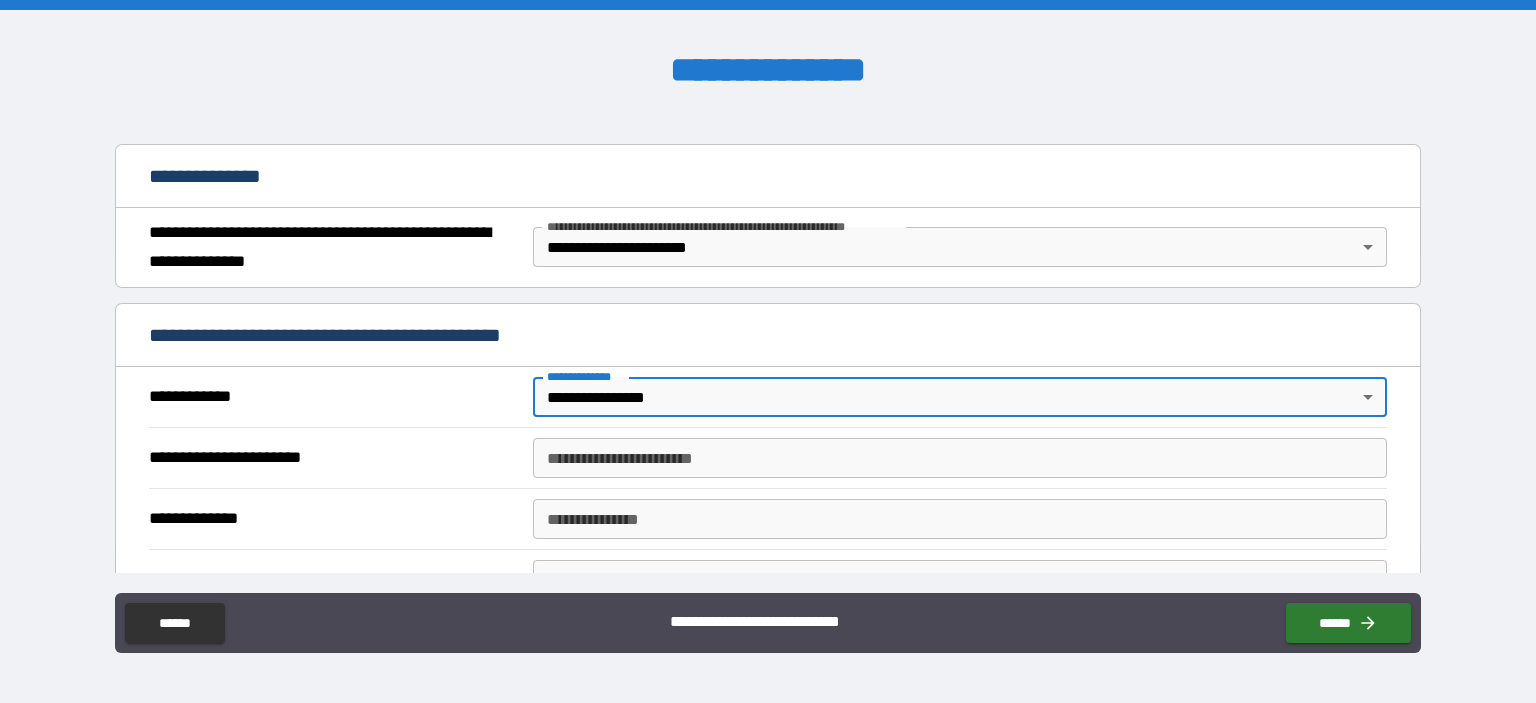 click on "**********" at bounding box center [960, 458] 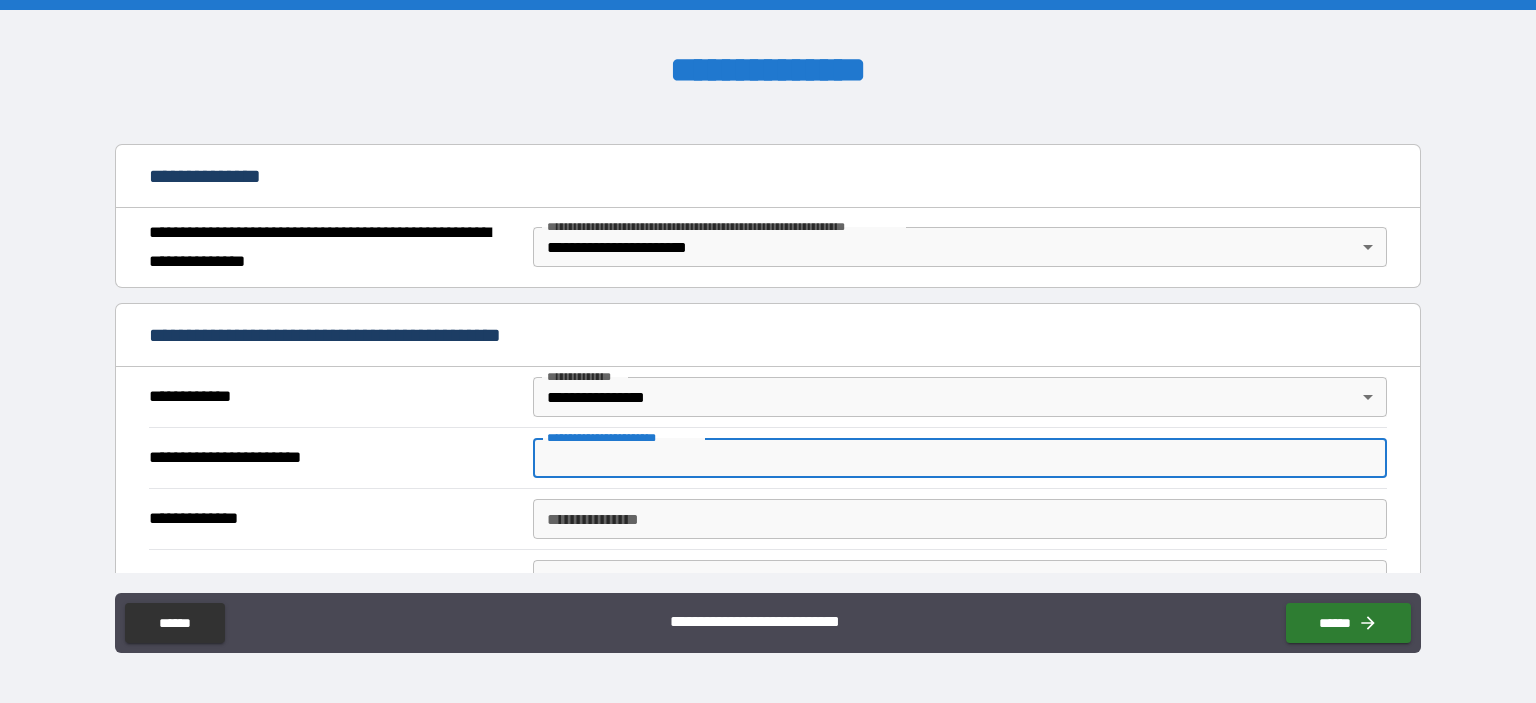 click on "**********" at bounding box center [960, 458] 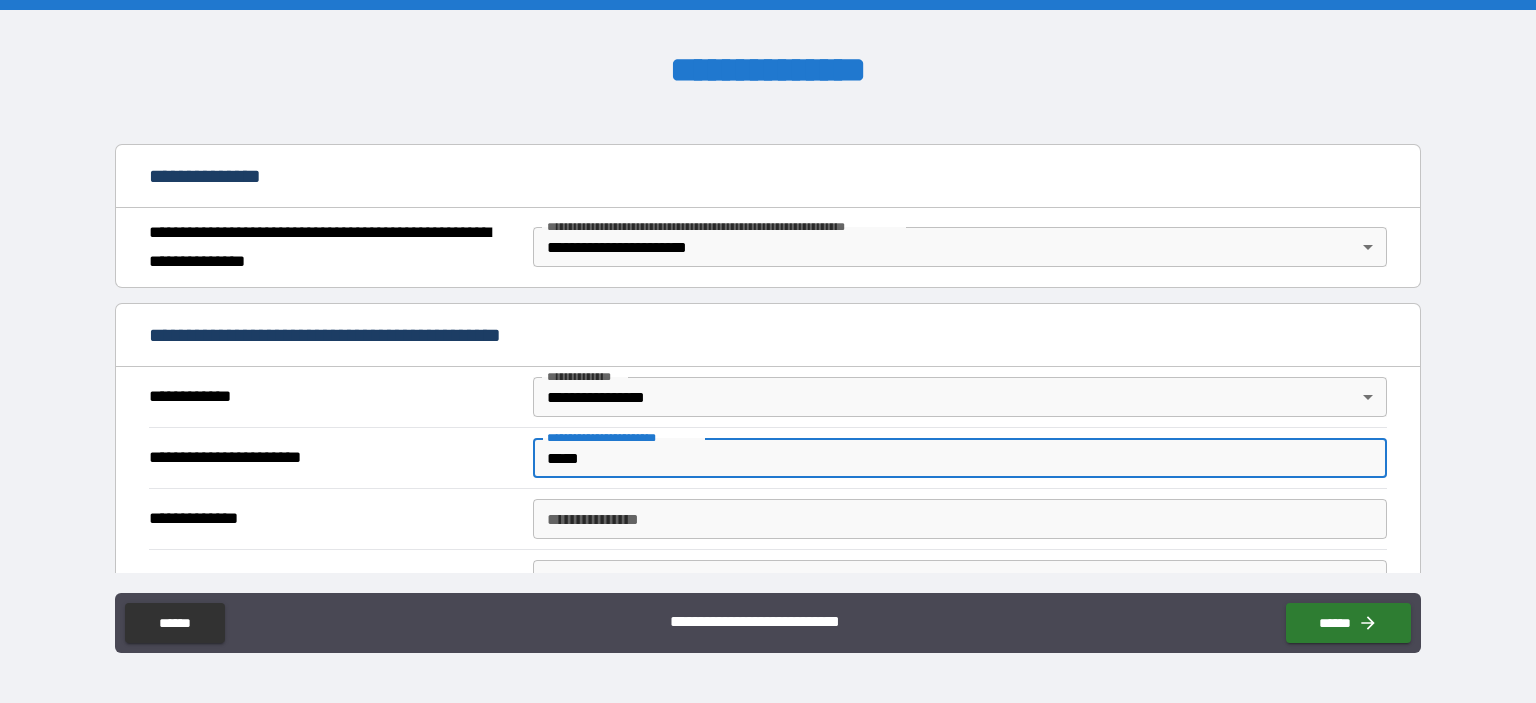 type on "*****" 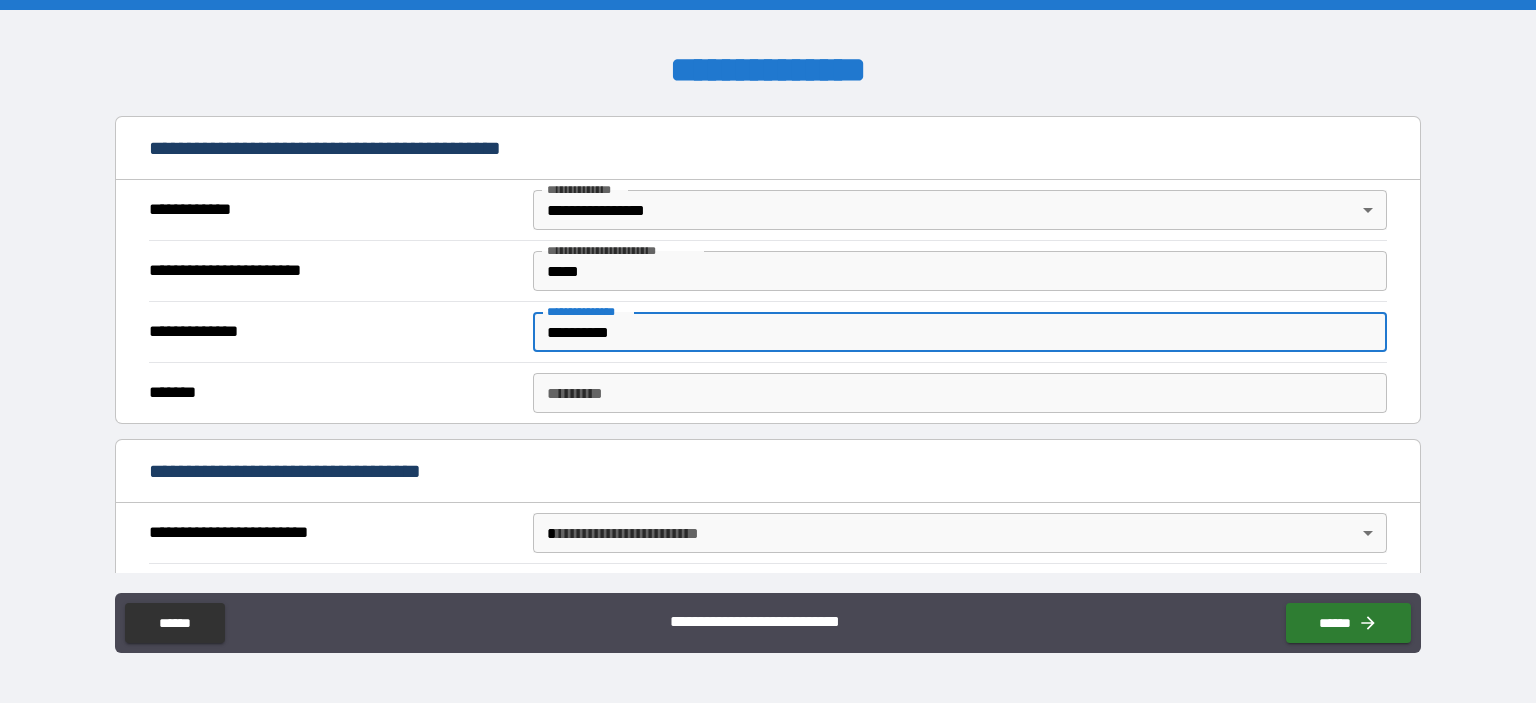 scroll, scrollTop: 400, scrollLeft: 0, axis: vertical 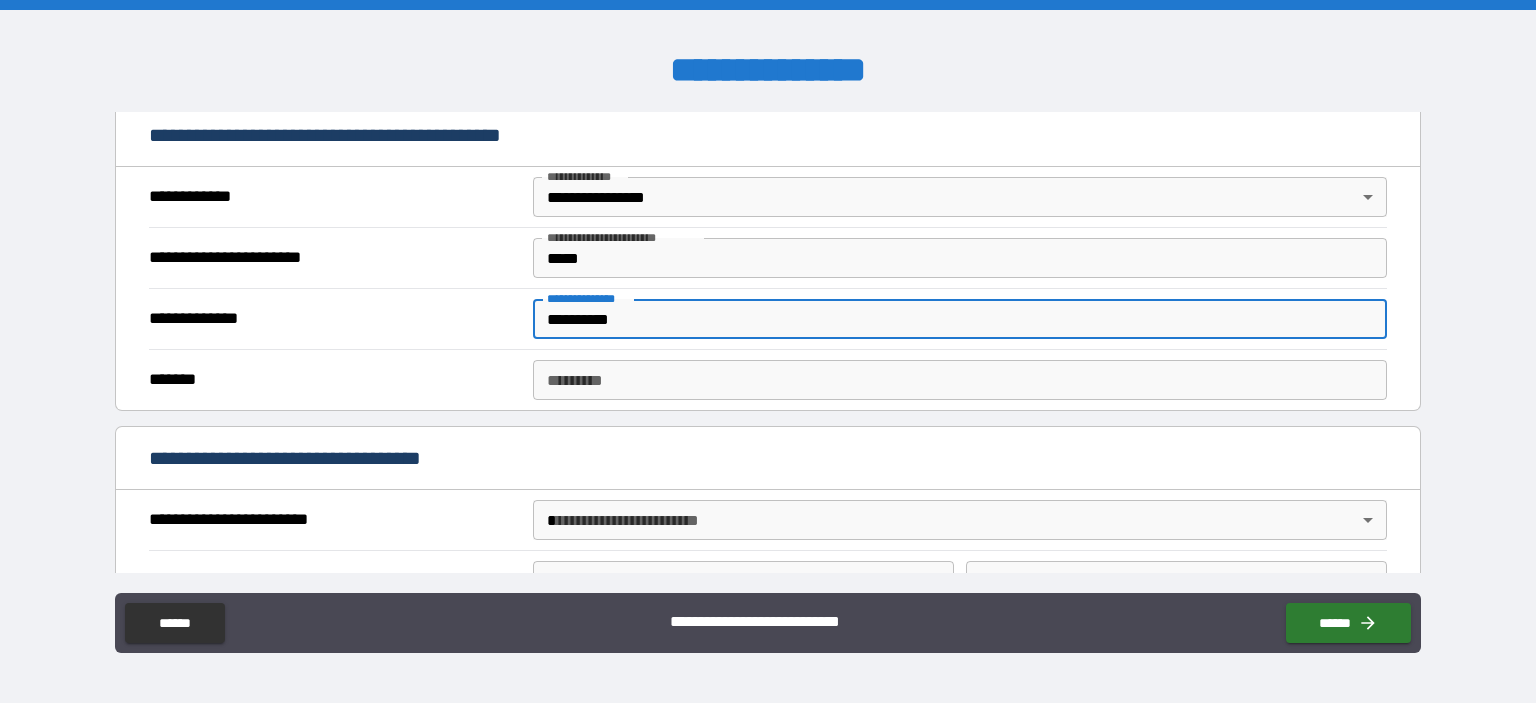 type on "**********" 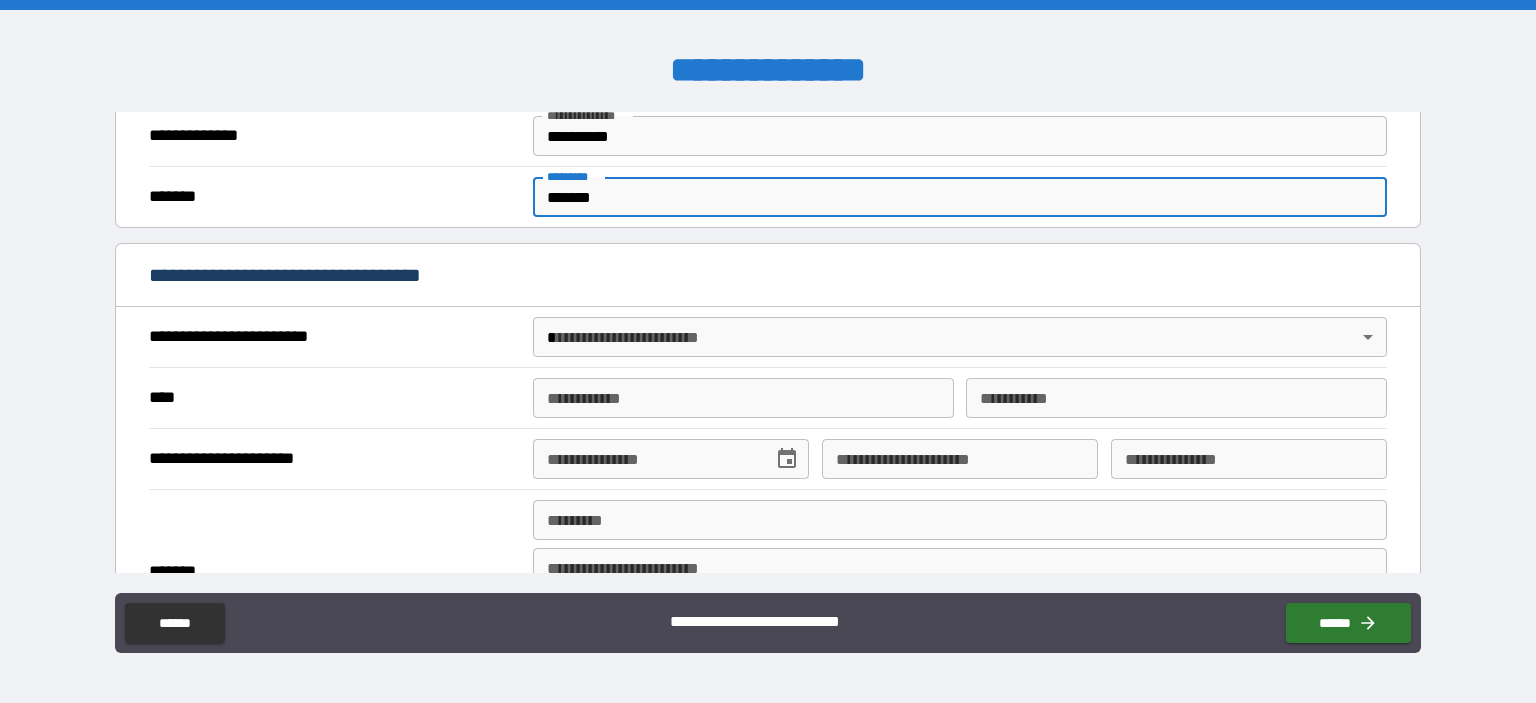 scroll, scrollTop: 600, scrollLeft: 0, axis: vertical 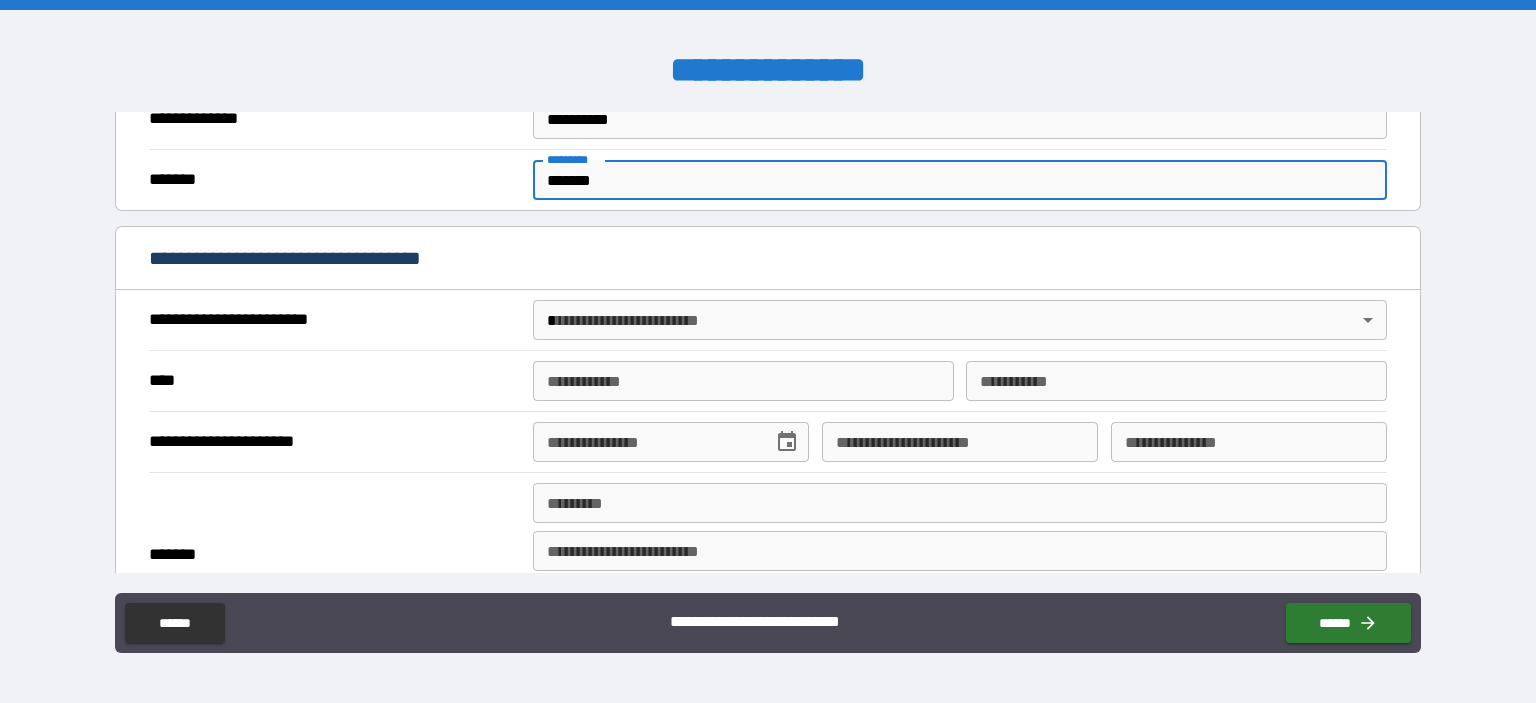 type on "*******" 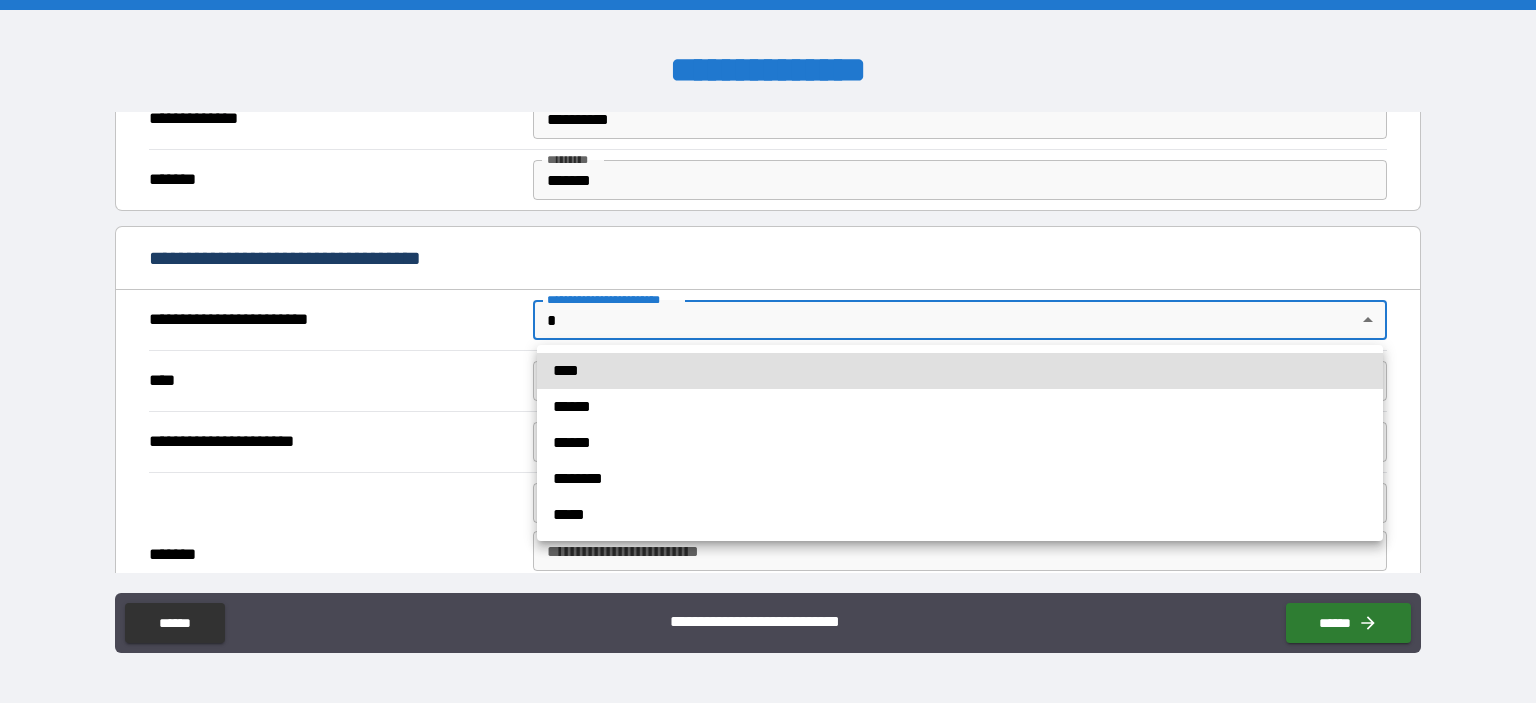 click on "**********" at bounding box center [768, 351] 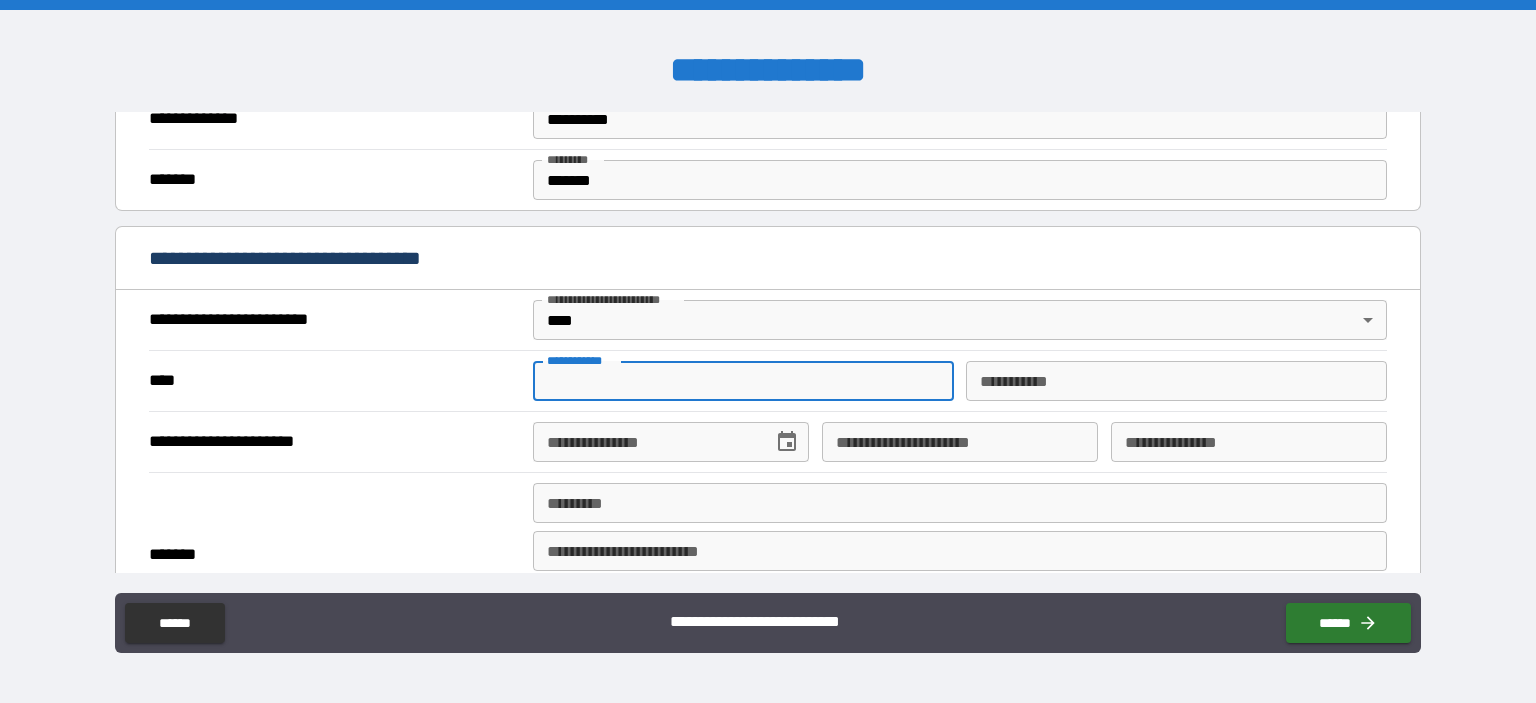 click on "**********" at bounding box center (743, 381) 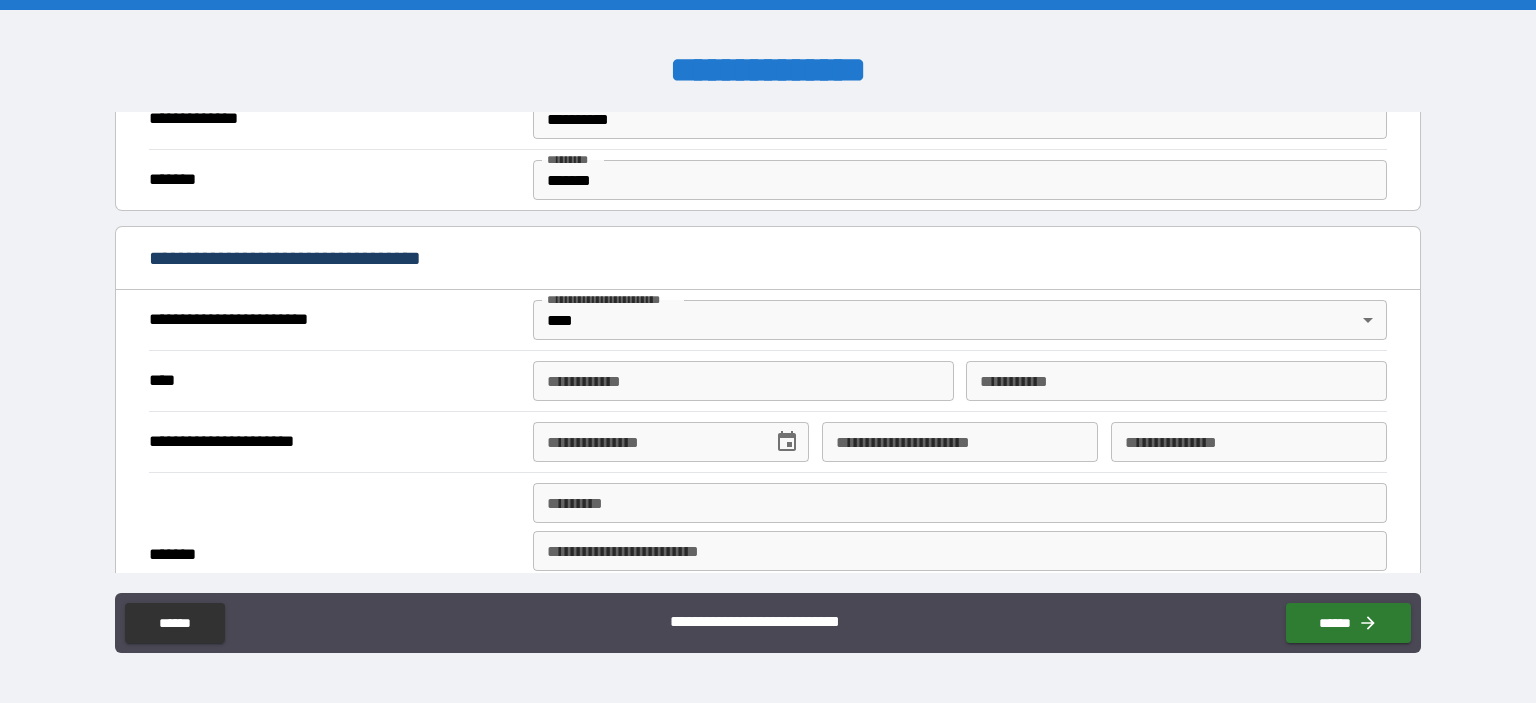 click on "**********" at bounding box center [743, 381] 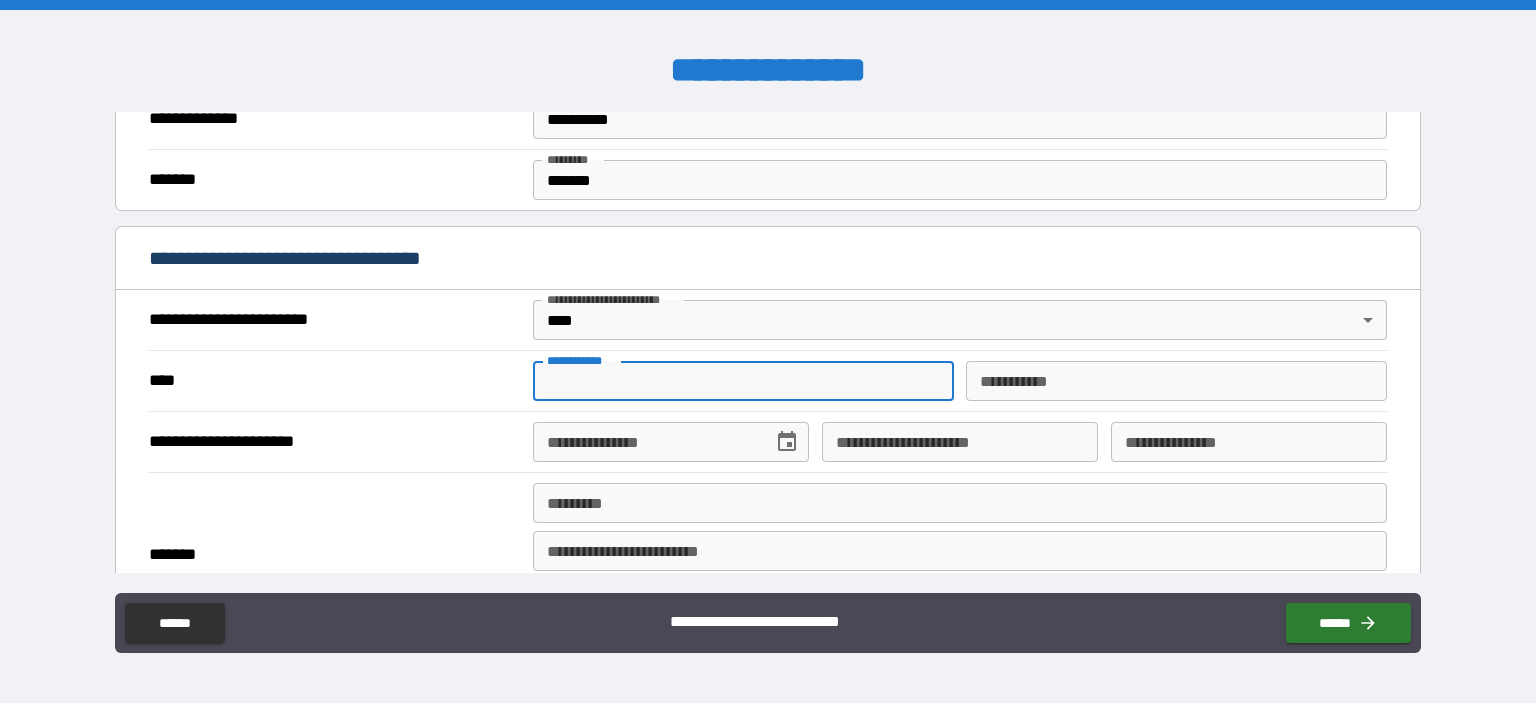 type on "**********" 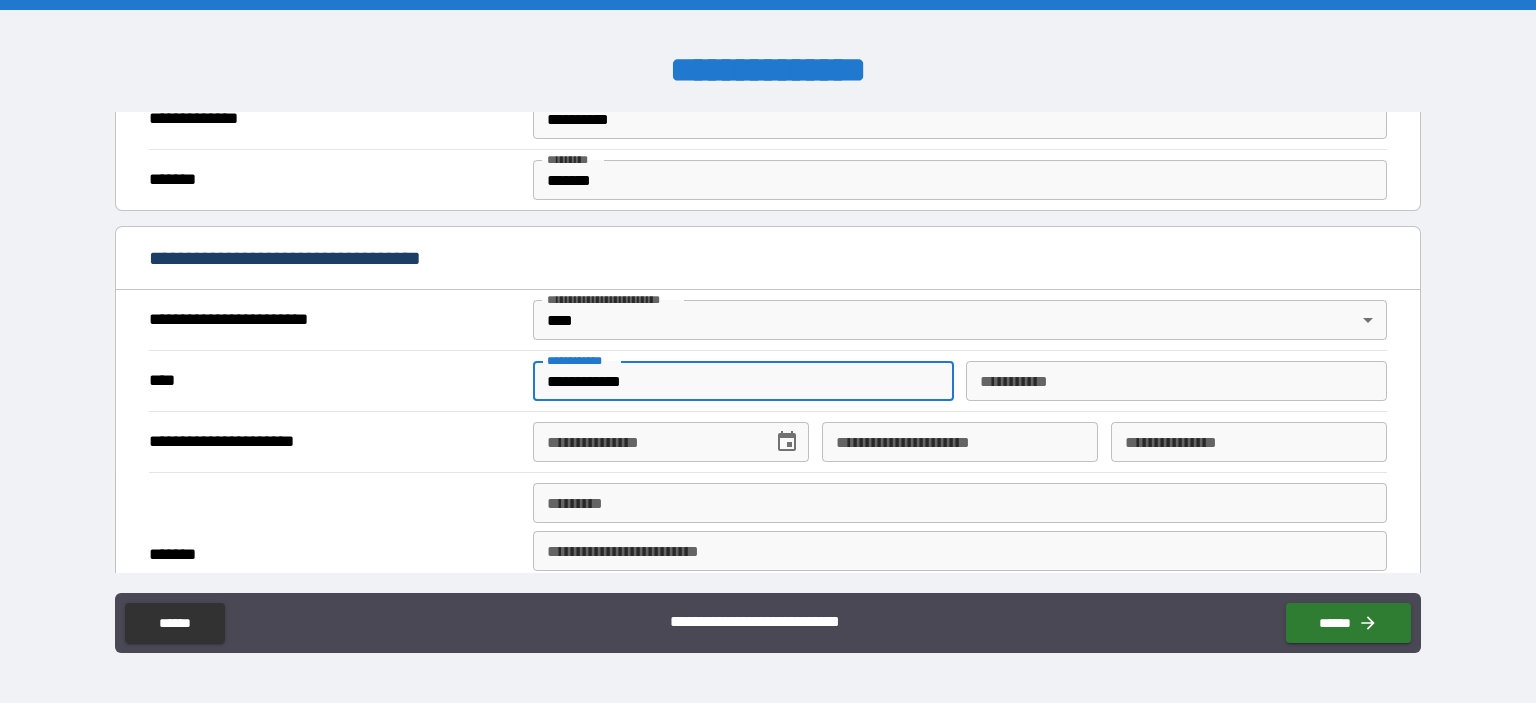 type on "*******" 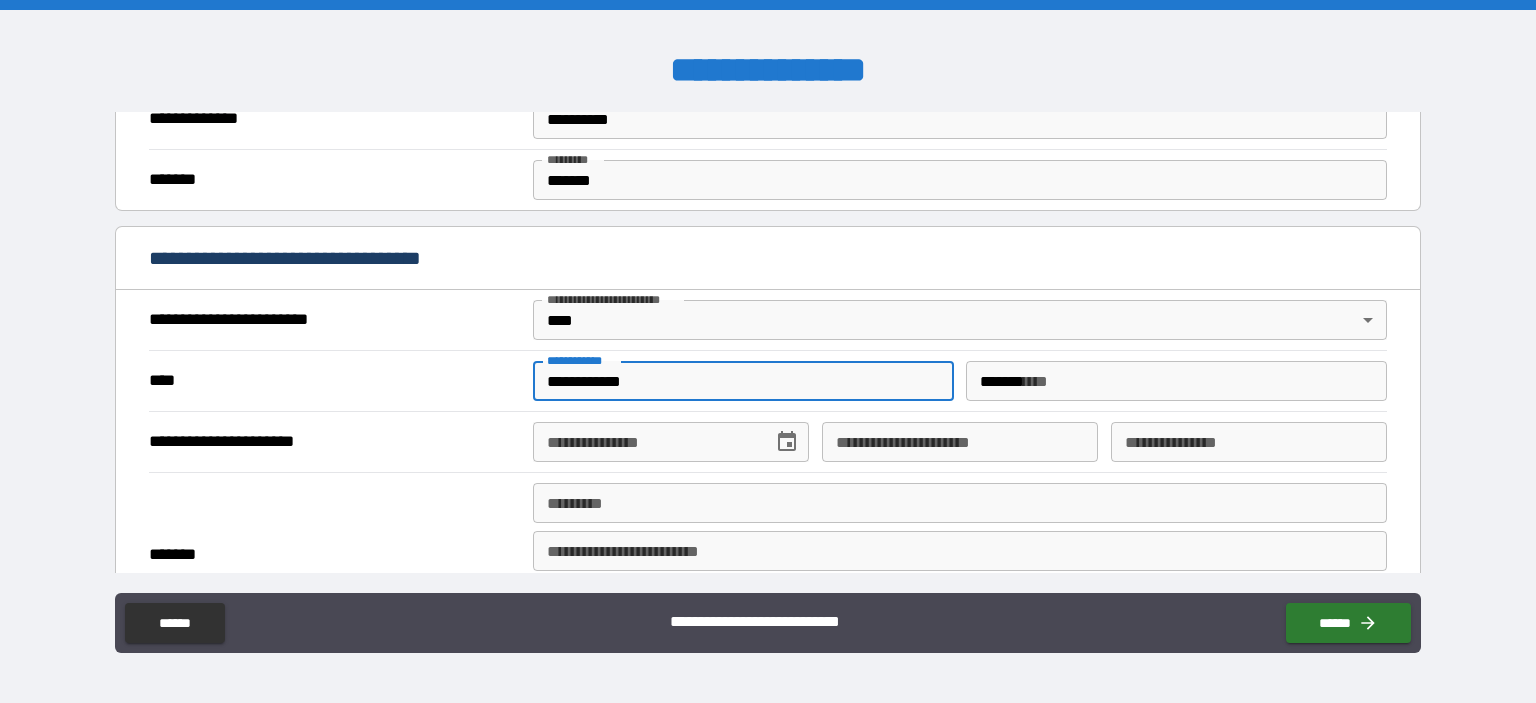 type on "**********" 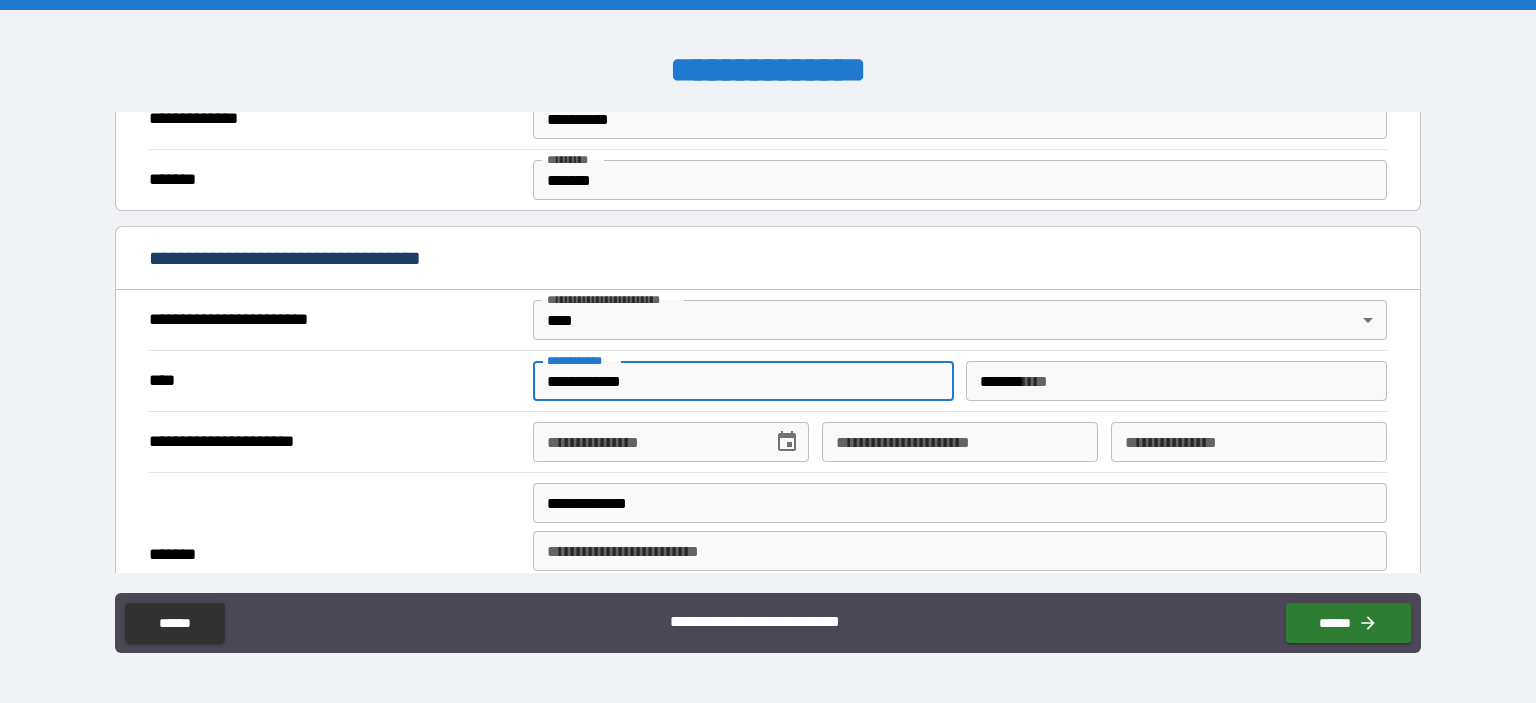 type on "********" 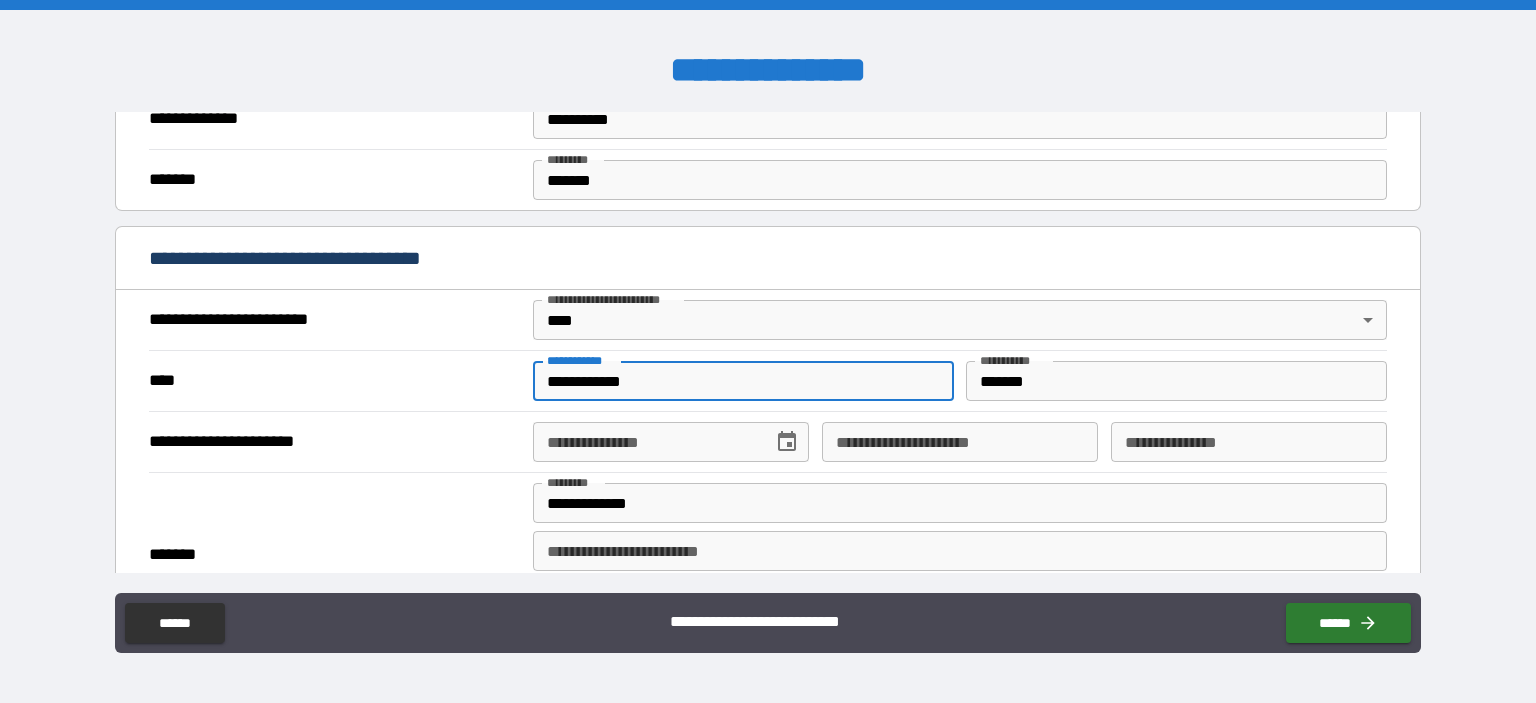 click on "**********" at bounding box center [960, 551] 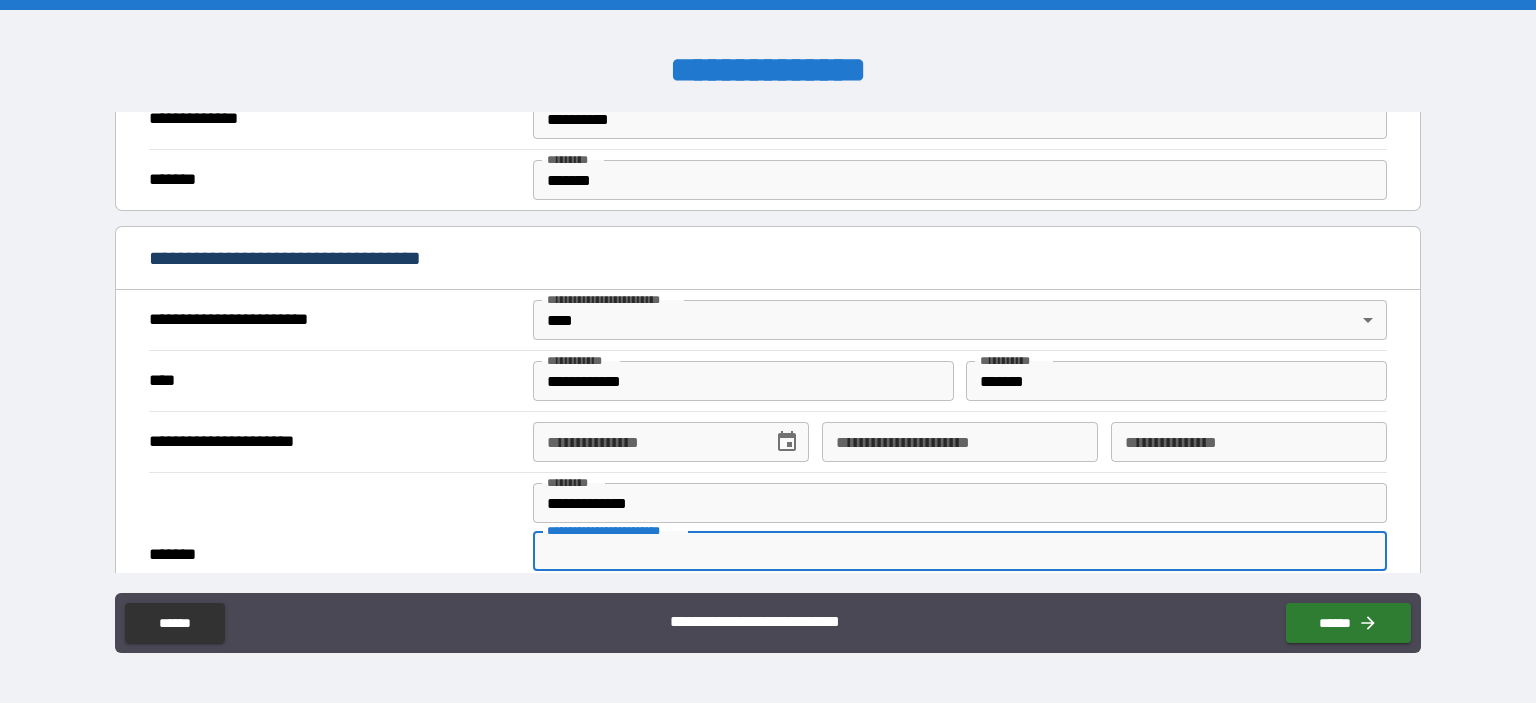 click on "**********" at bounding box center [646, 442] 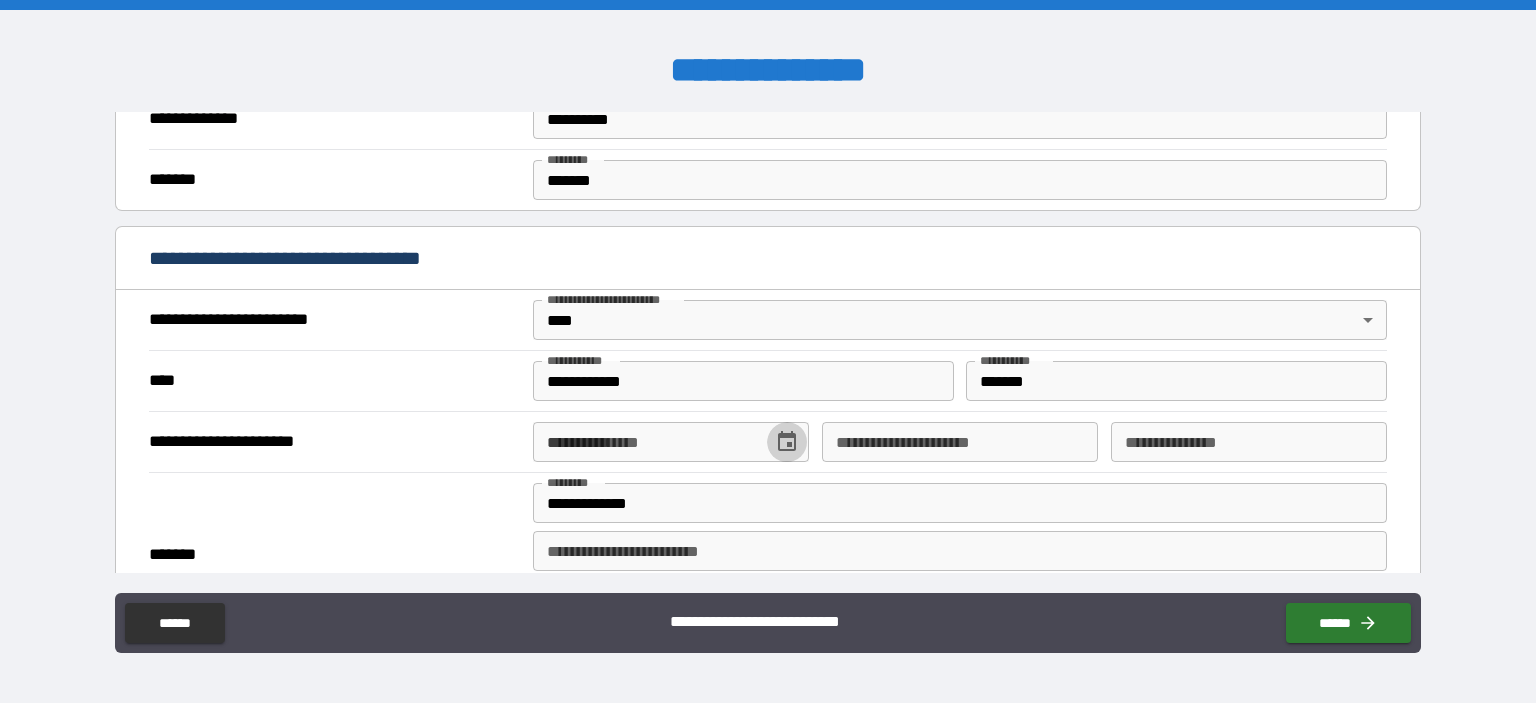 click at bounding box center (787, 442) 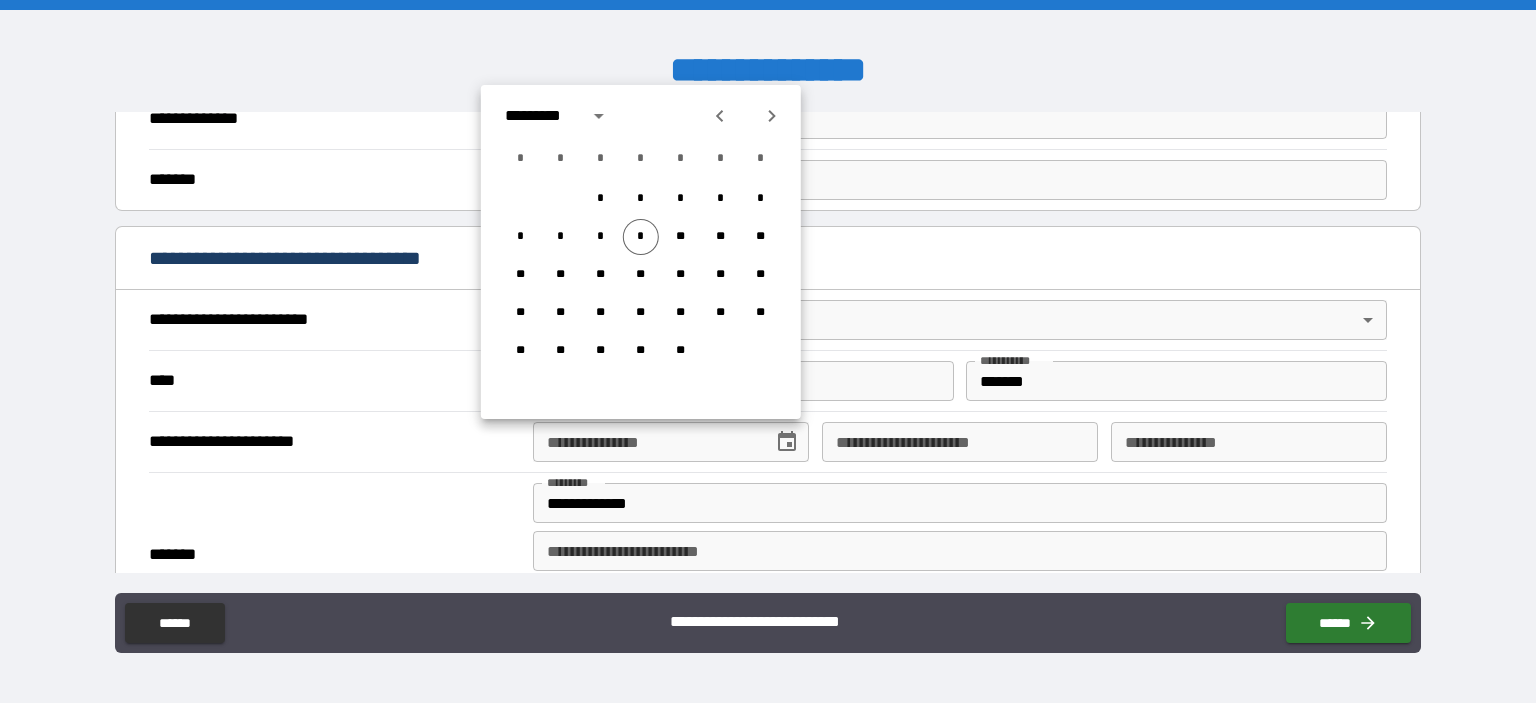 click at bounding box center [720, 116] 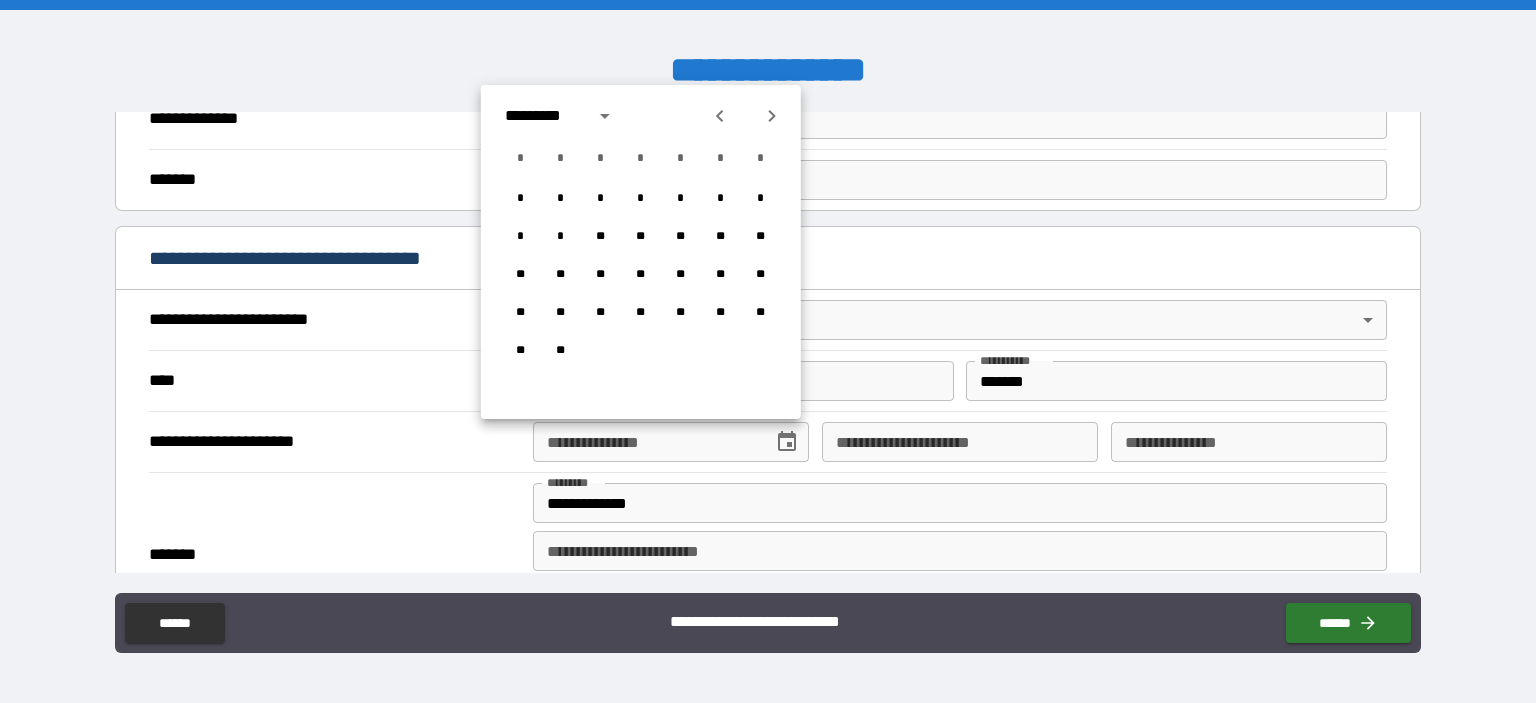 click at bounding box center [772, 116] 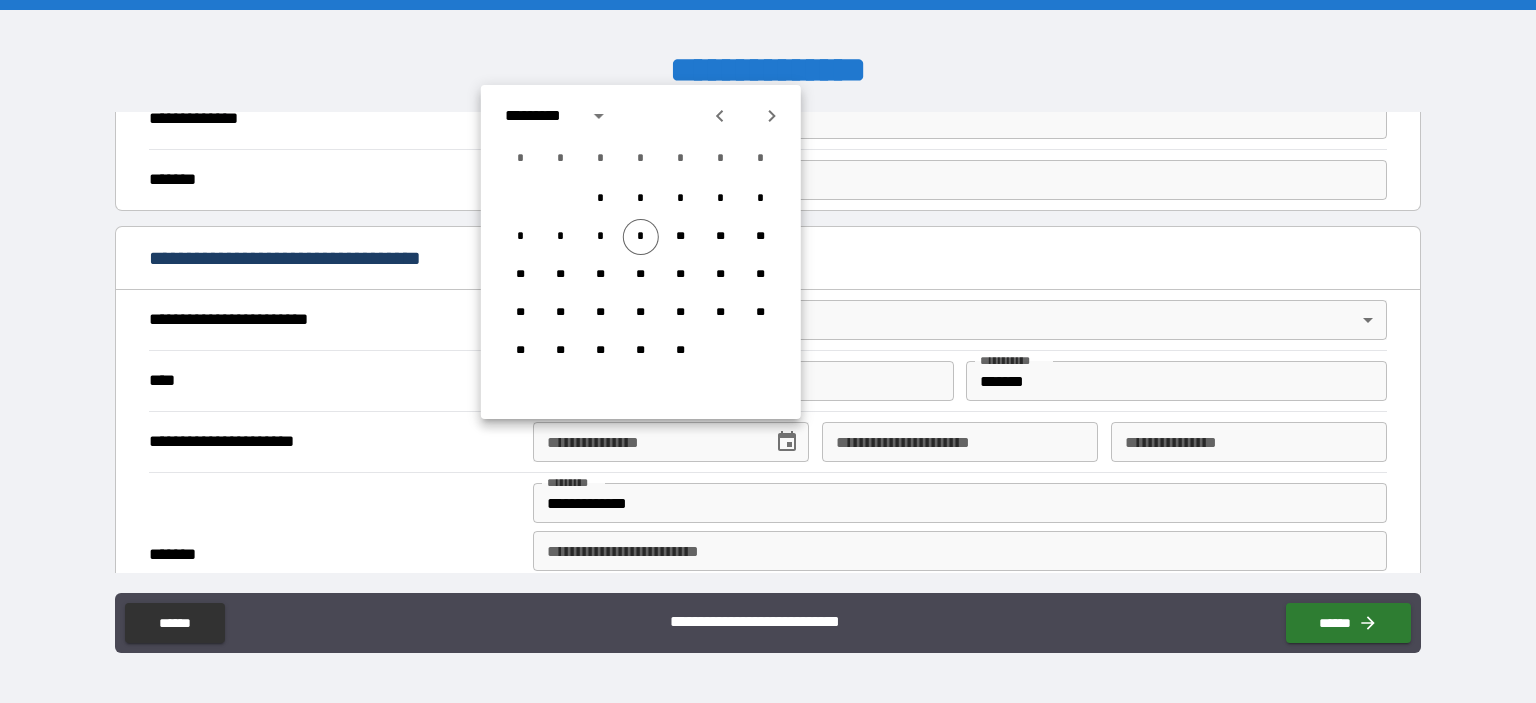 click at bounding box center [772, 116] 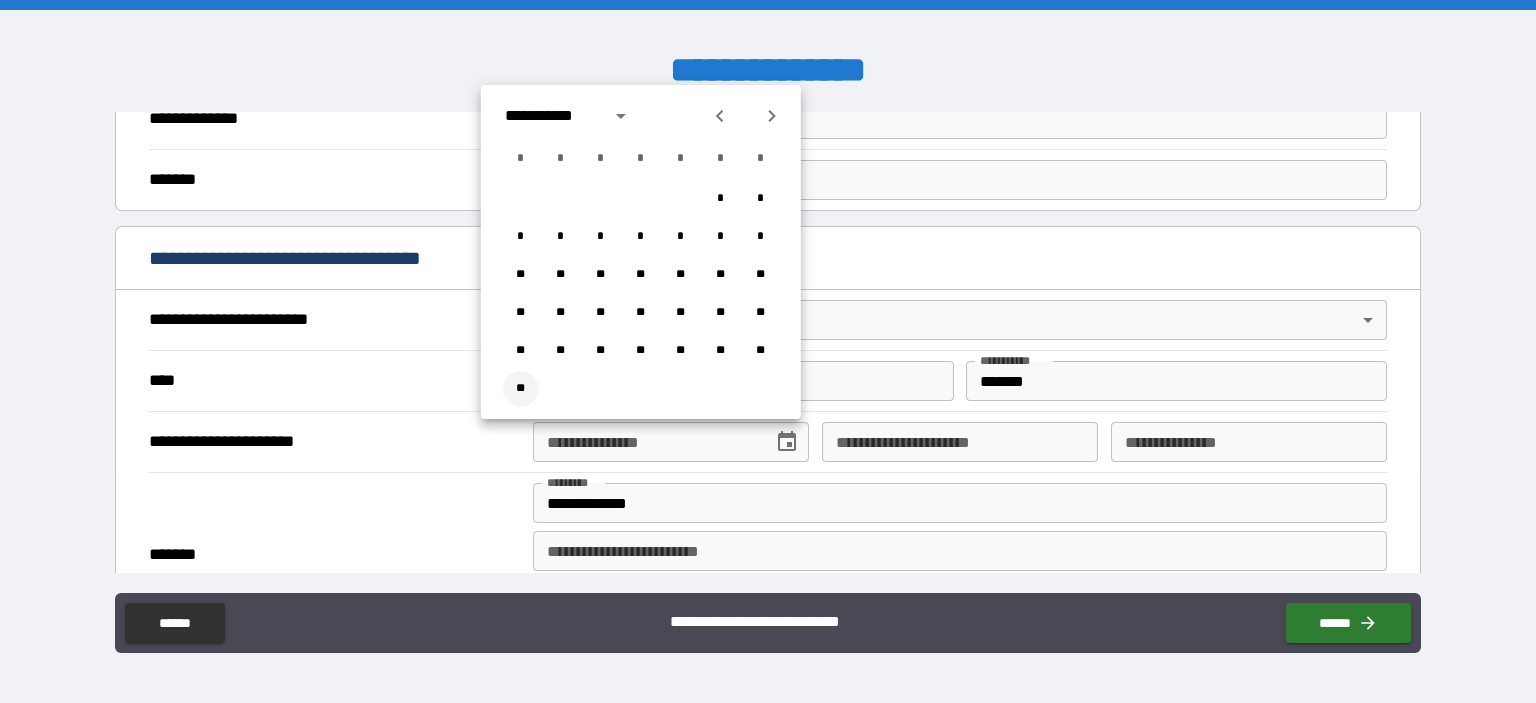 click on "**" at bounding box center (521, 237) 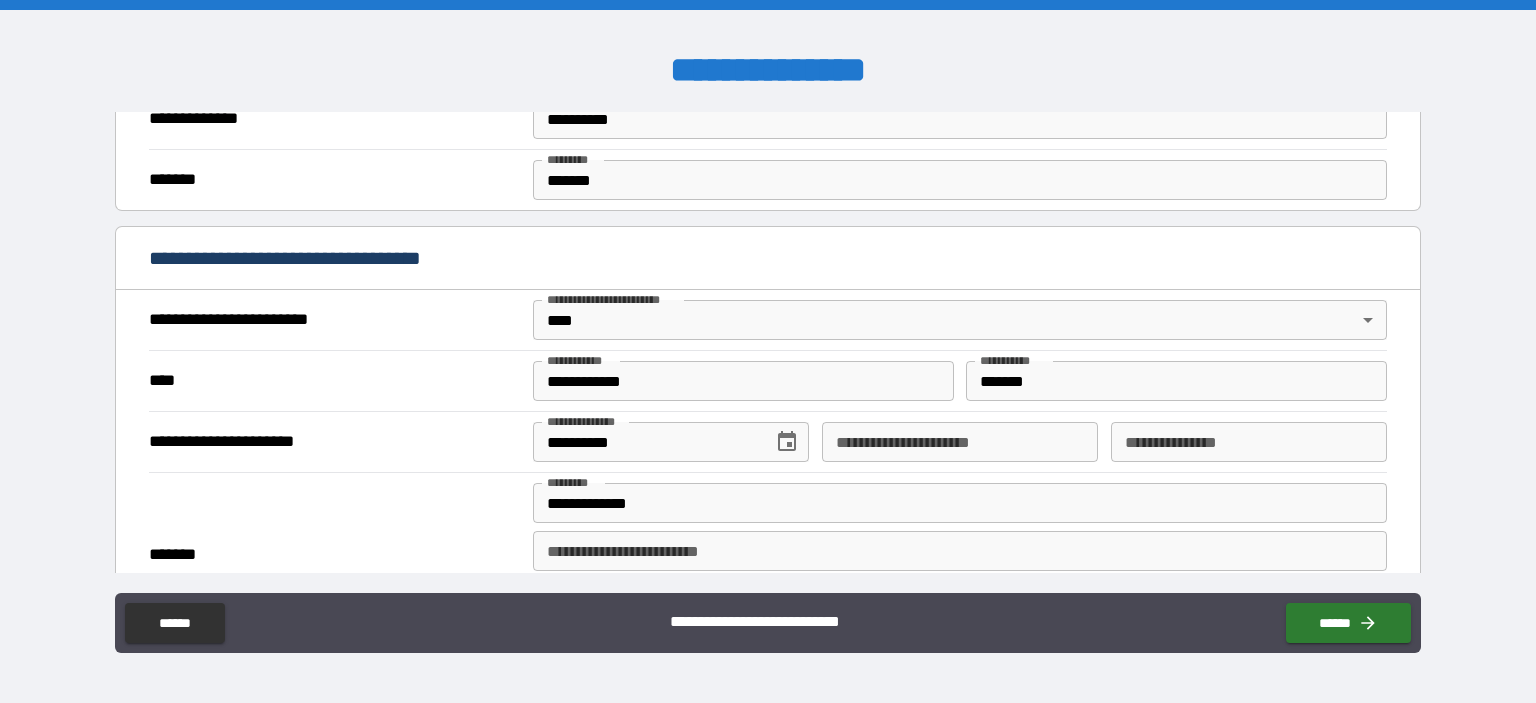 click on "**********" at bounding box center [646, 442] 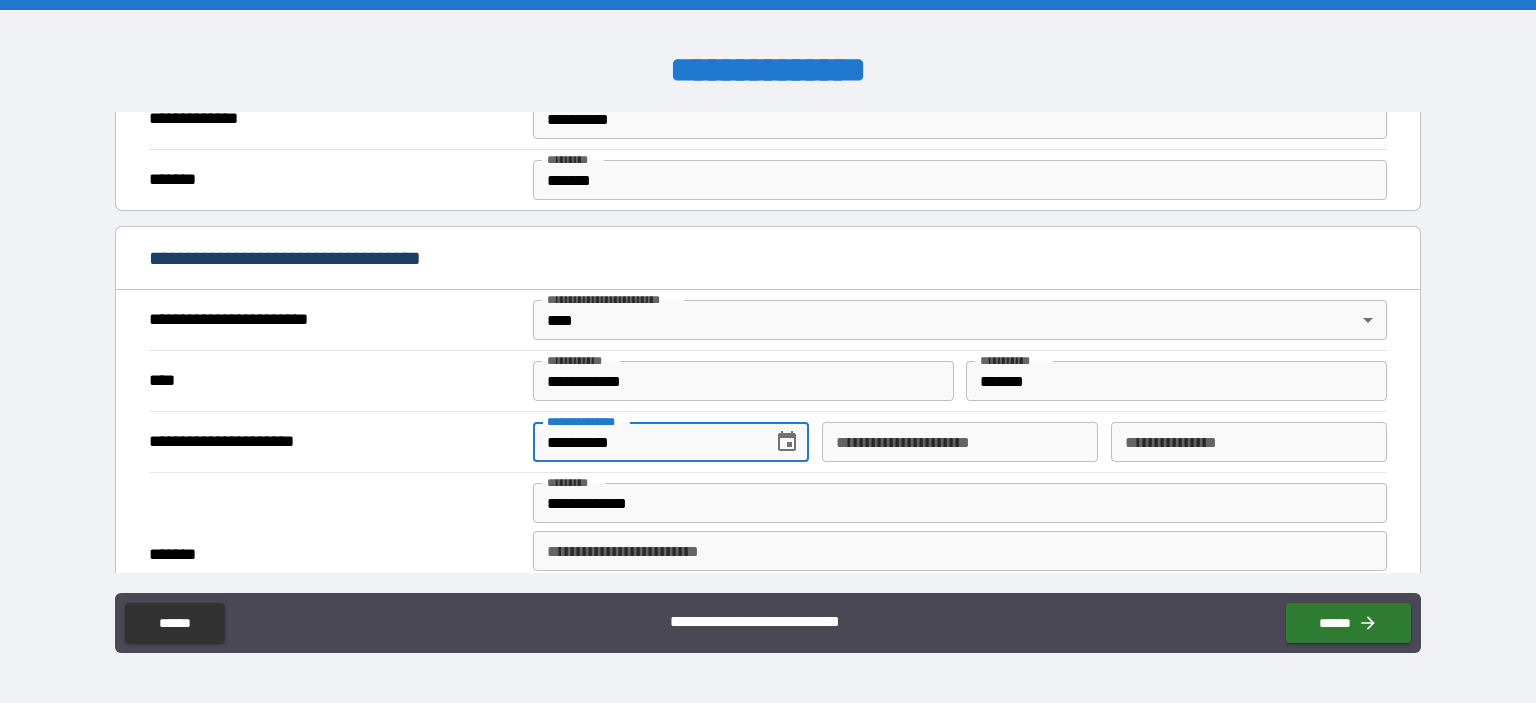 type on "**********" 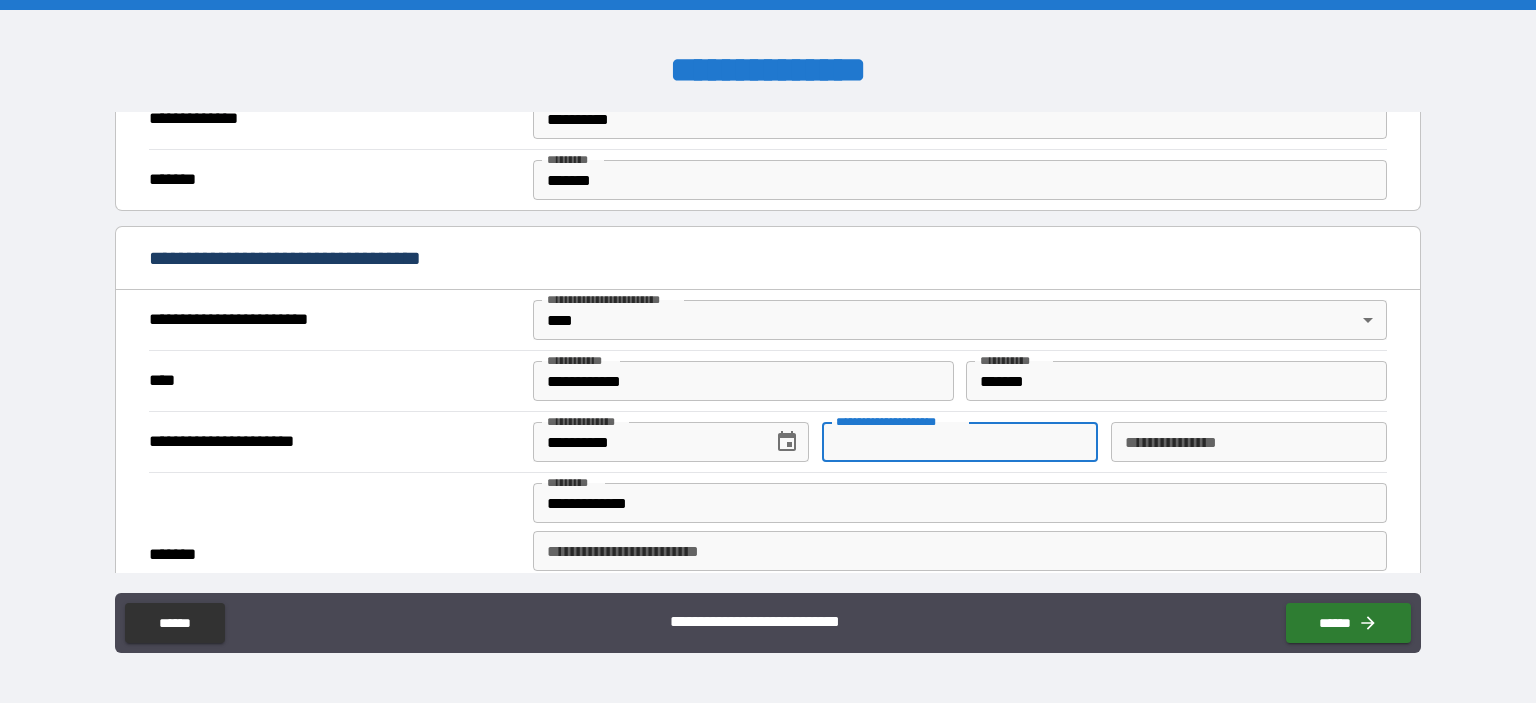 click on "**********" at bounding box center (960, 442) 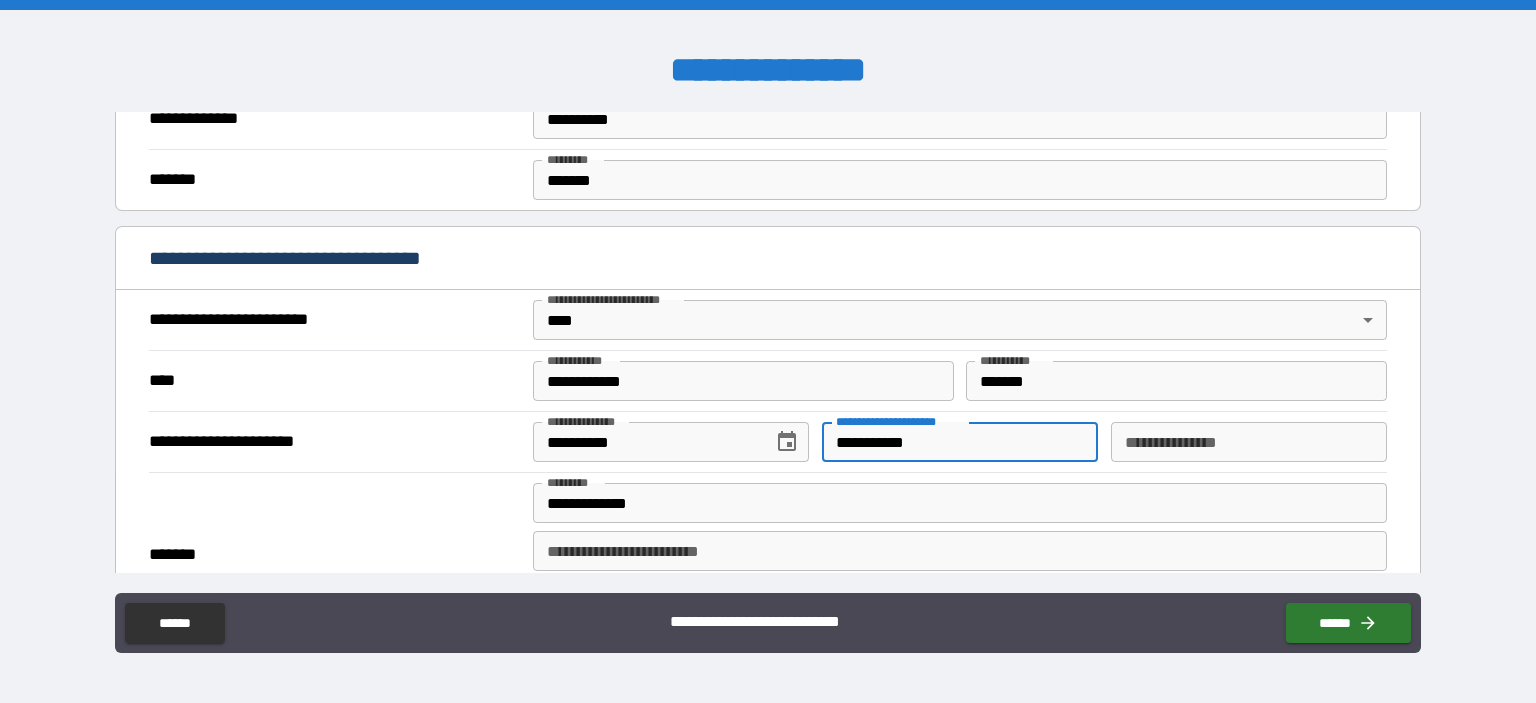 type on "**********" 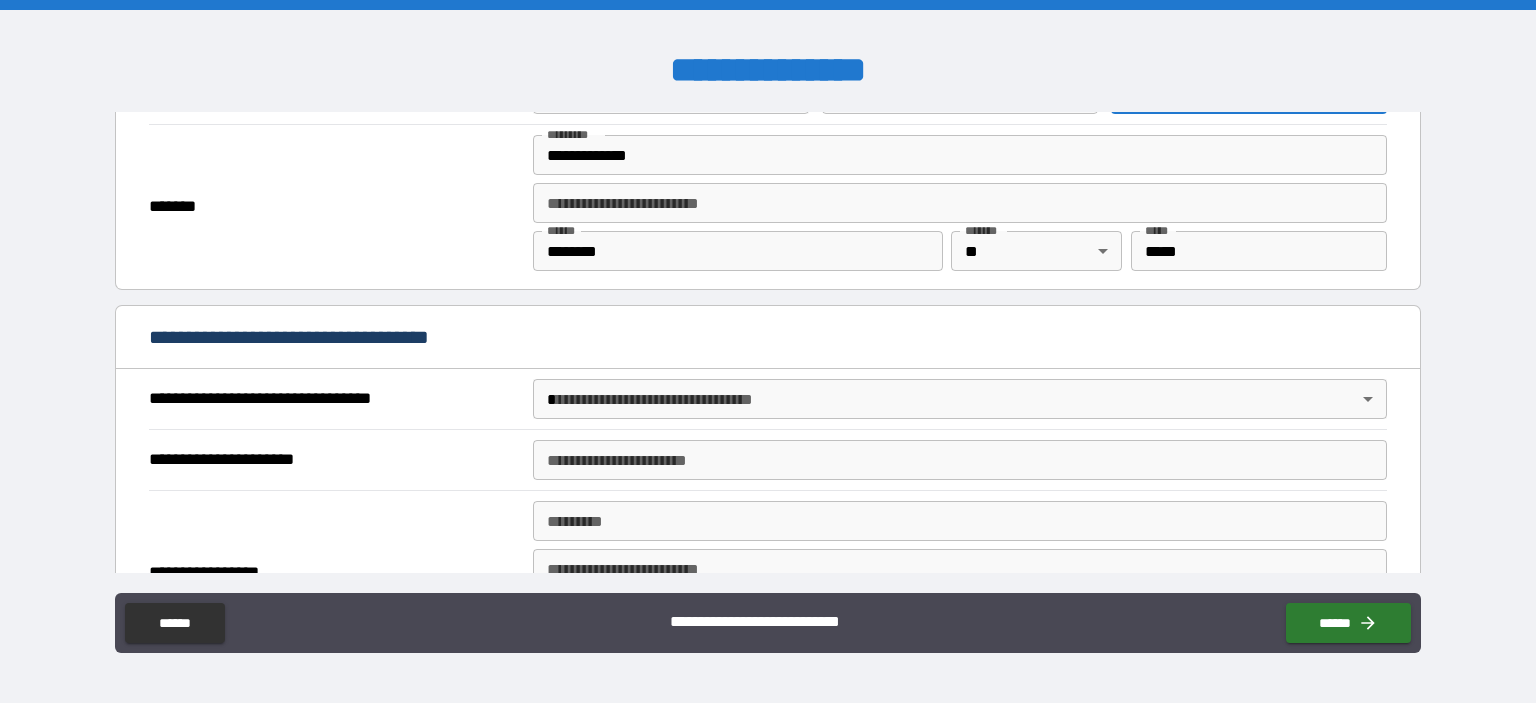 scroll, scrollTop: 1000, scrollLeft: 0, axis: vertical 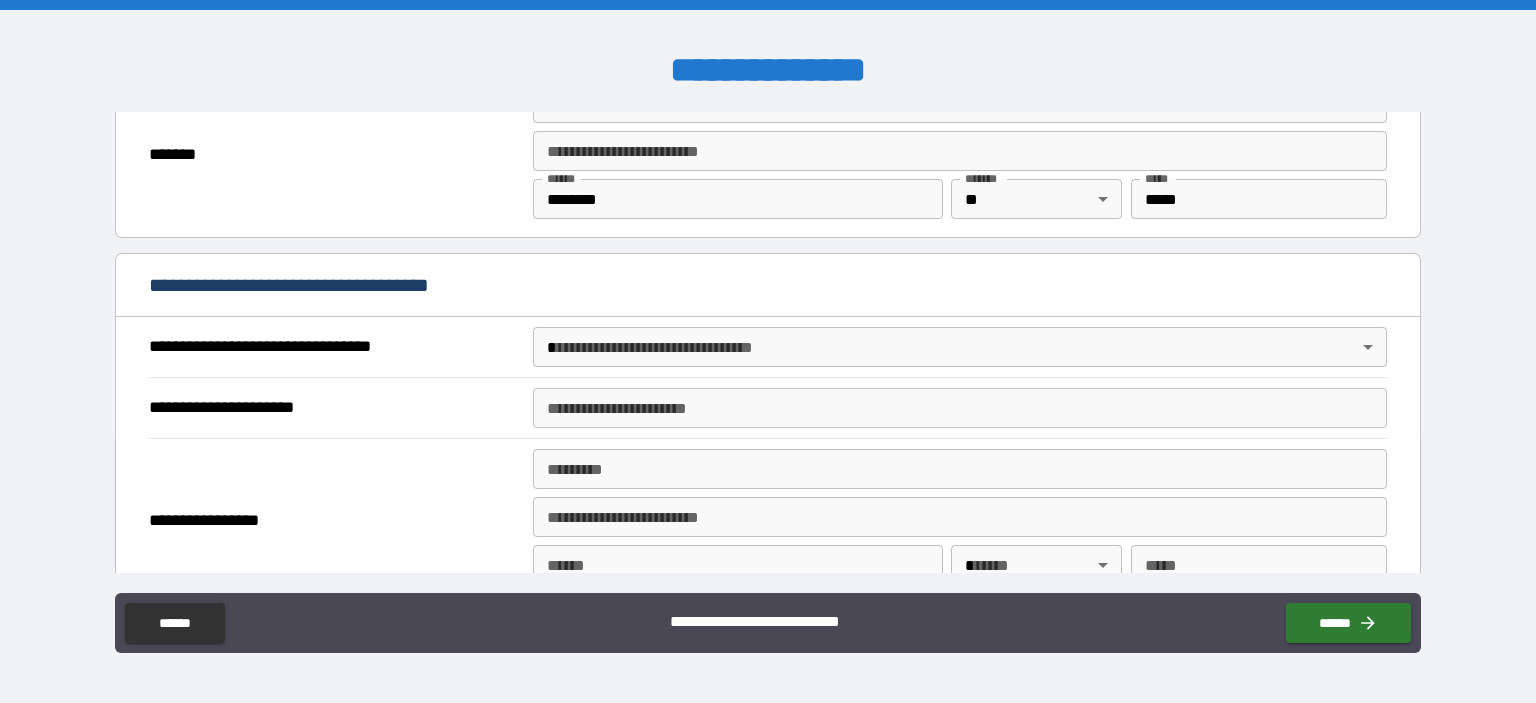 type on "********" 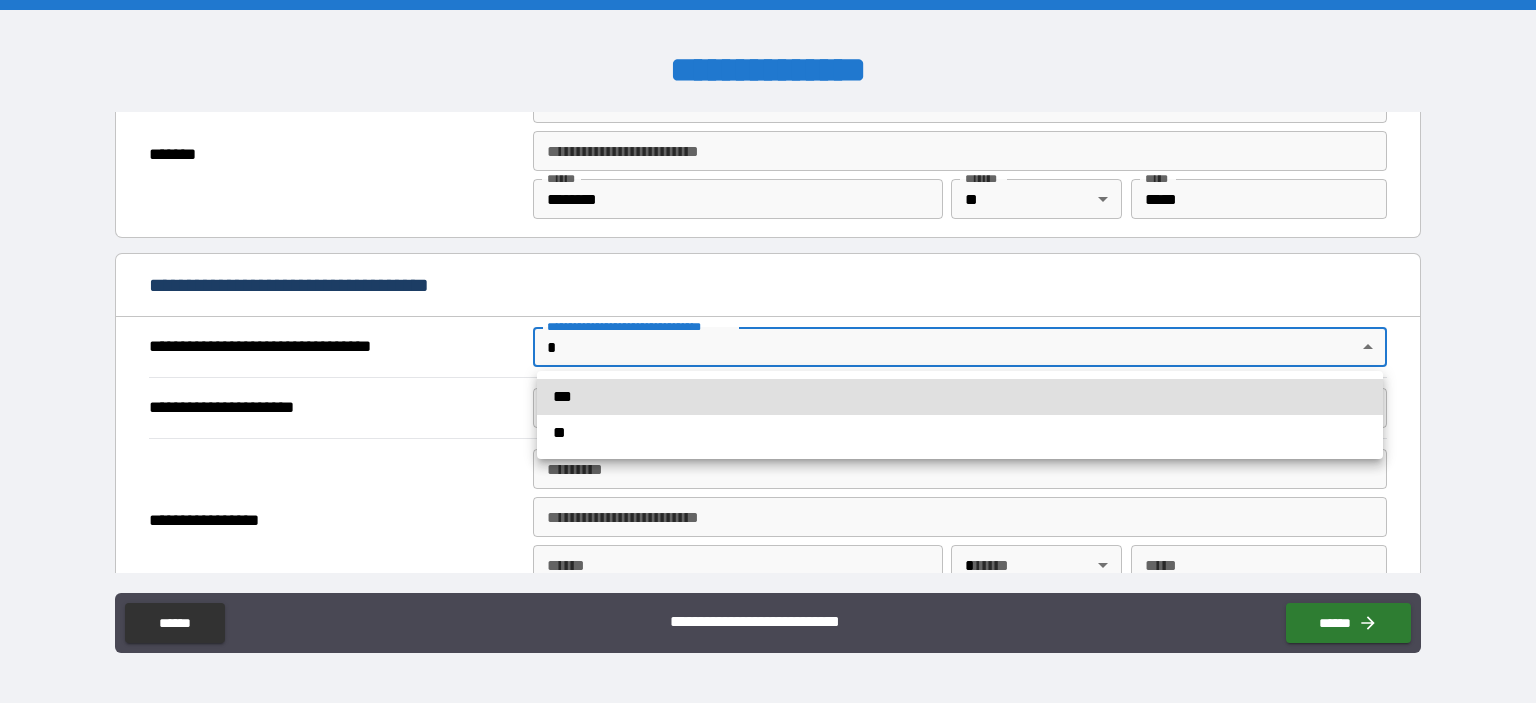 click on "***" at bounding box center (960, 397) 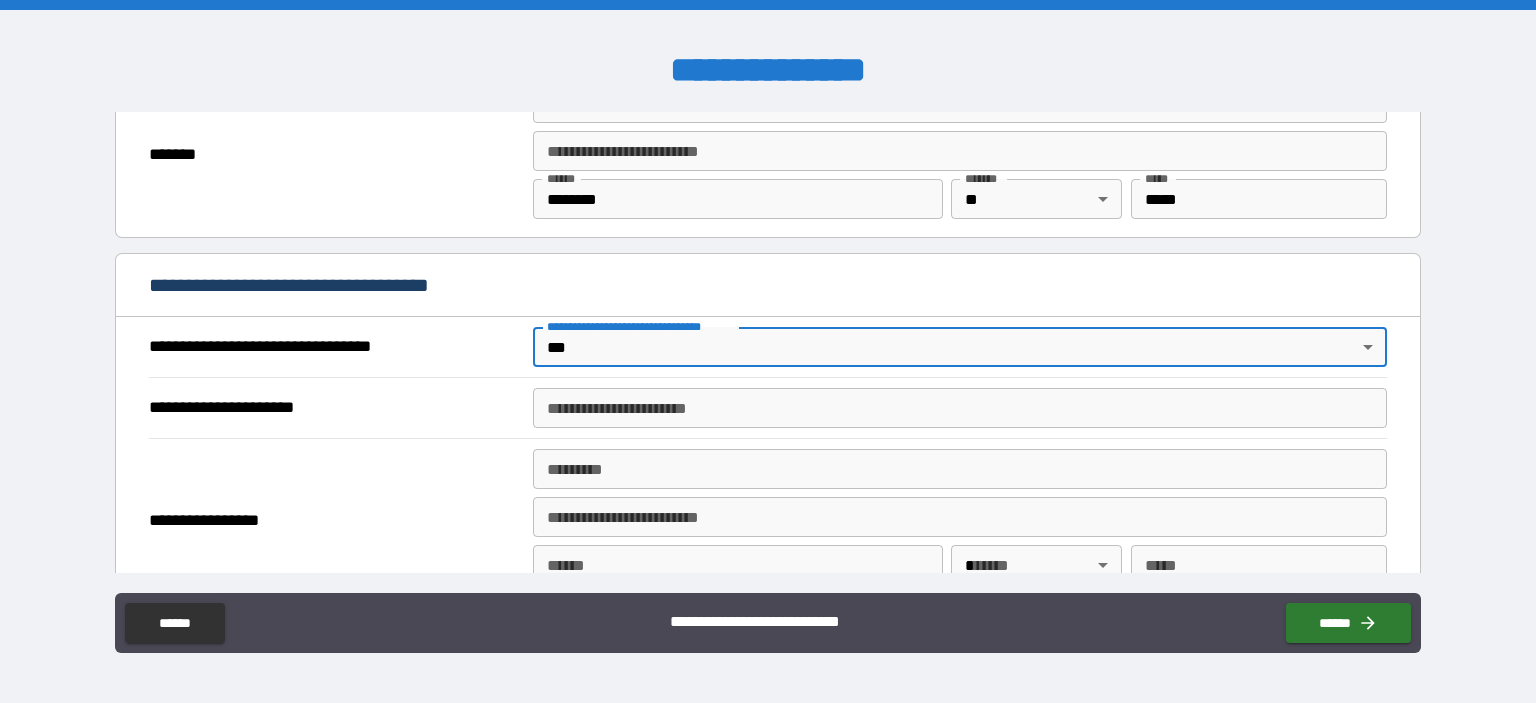 click on "**********" at bounding box center [960, 408] 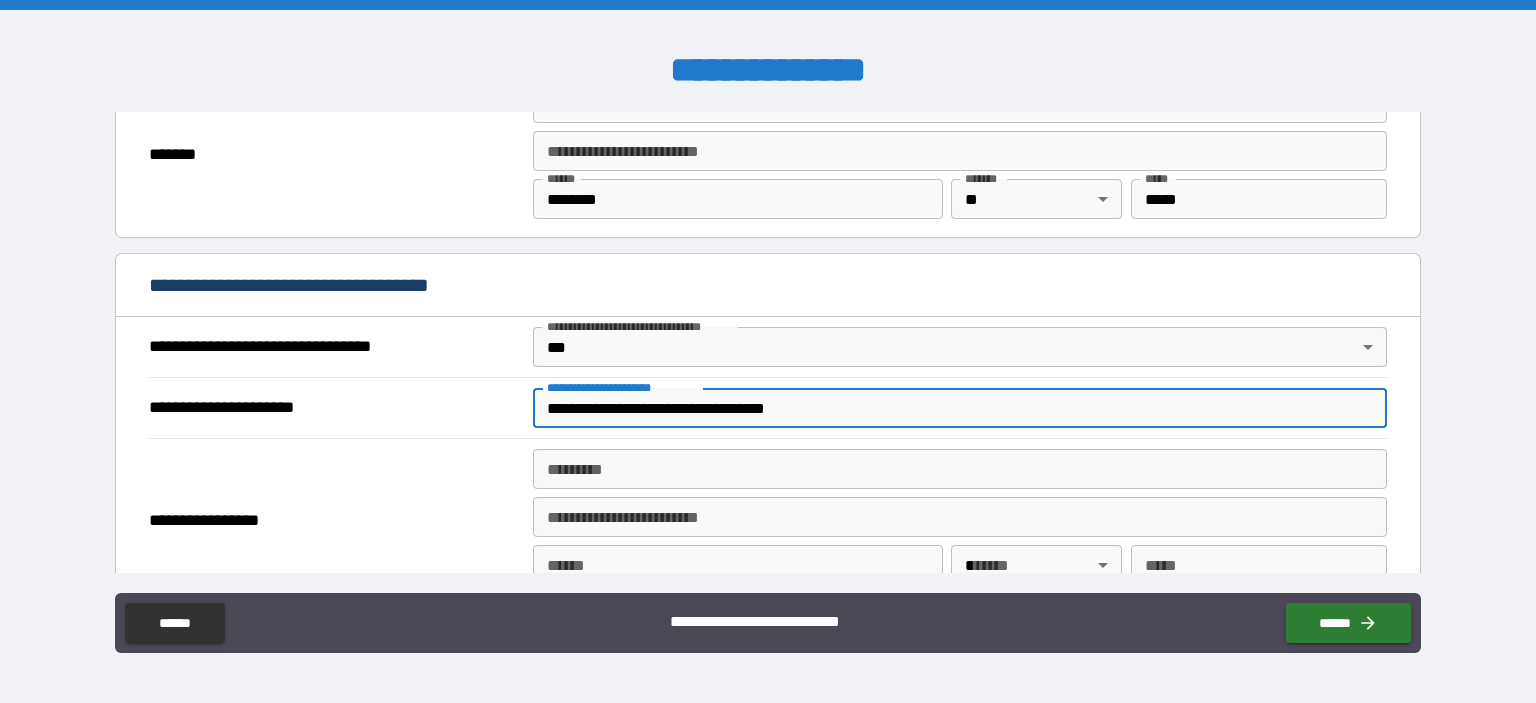 scroll, scrollTop: 1100, scrollLeft: 0, axis: vertical 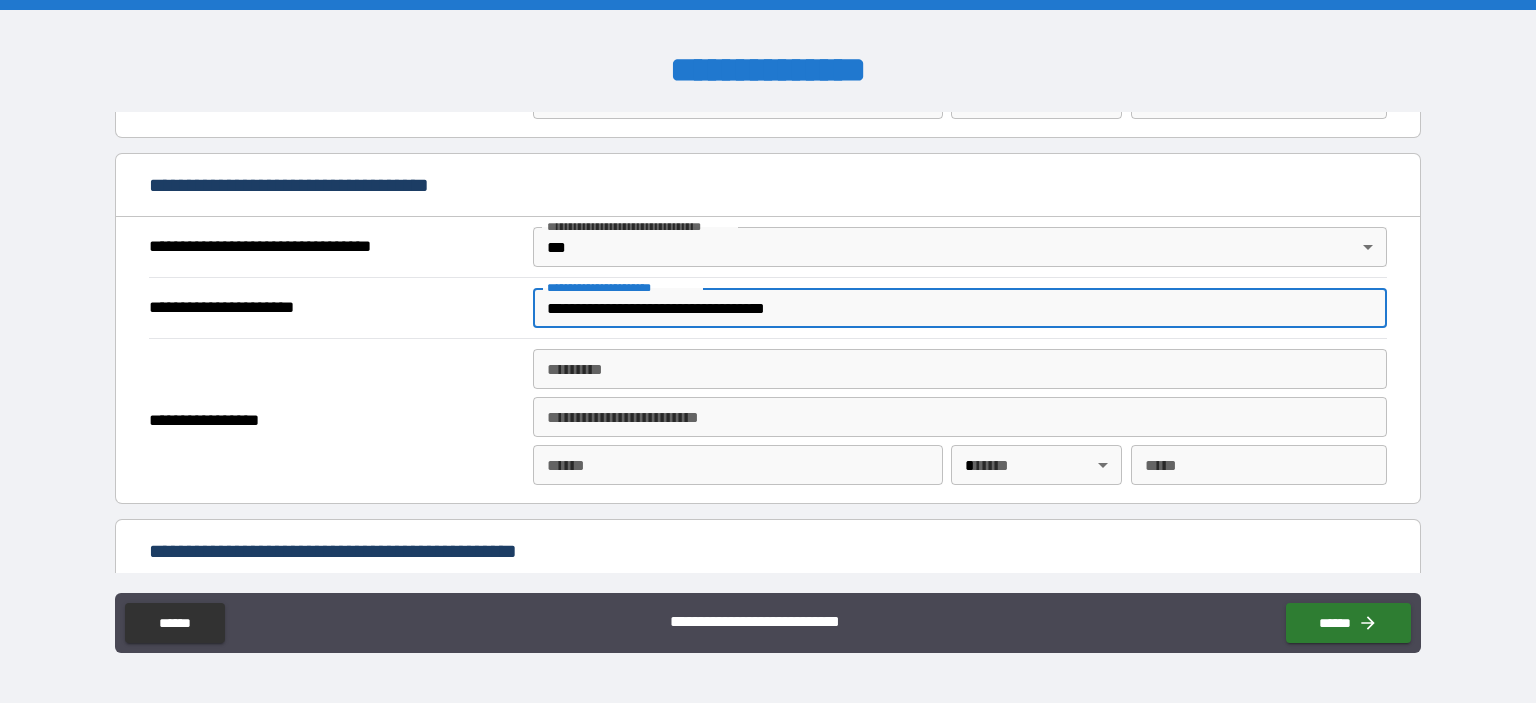 type on "**********" 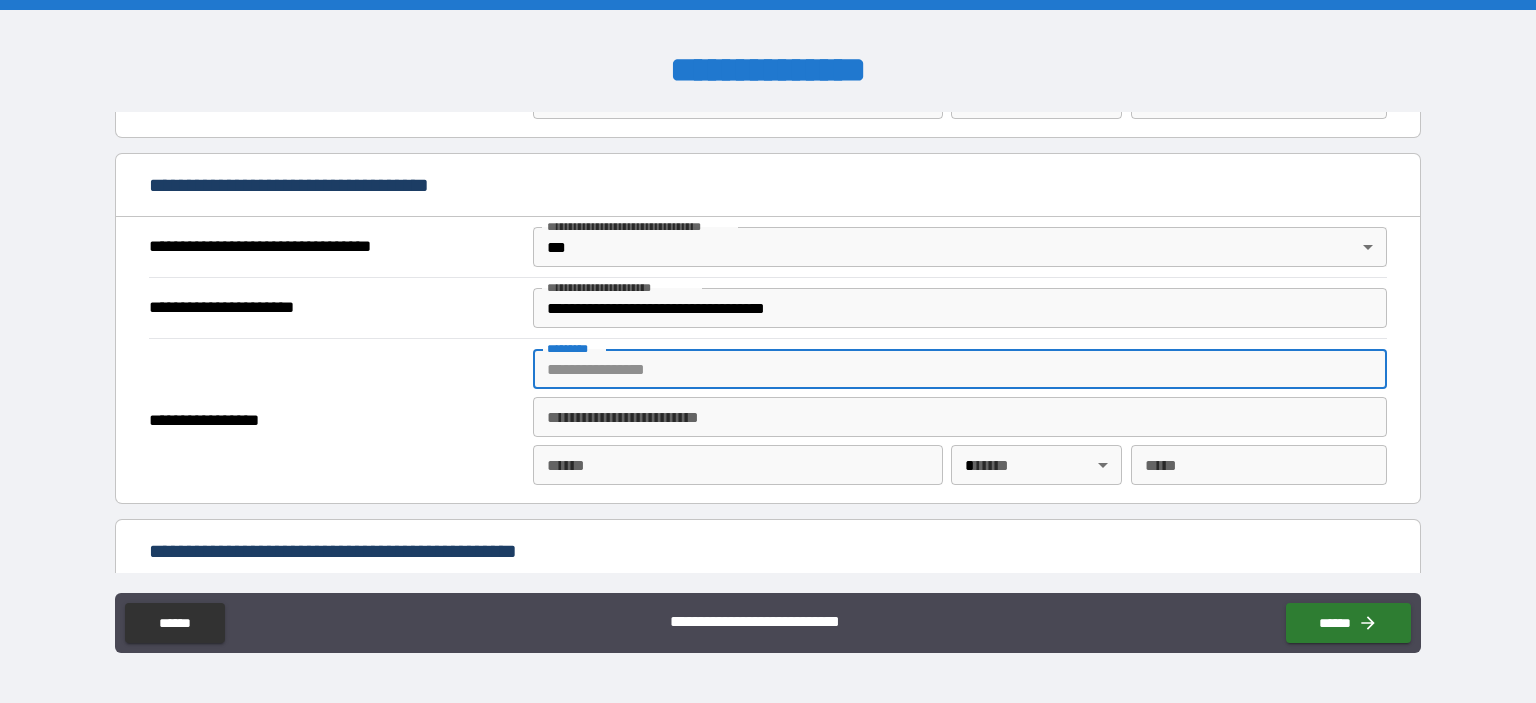 drag, startPoint x: 588, startPoint y: 367, endPoint x: 551, endPoint y: 363, distance: 37.215588 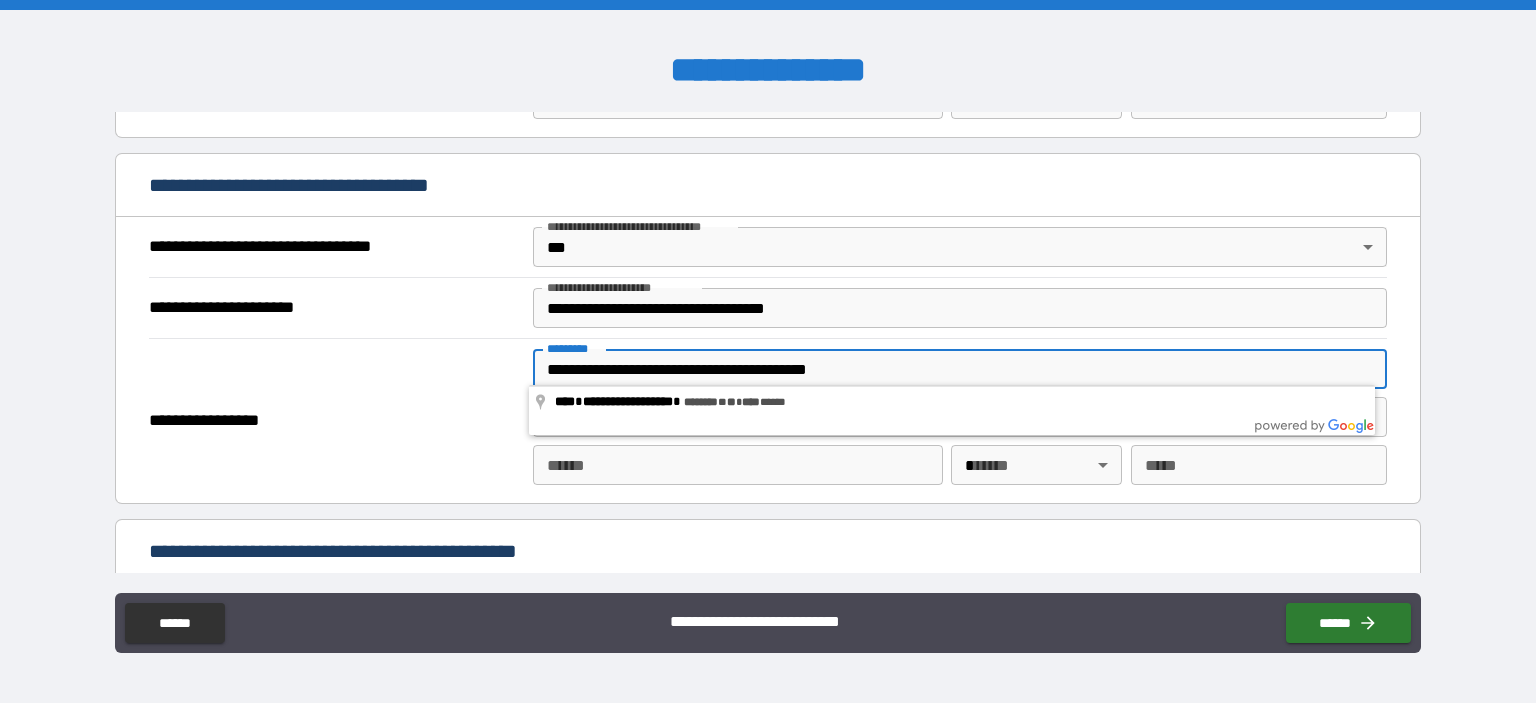 type on "**********" 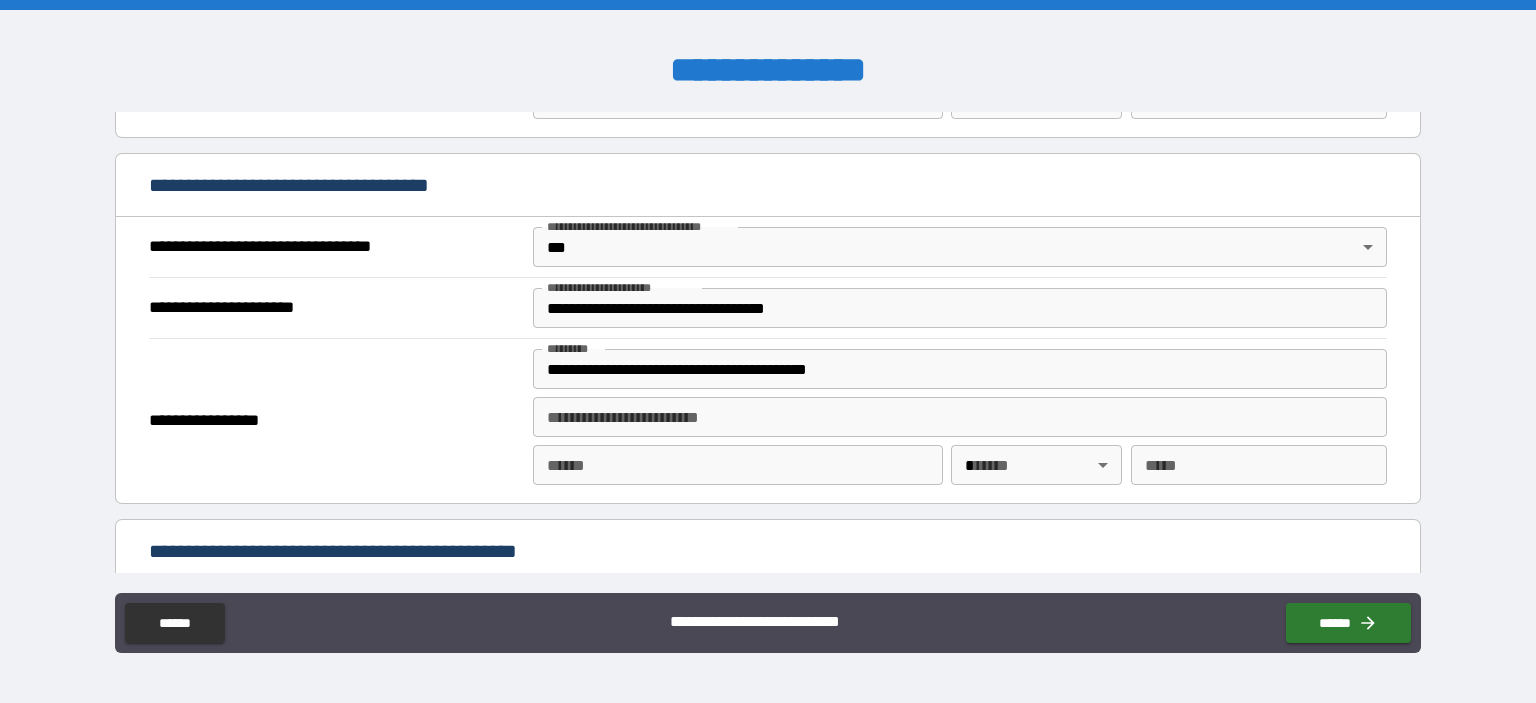 click on "****   *" at bounding box center [738, 465] 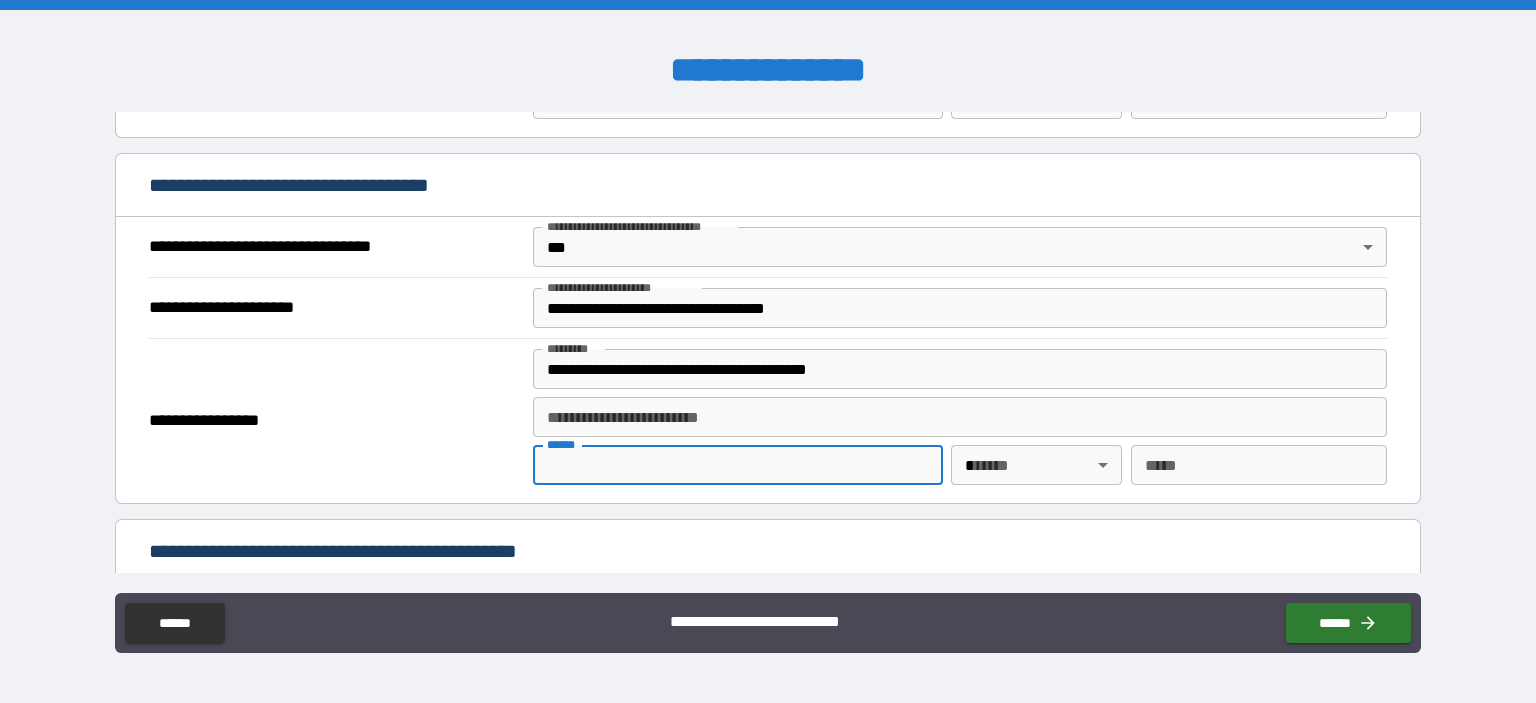 click on "**********" at bounding box center [768, 351] 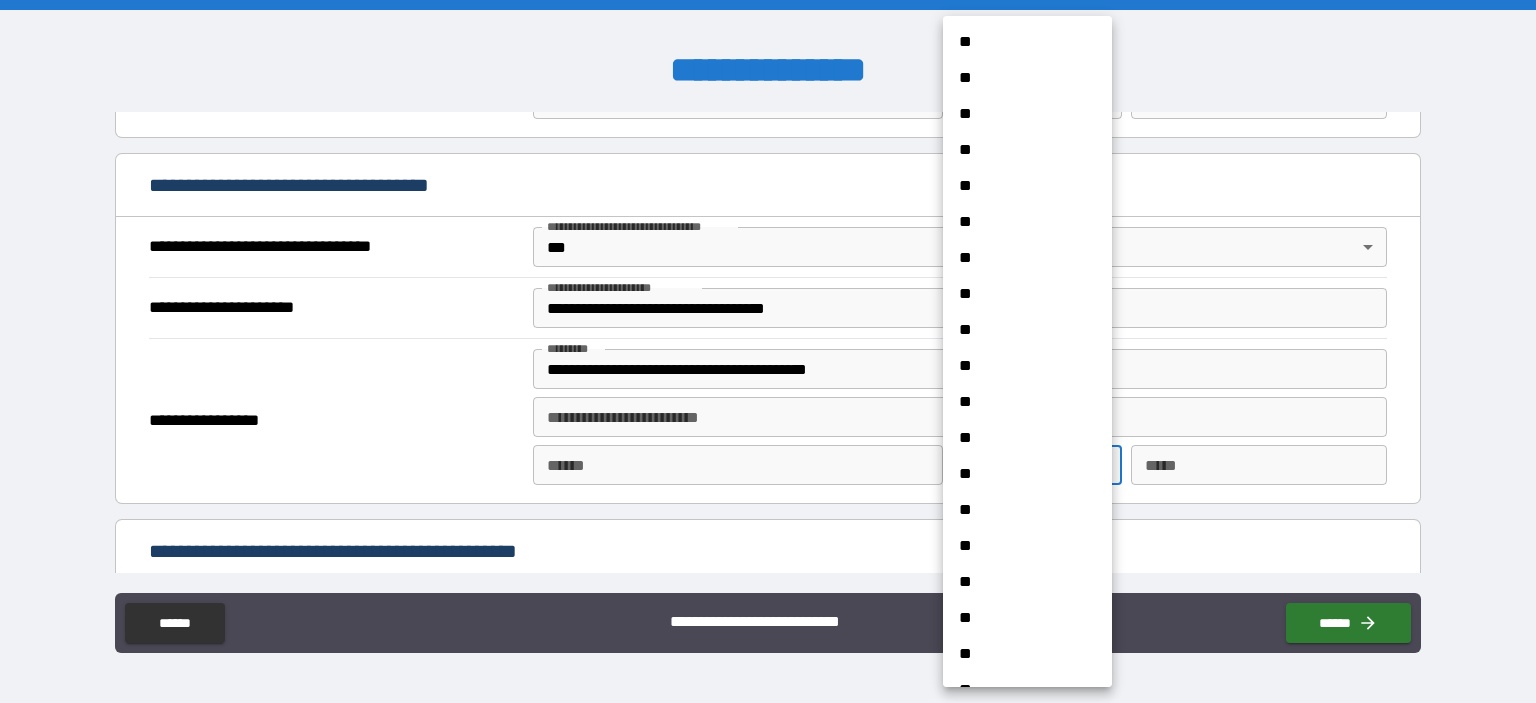 scroll, scrollTop: 587, scrollLeft: 0, axis: vertical 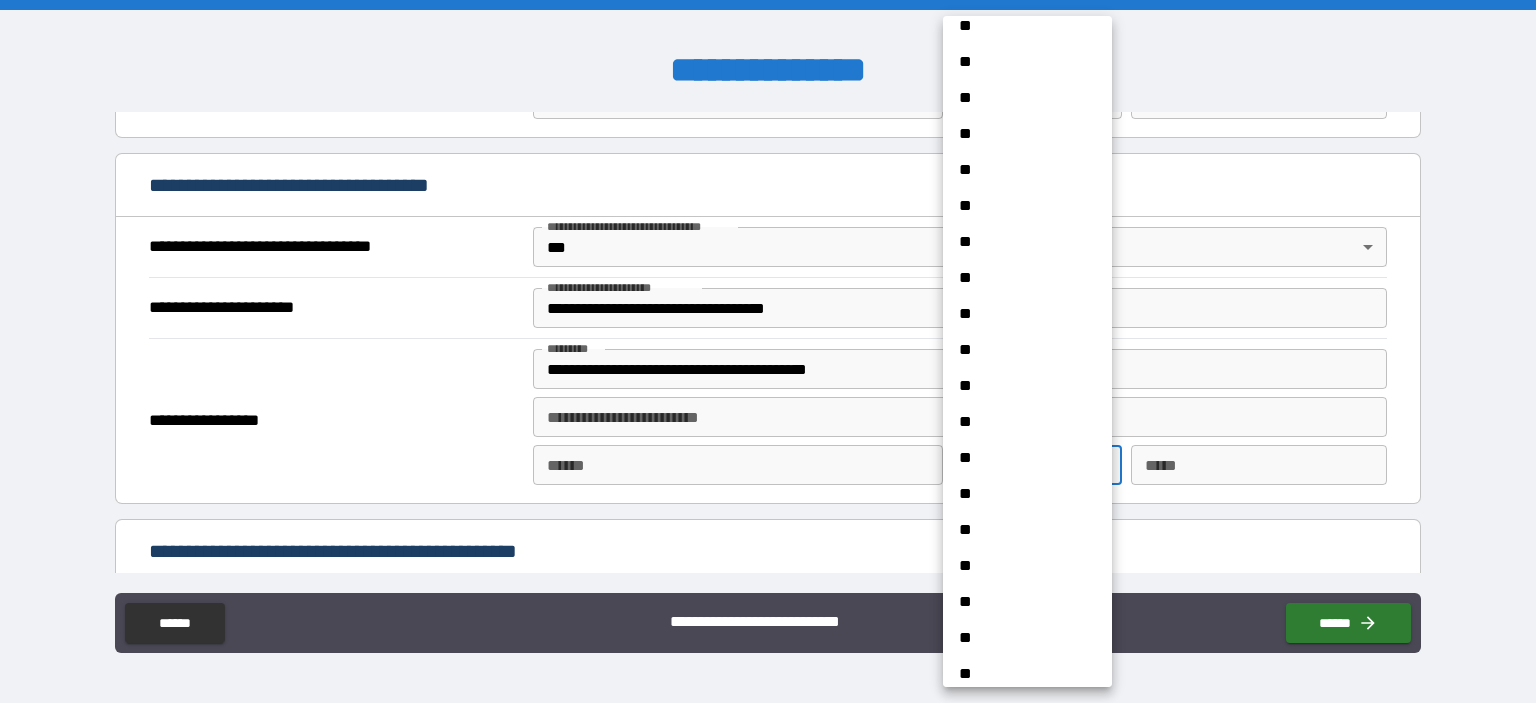 click on "**" at bounding box center [1020, 530] 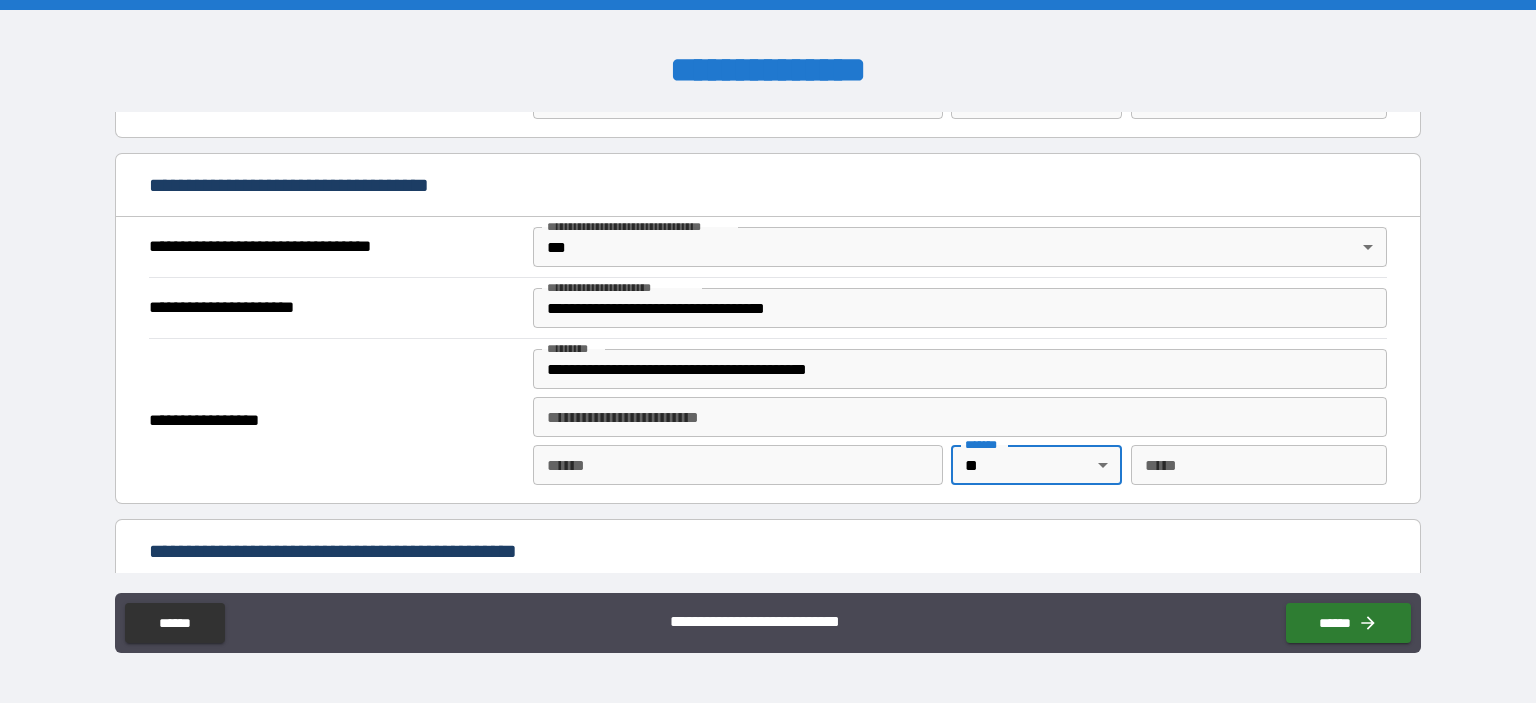 click on "***   *" at bounding box center [1259, 465] 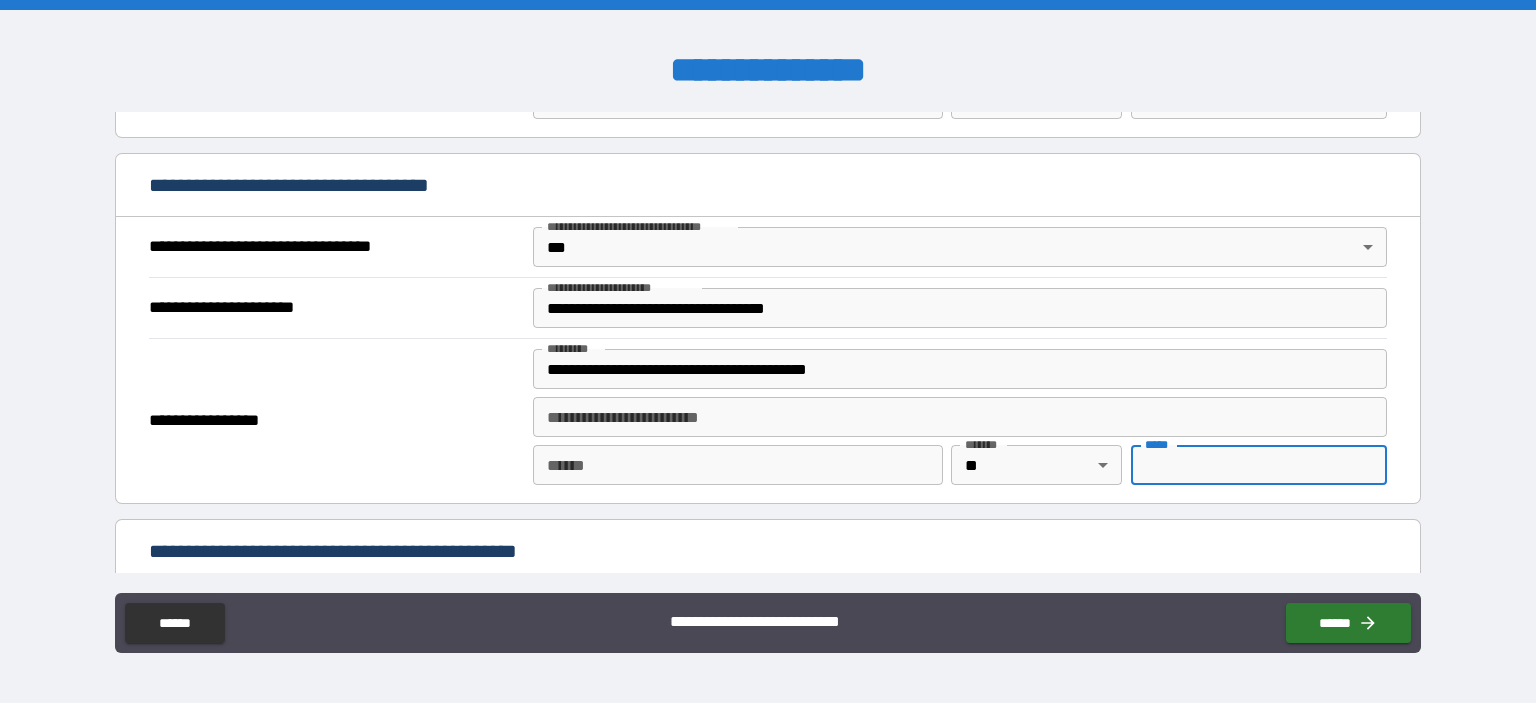 click on "***   *" at bounding box center (1259, 465) 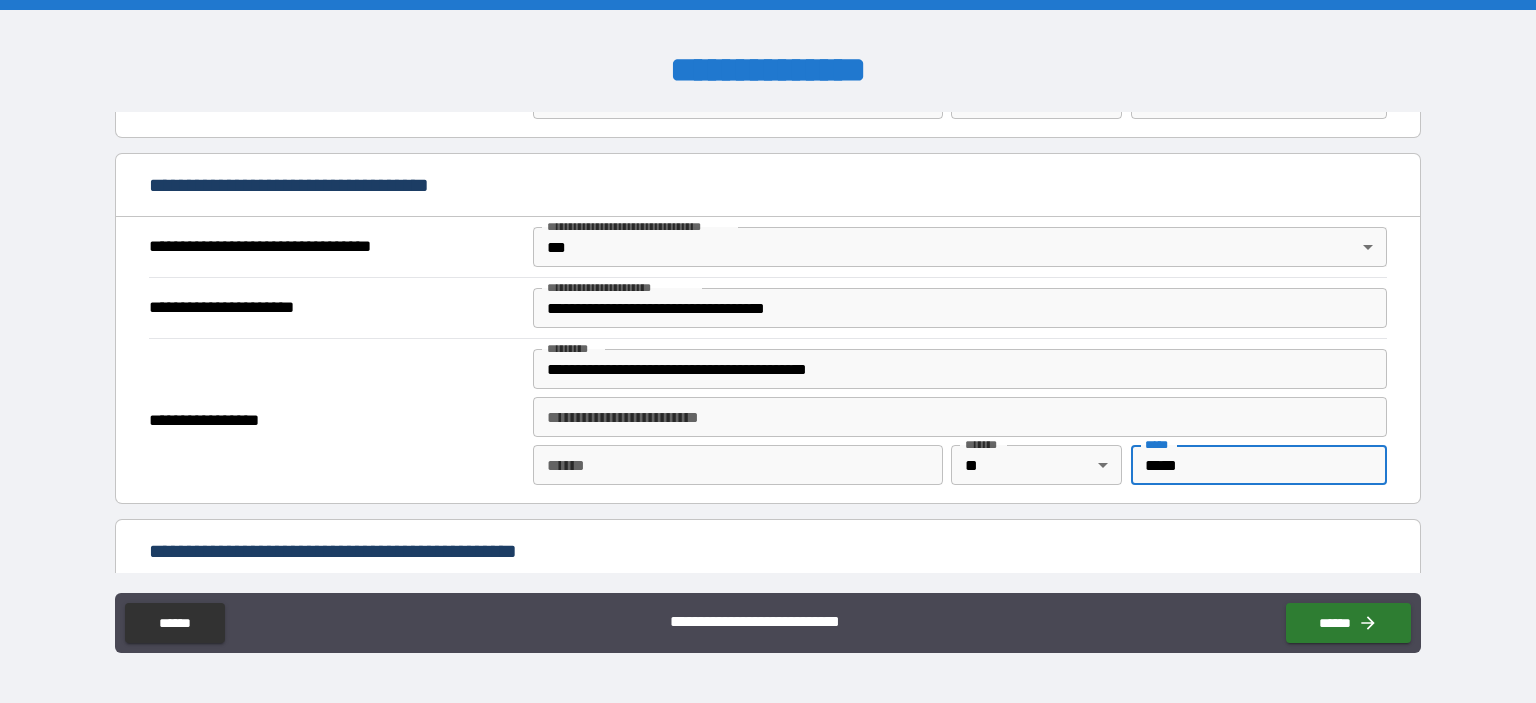 type on "*****" 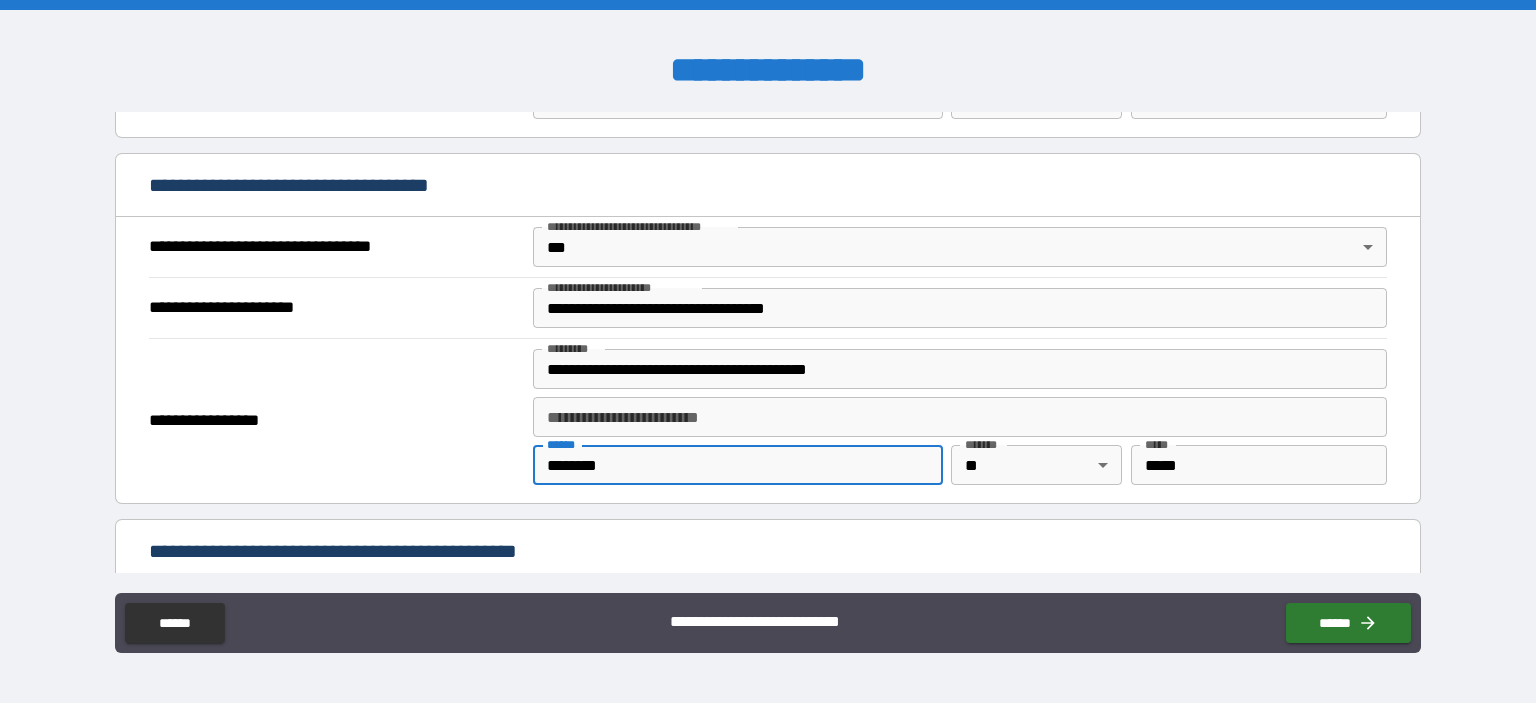type on "********" 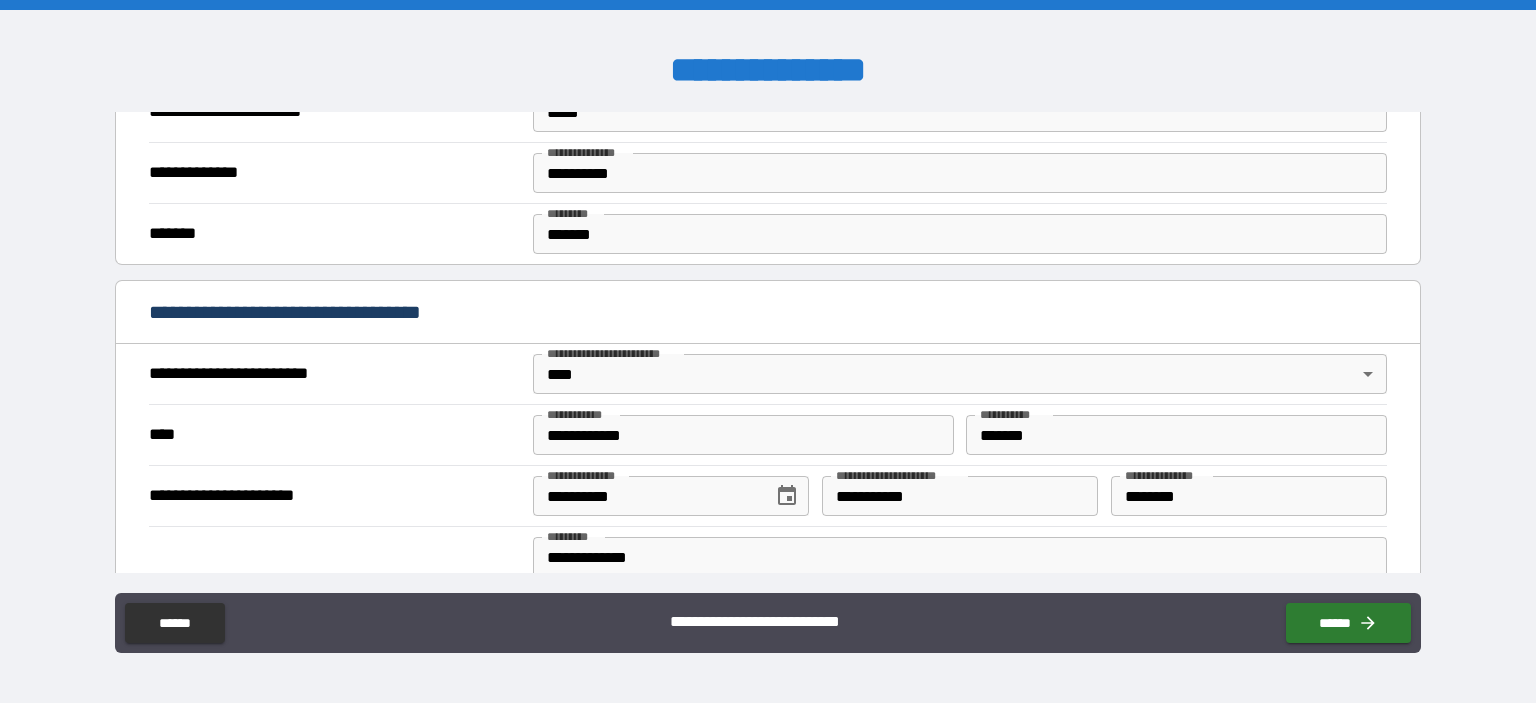 scroll, scrollTop: 500, scrollLeft: 0, axis: vertical 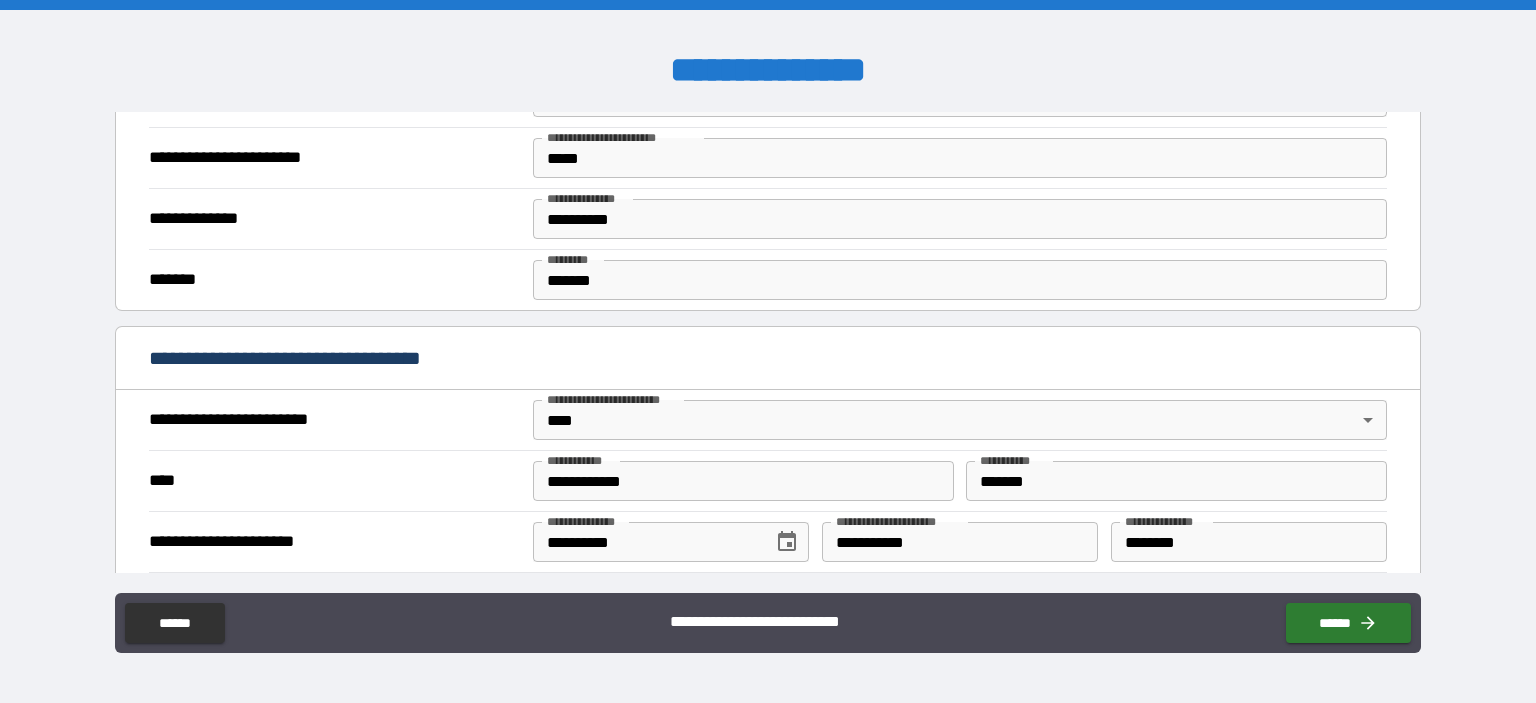 click on "**********" at bounding box center [960, 219] 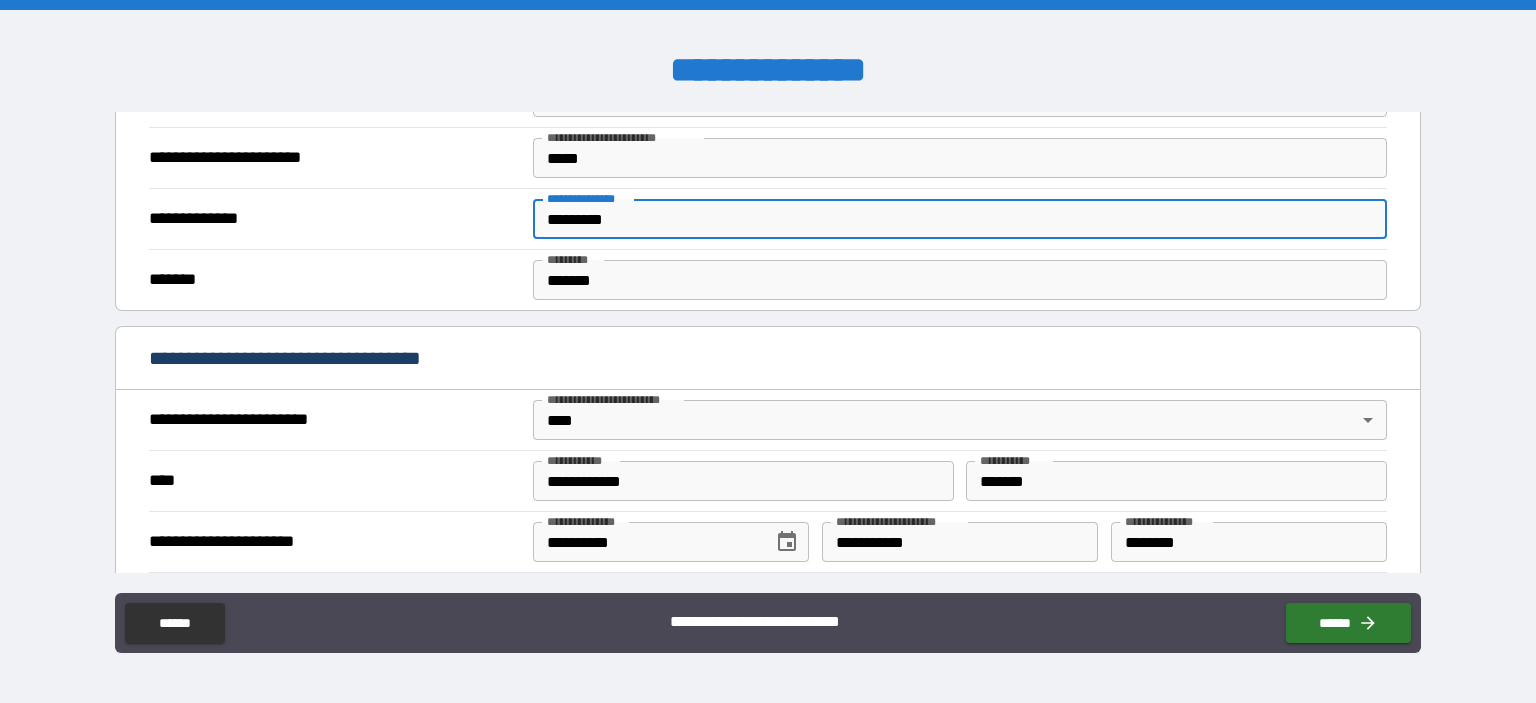 type on "*********" 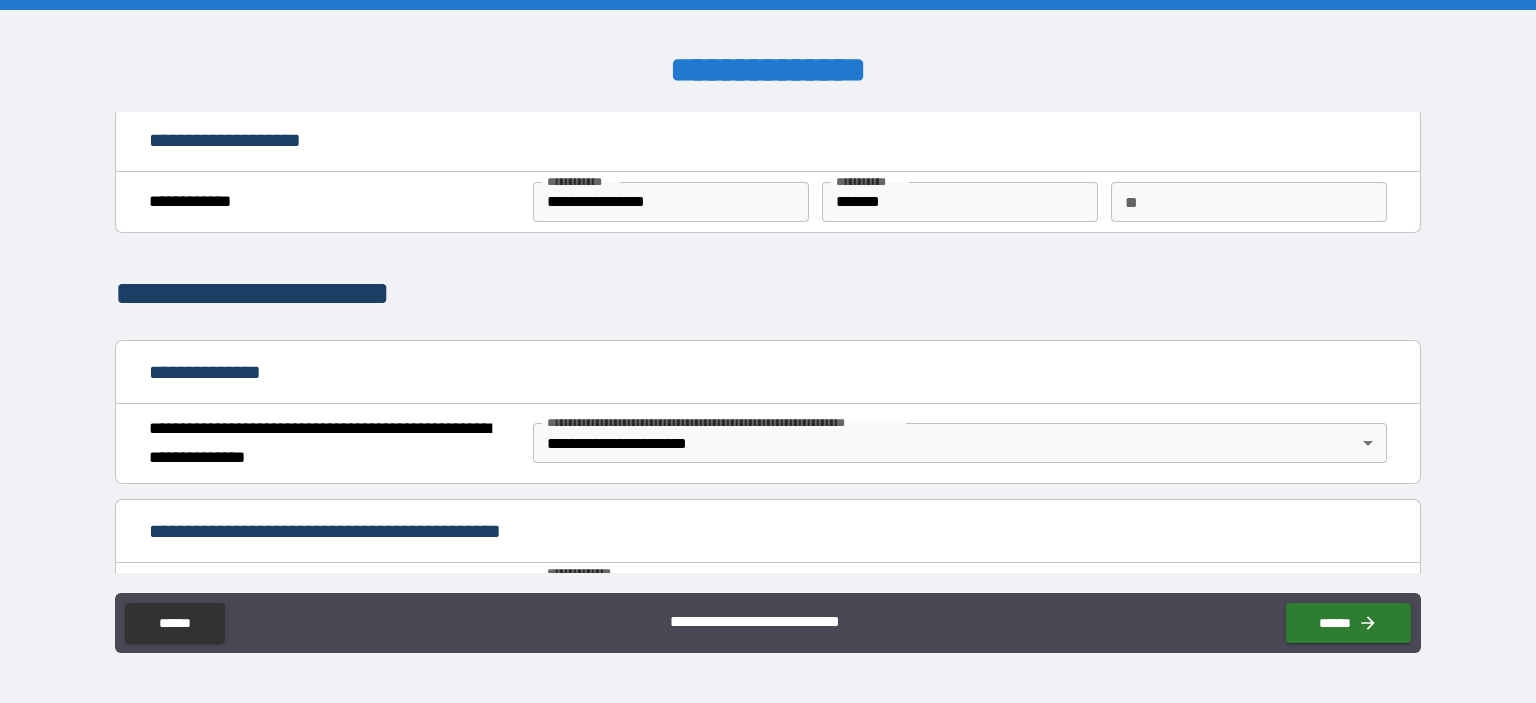 scroll, scrollTop: 0, scrollLeft: 0, axis: both 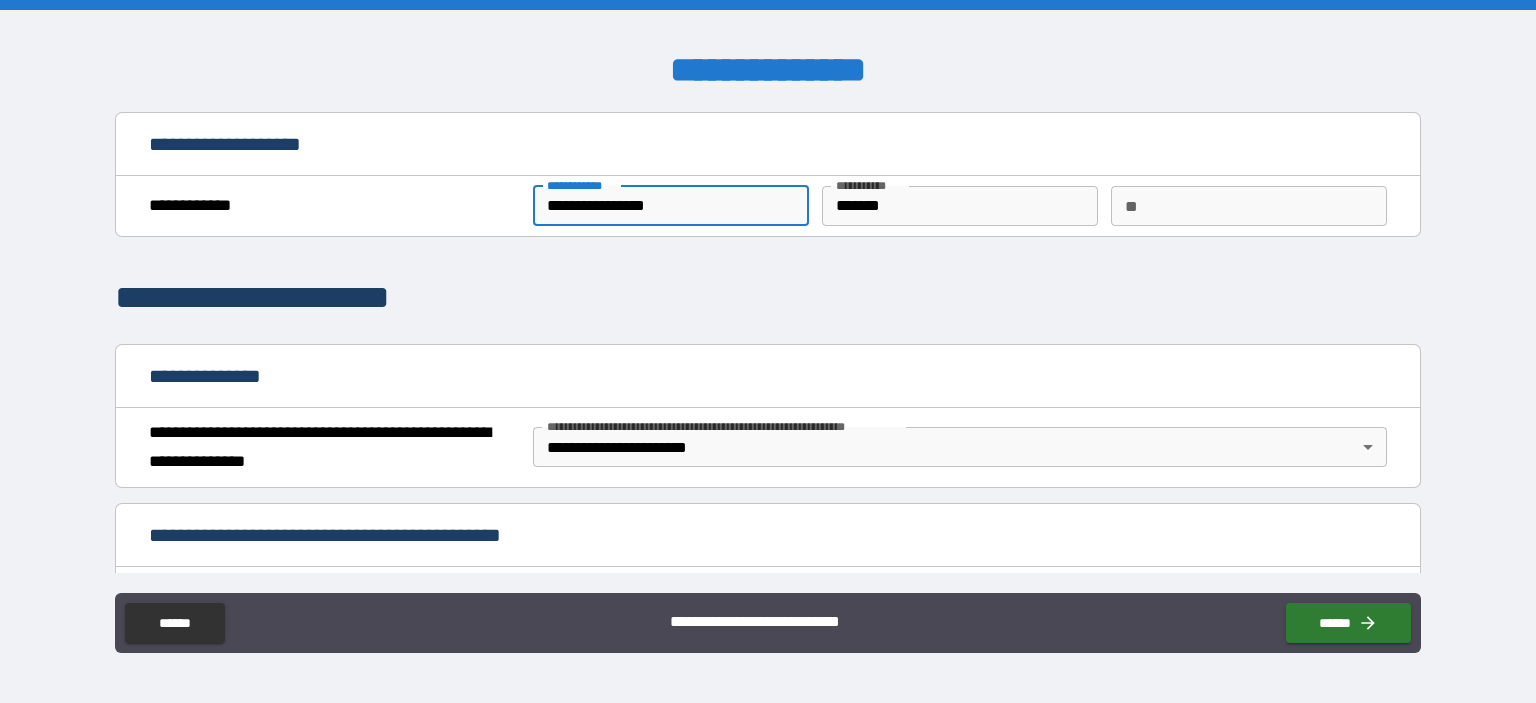 click on "**********" at bounding box center [671, 206] 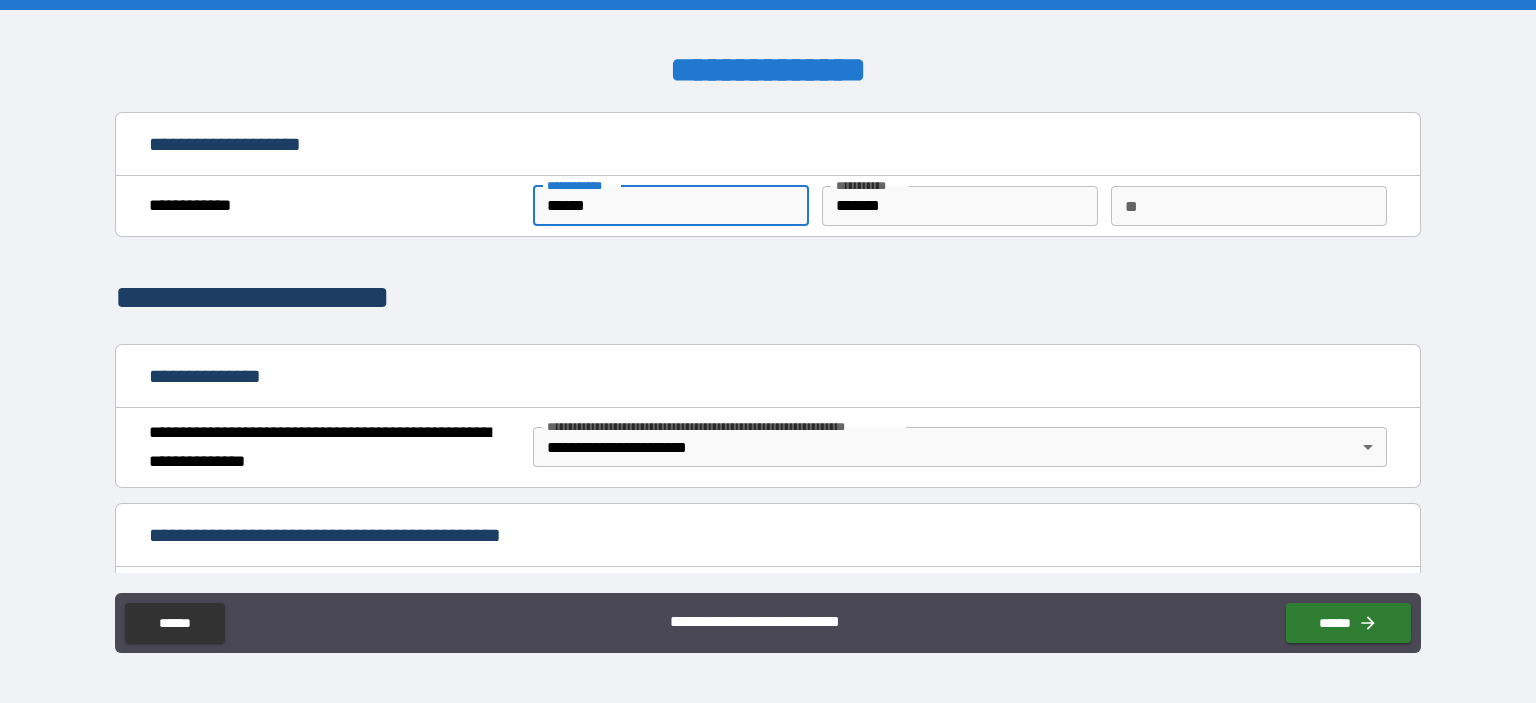 type on "*****" 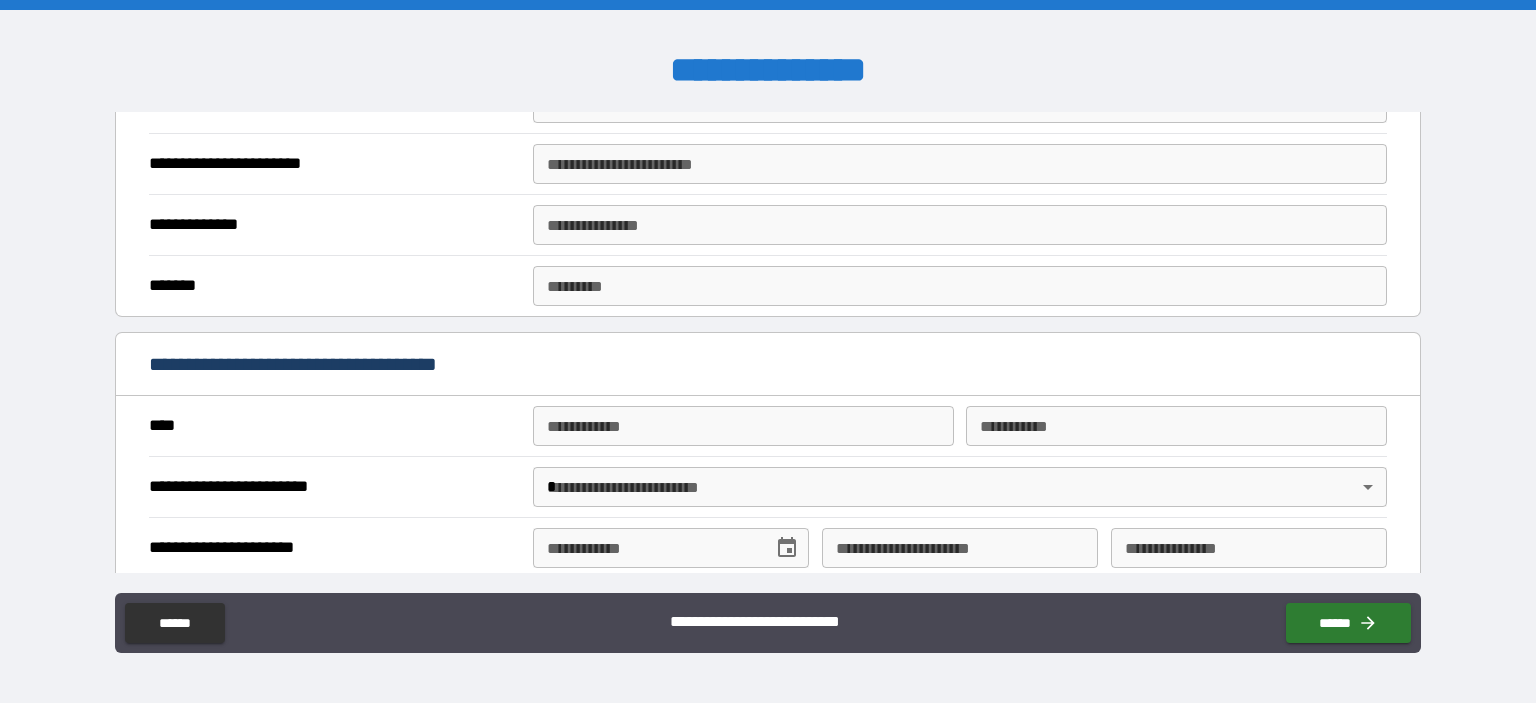 scroll, scrollTop: 1500, scrollLeft: 0, axis: vertical 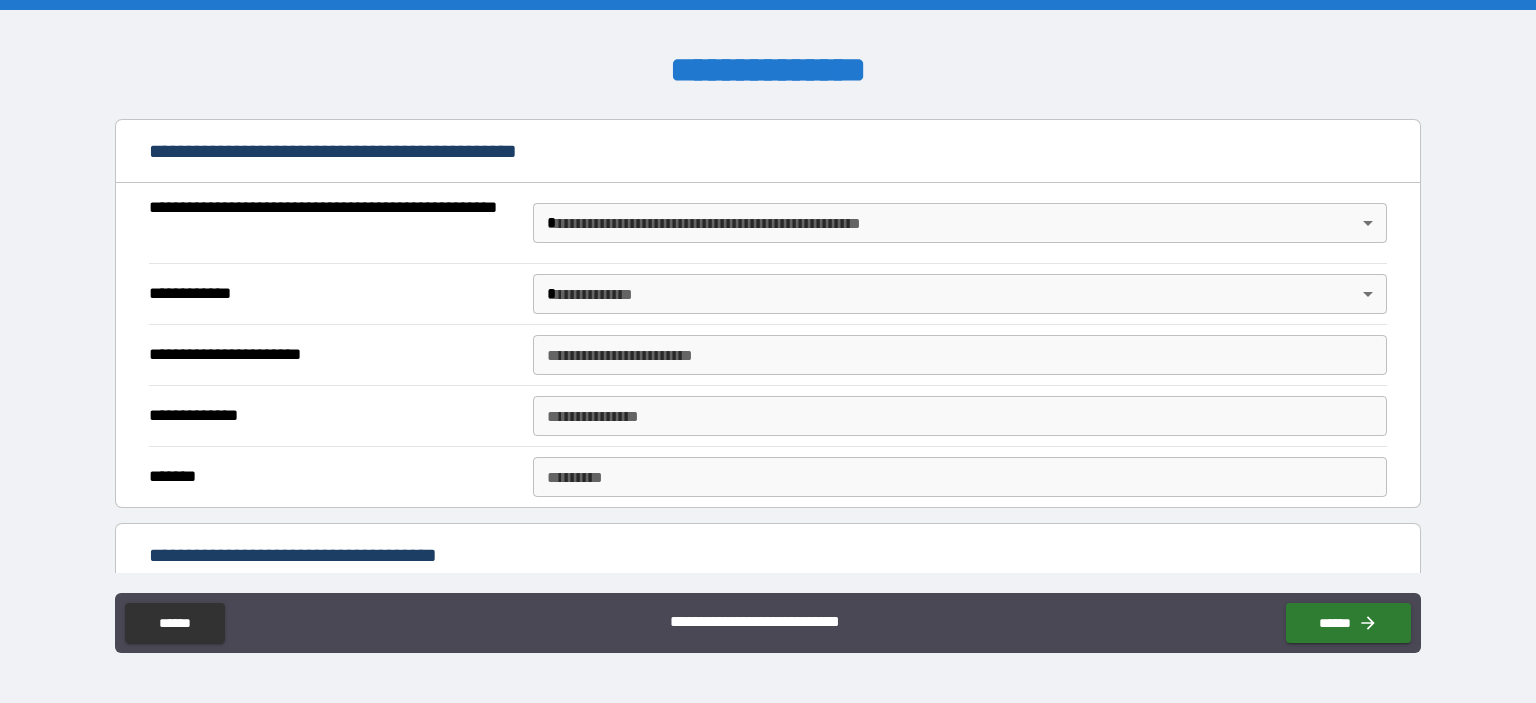 type on "******" 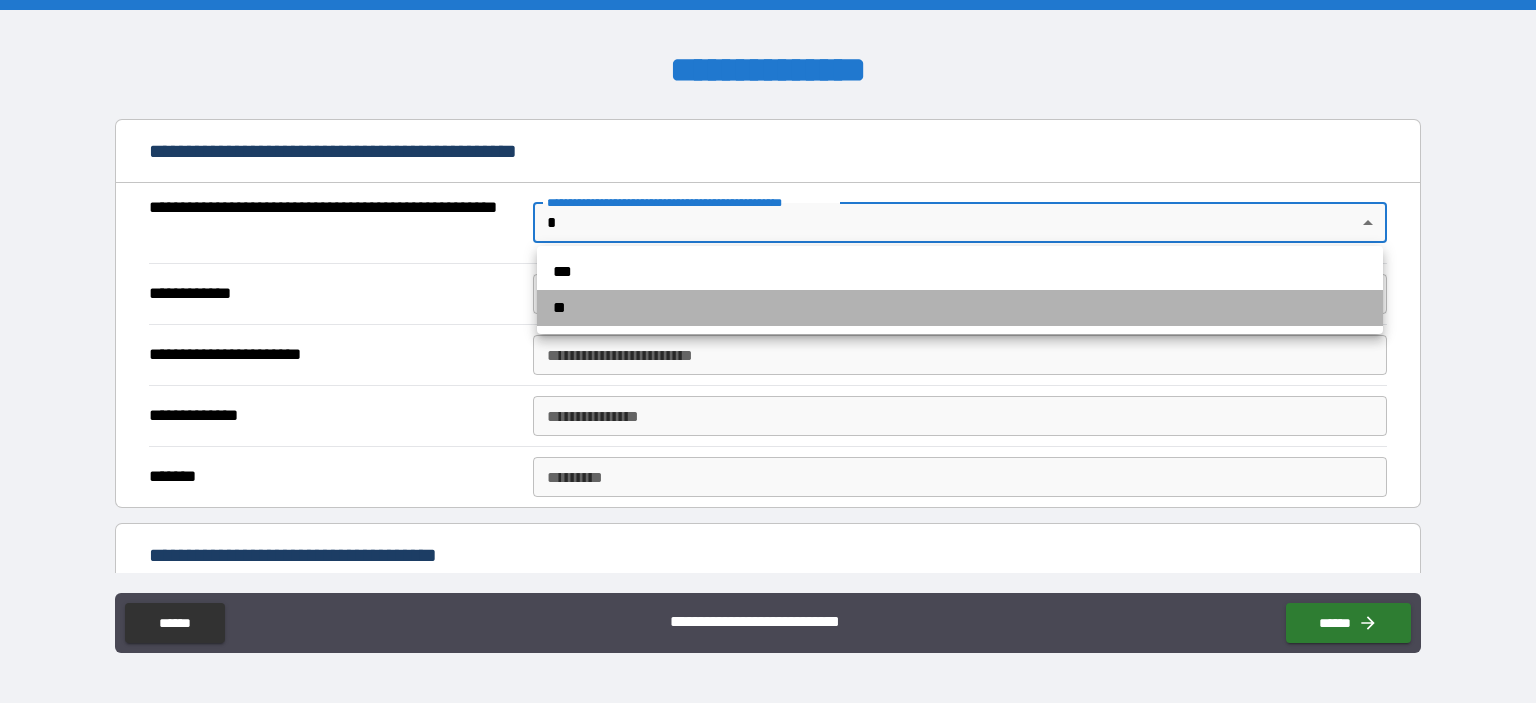 click on "**" at bounding box center (960, 308) 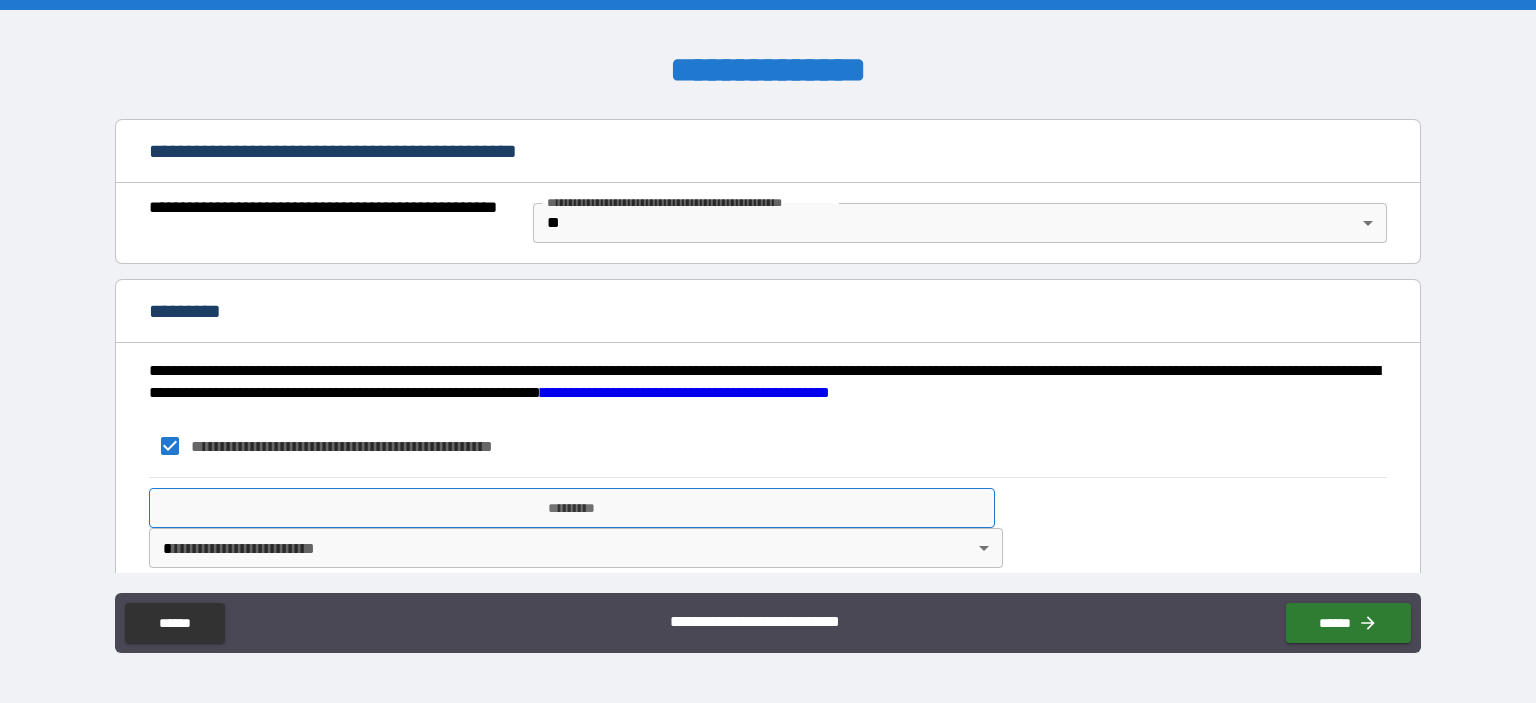 click on "*********" at bounding box center (572, 508) 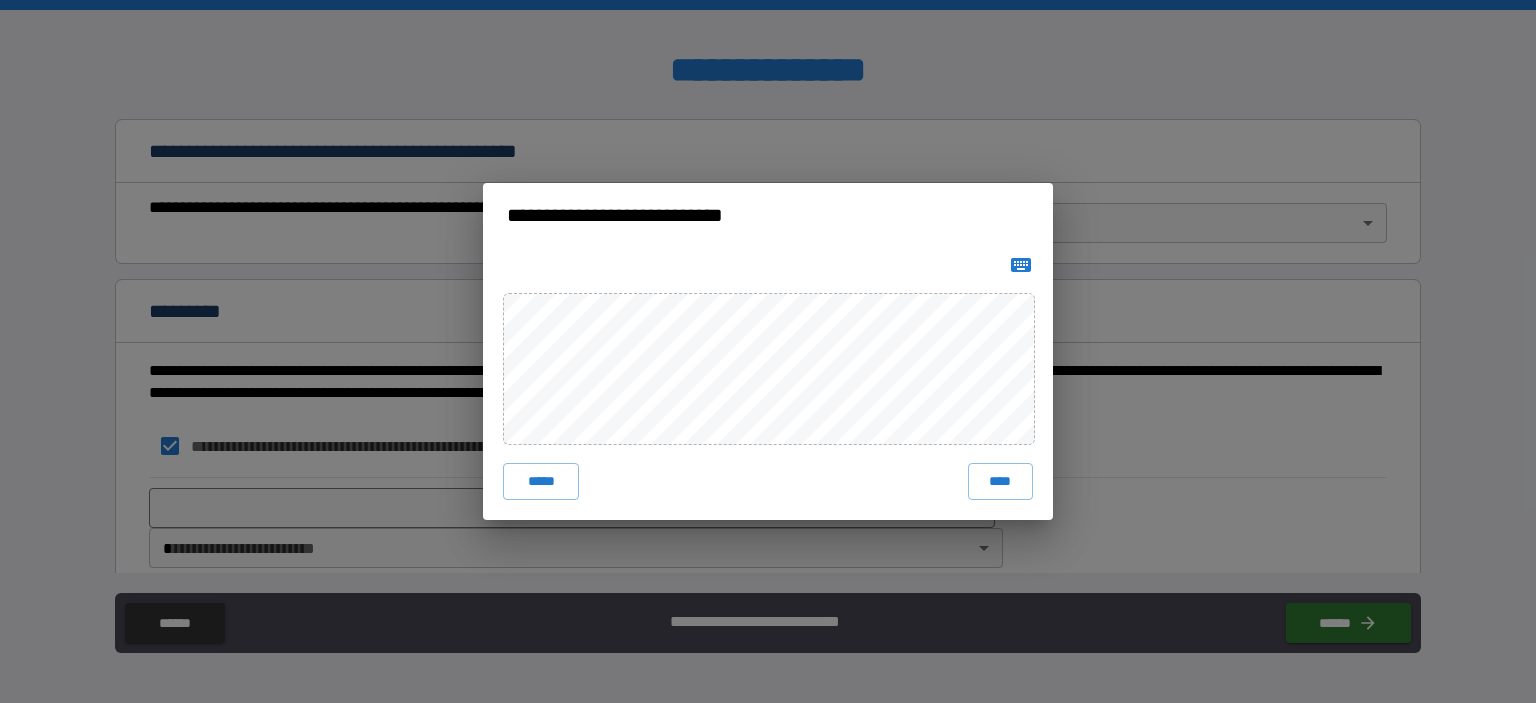 drag, startPoint x: 888, startPoint y: 287, endPoint x: 980, endPoint y: 478, distance: 212.00237 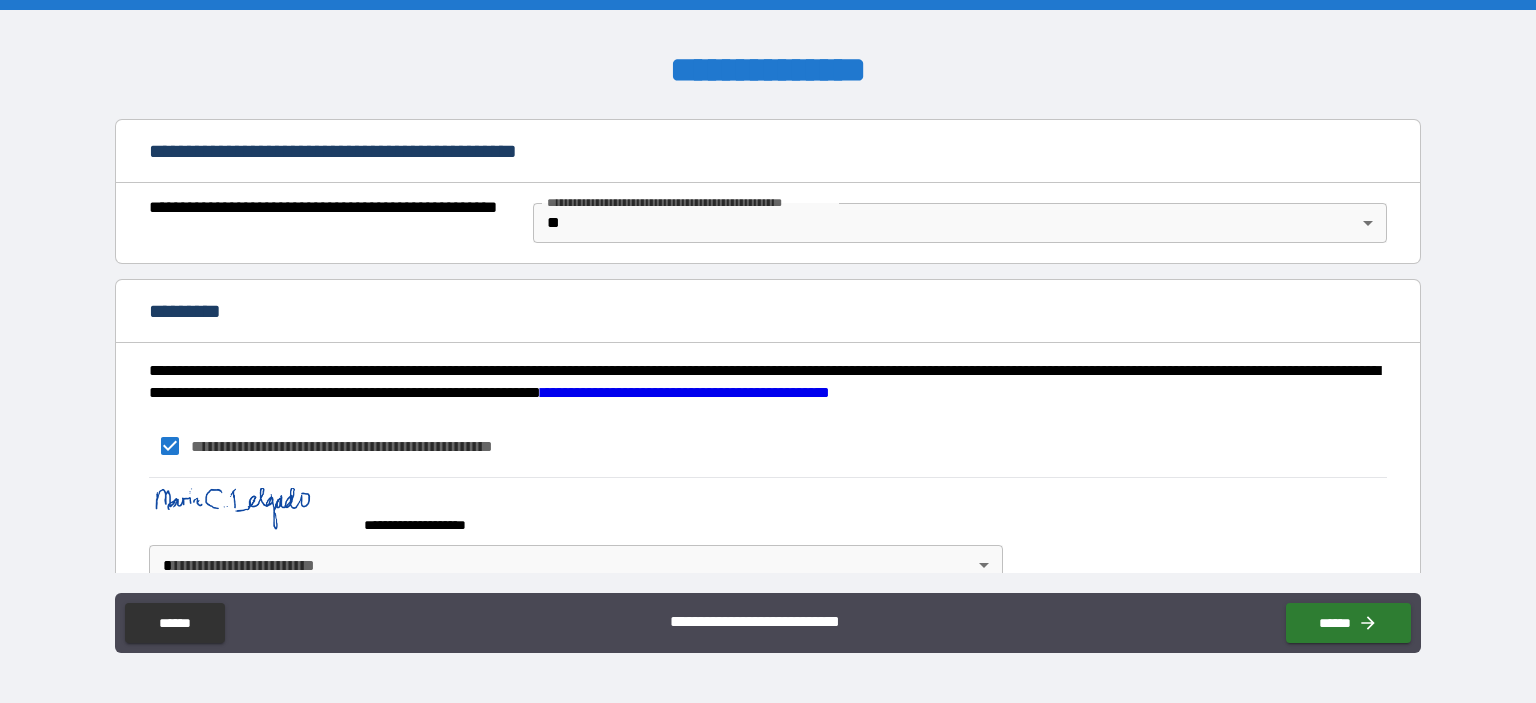 scroll, scrollTop: 1537, scrollLeft: 0, axis: vertical 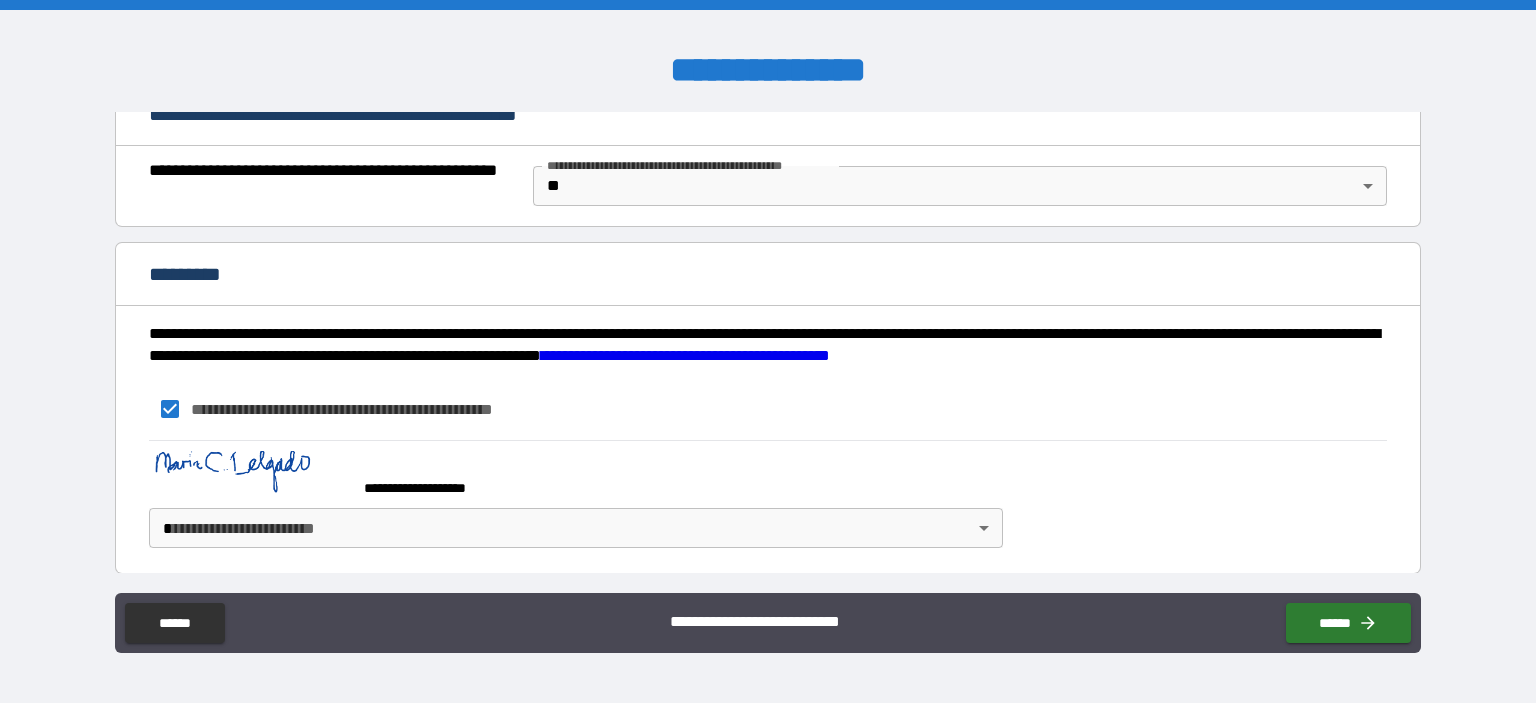 click on "**********" at bounding box center (768, 351) 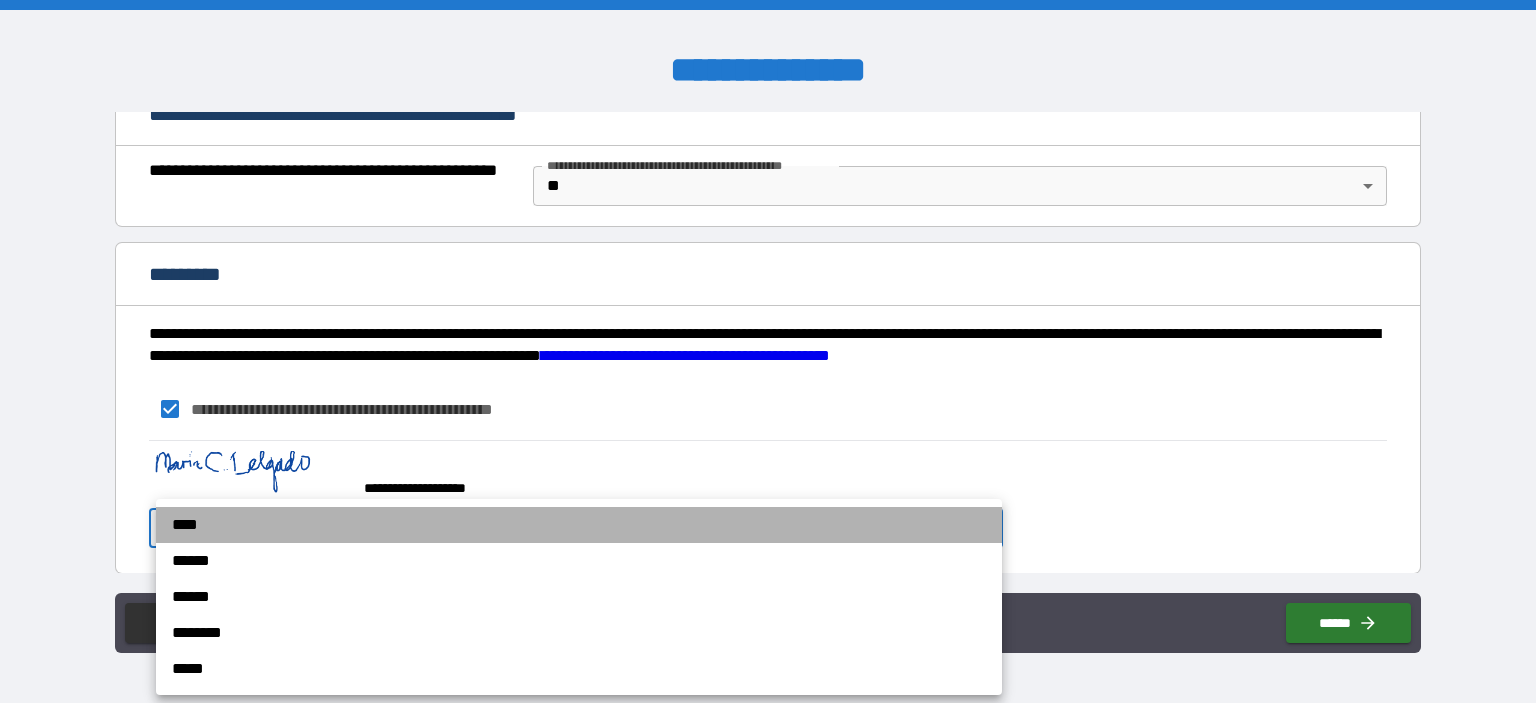 click on "****" at bounding box center [579, 525] 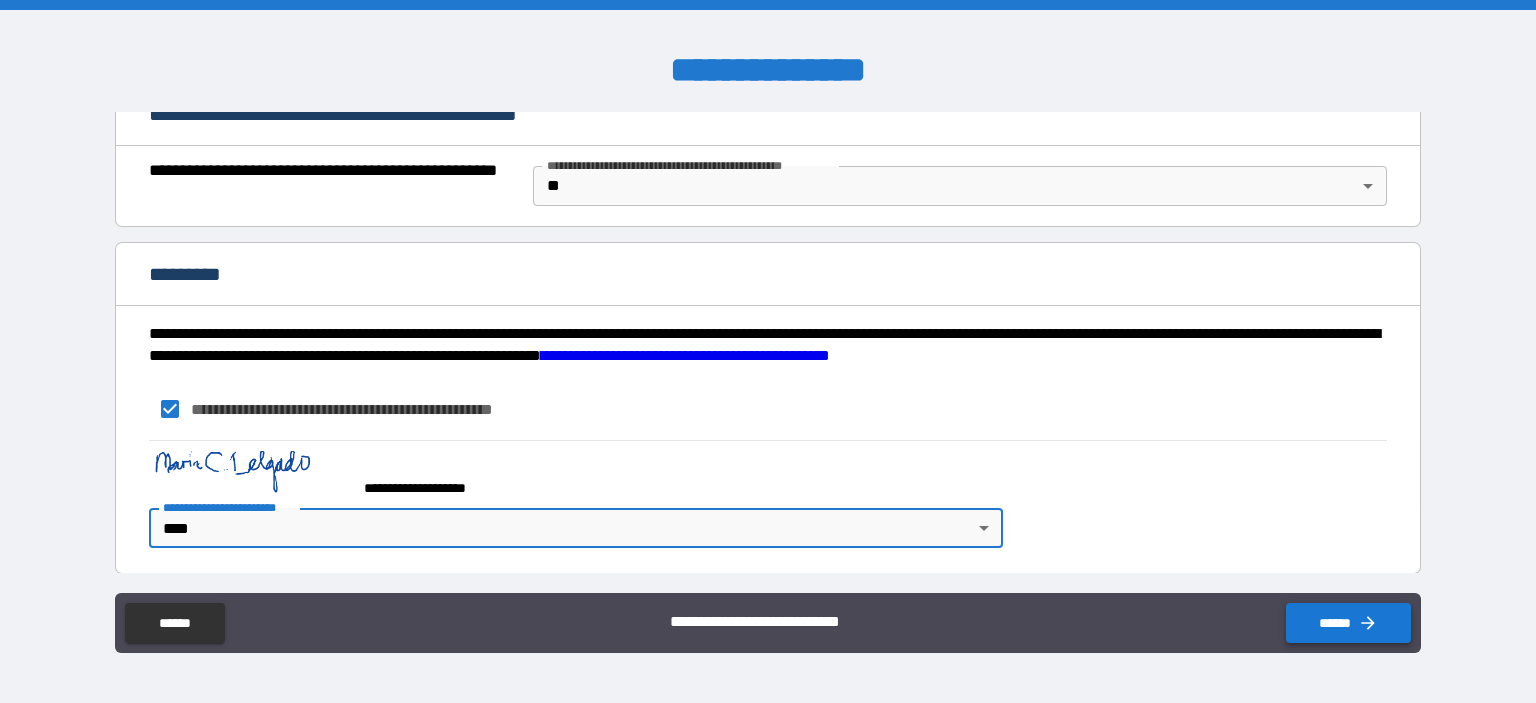 click on "******" at bounding box center (1348, 623) 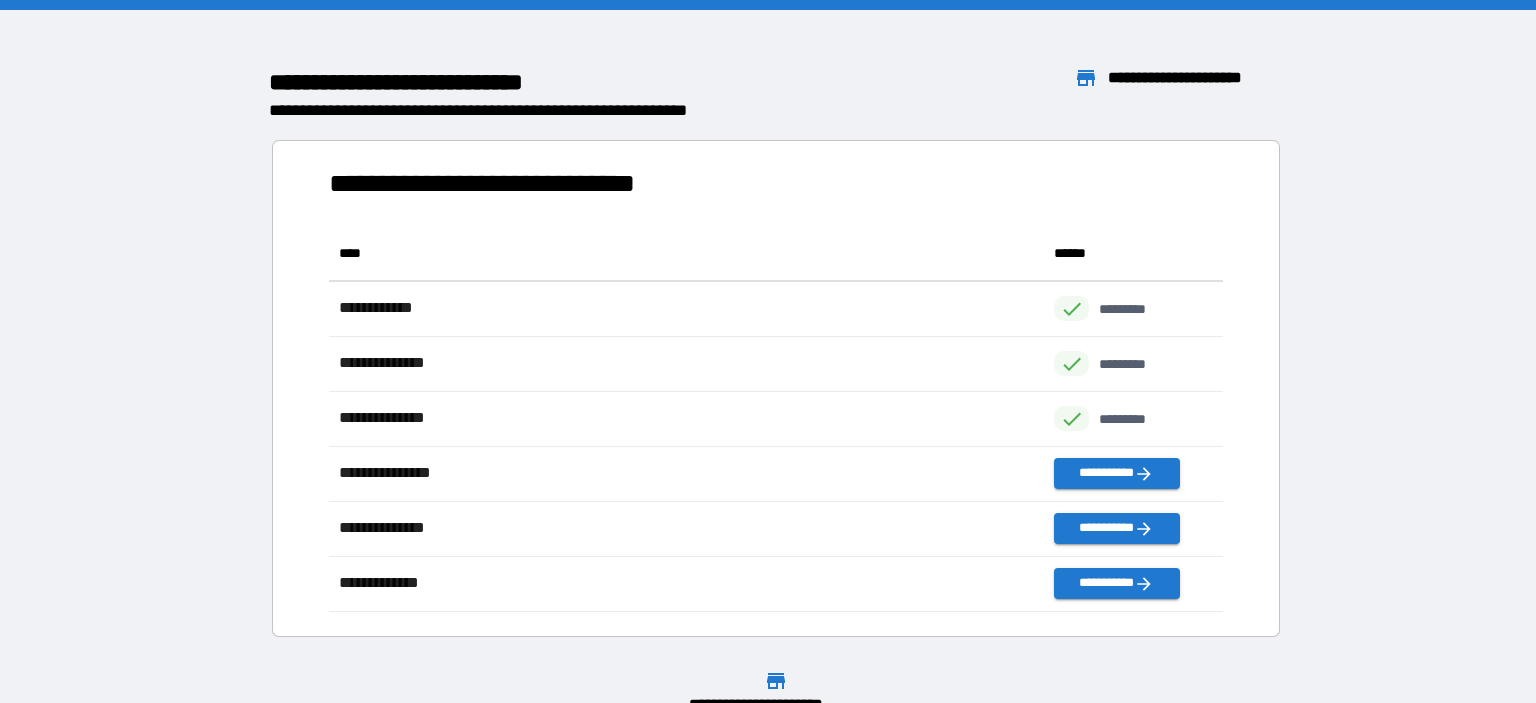 scroll, scrollTop: 16, scrollLeft: 16, axis: both 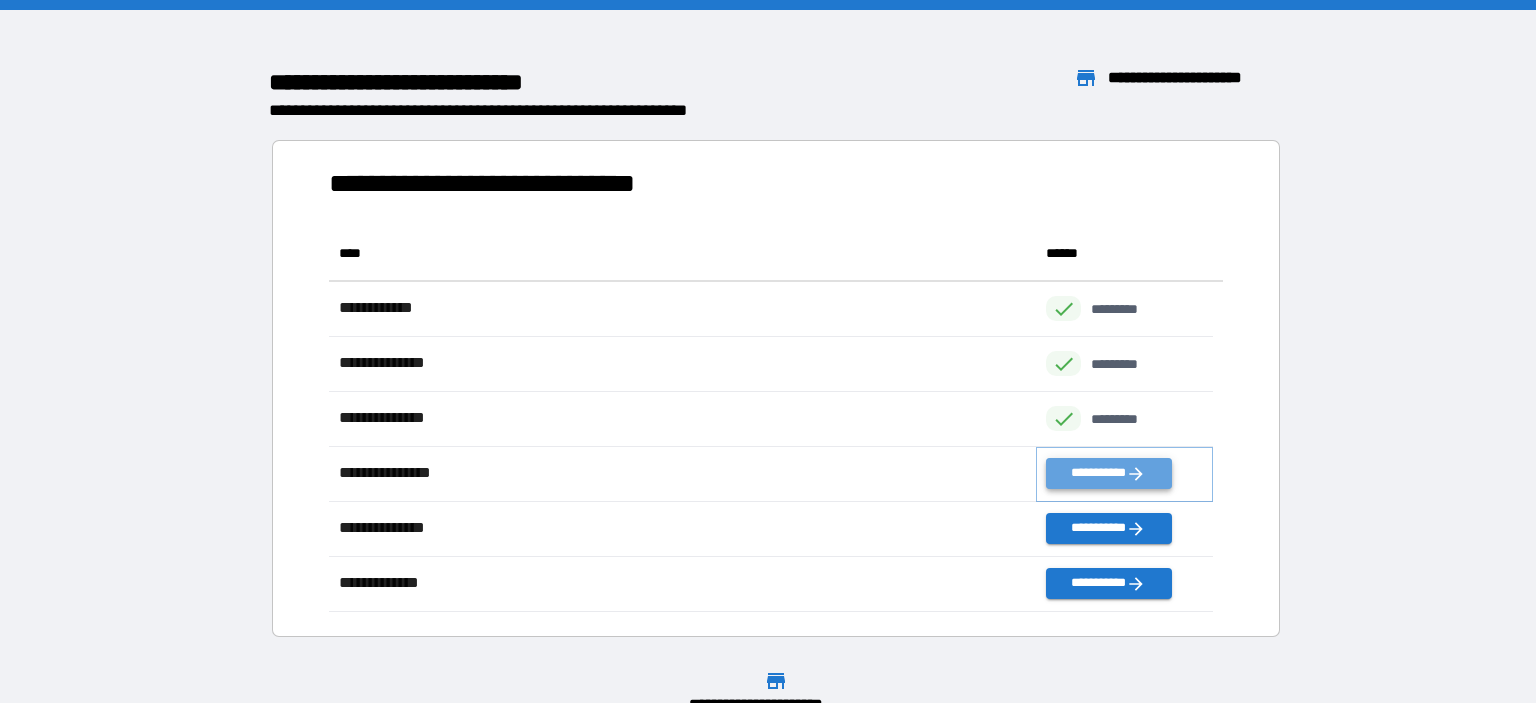click on "**********" at bounding box center [1108, 473] 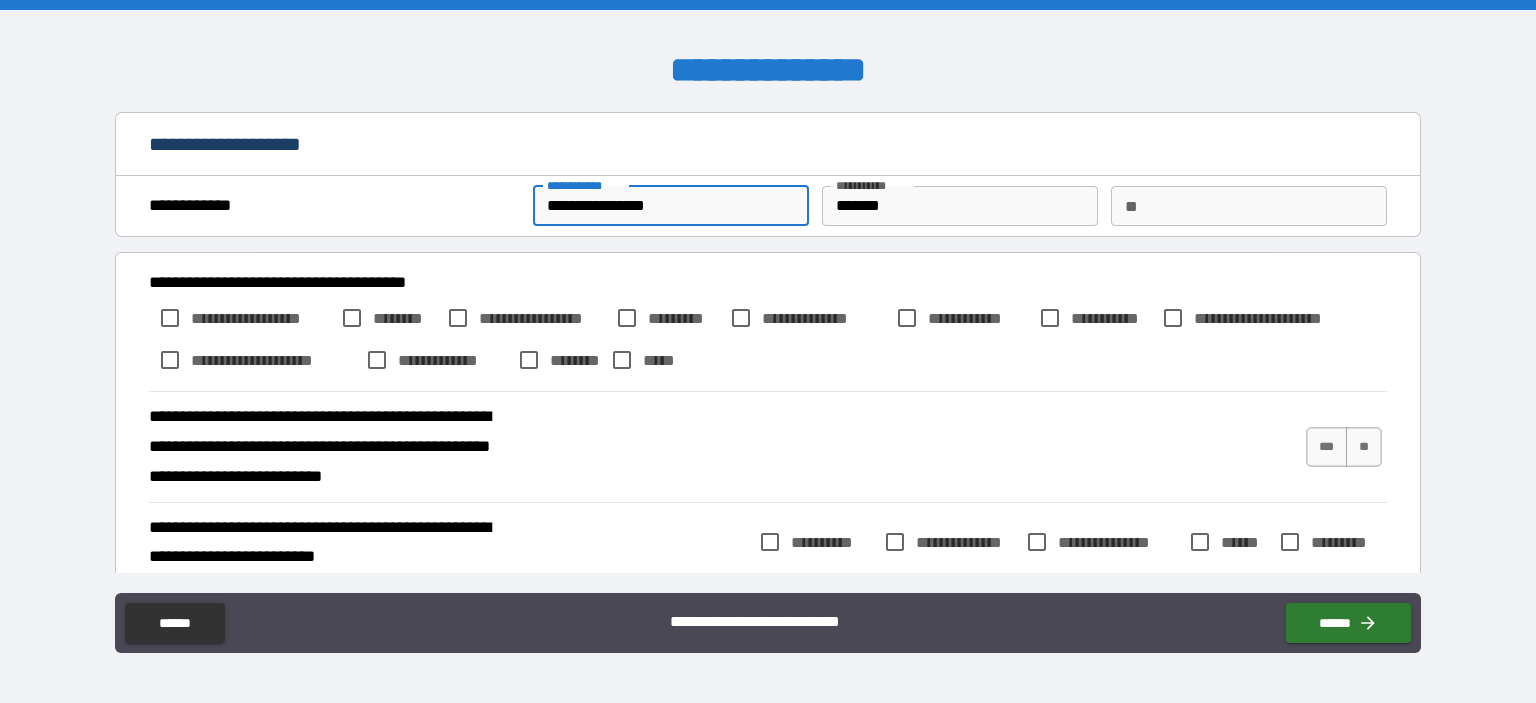 click on "**********" at bounding box center [671, 206] 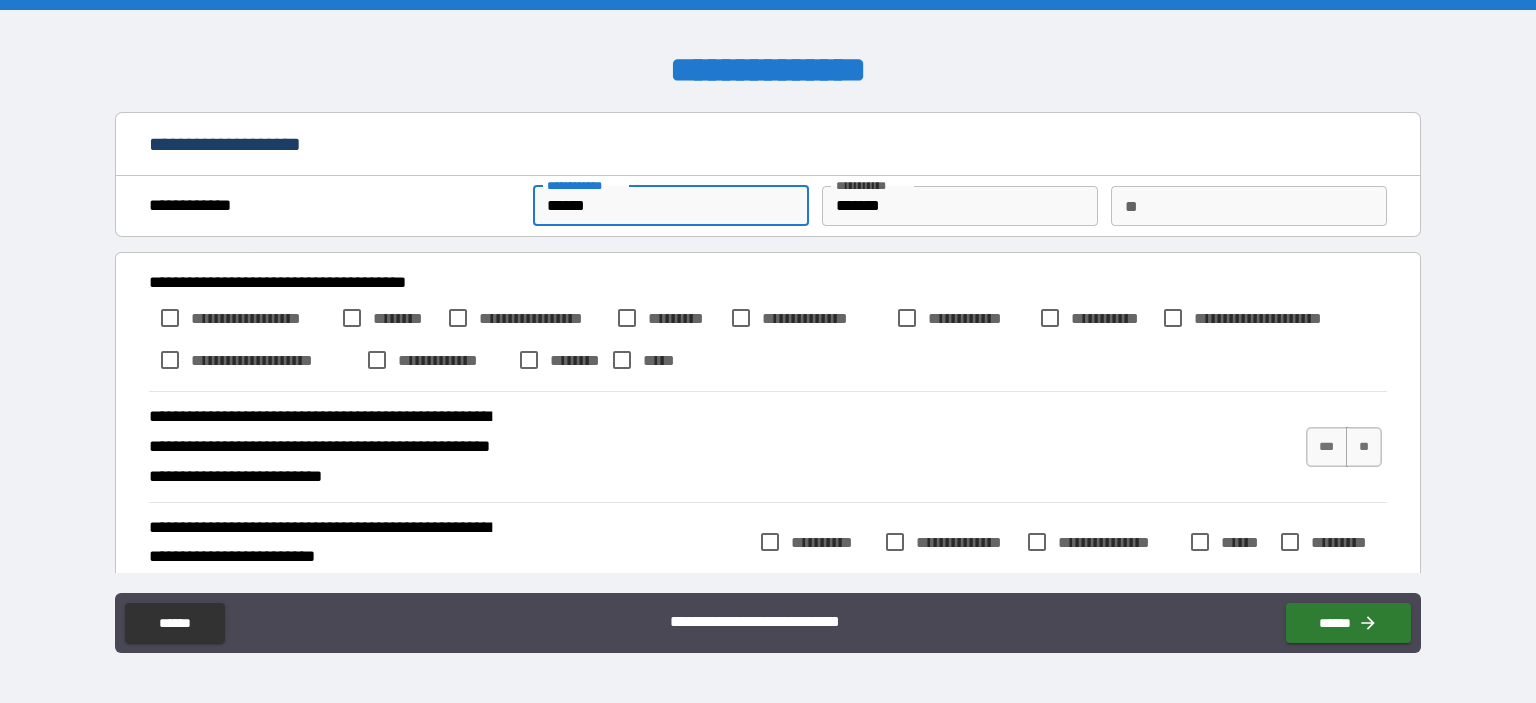 type on "*****" 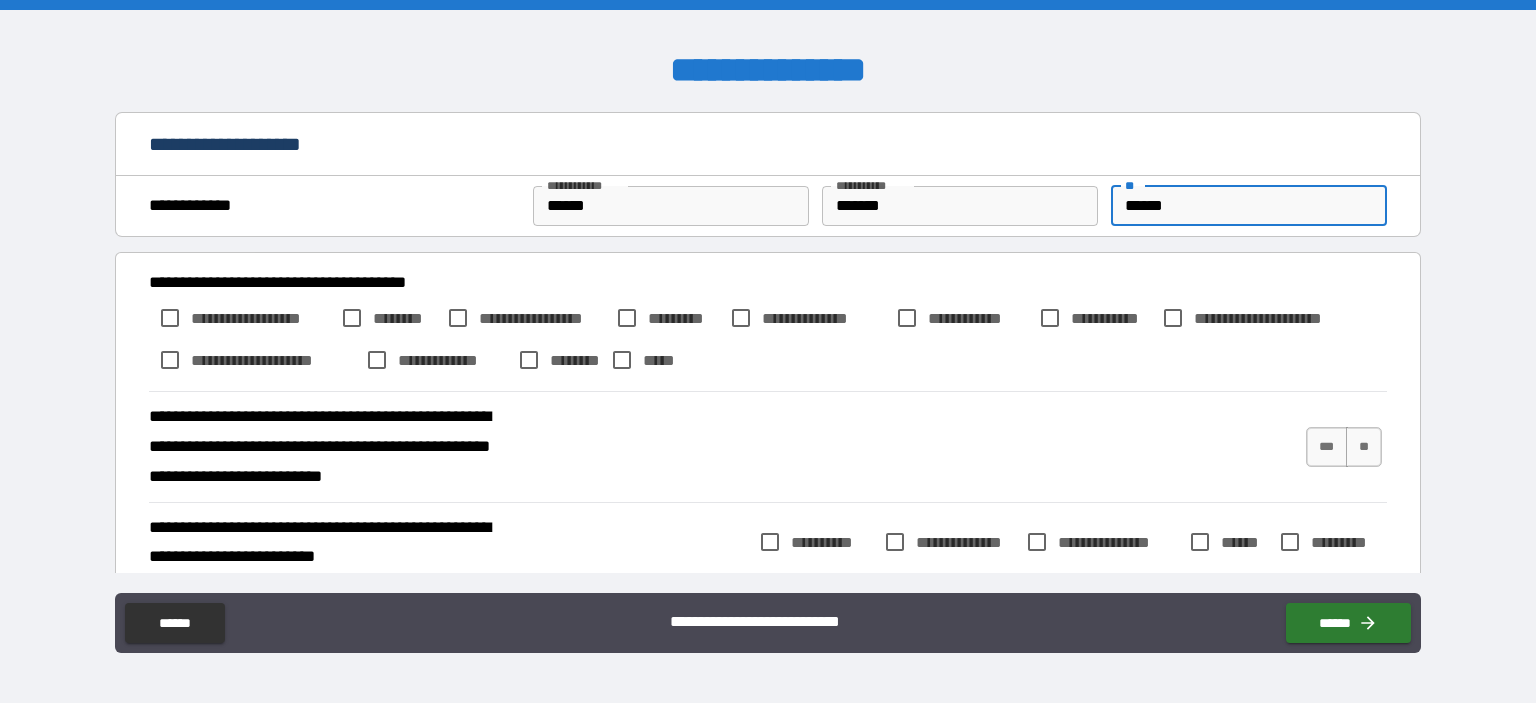 type on "******" 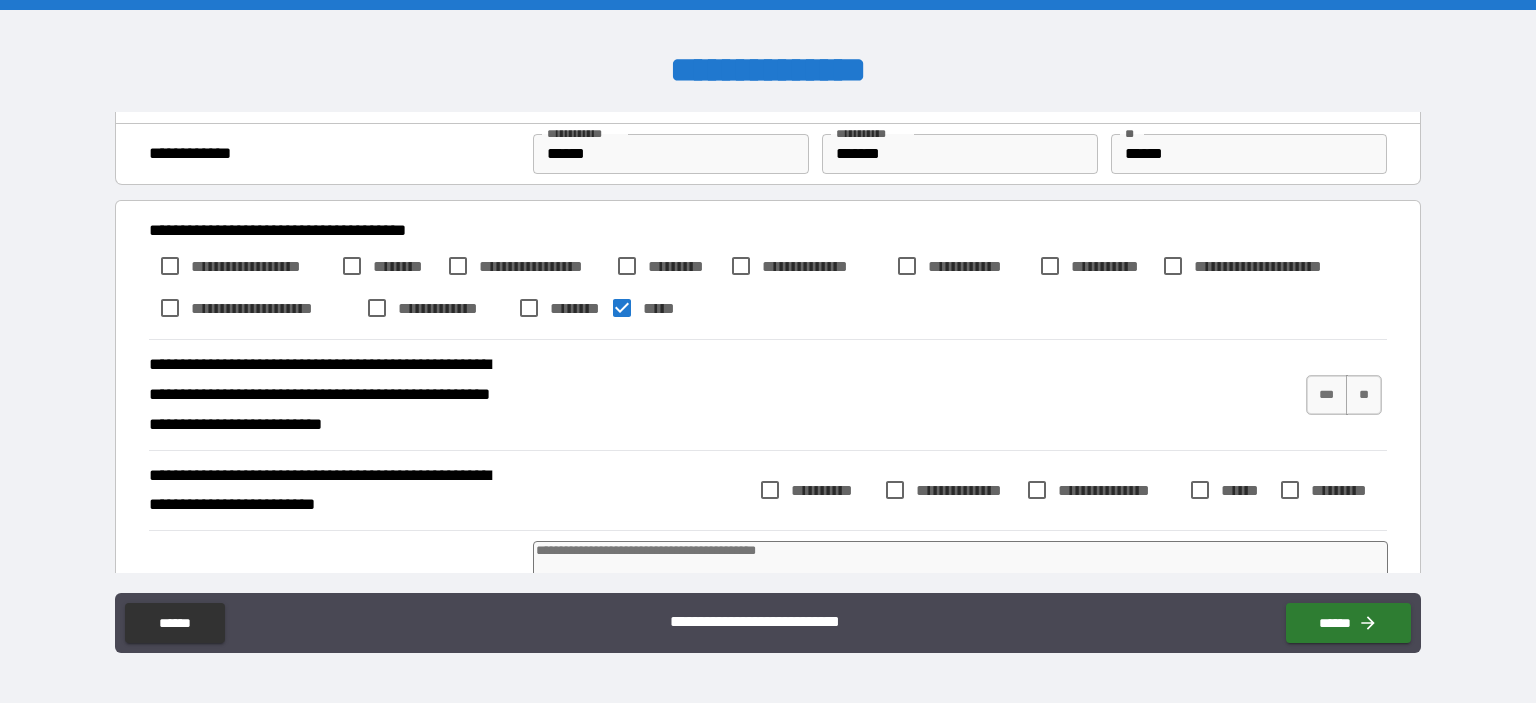 scroll, scrollTop: 100, scrollLeft: 0, axis: vertical 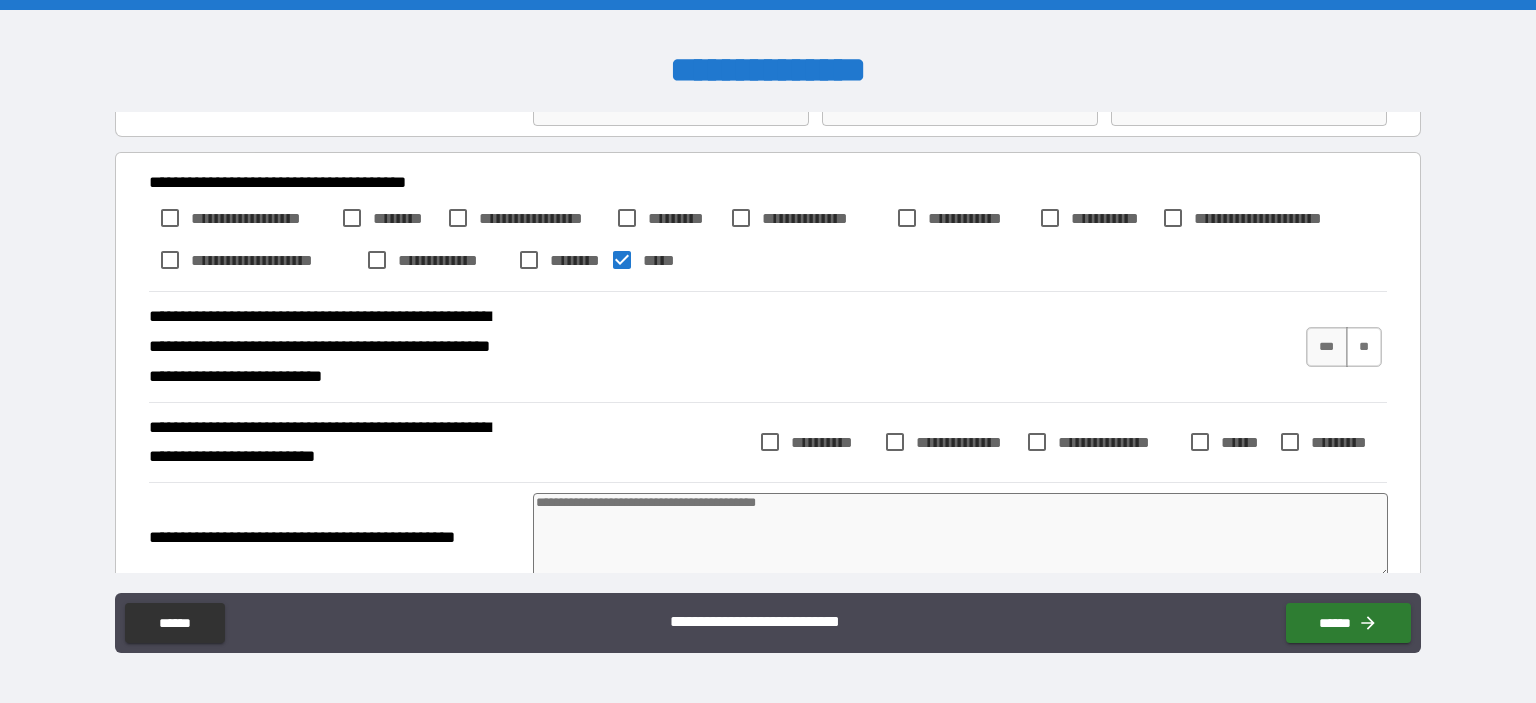 click on "**" at bounding box center [1364, 347] 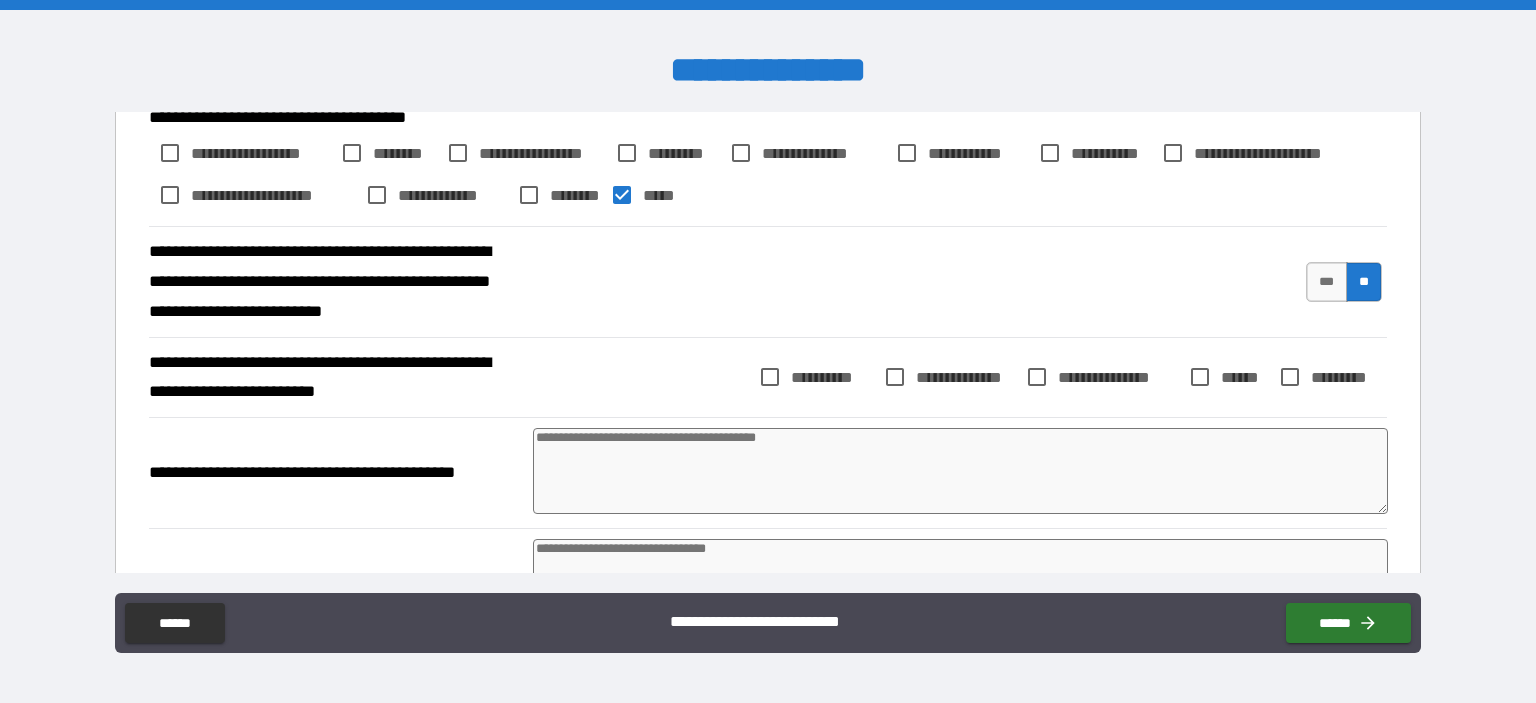 scroll, scrollTop: 200, scrollLeft: 0, axis: vertical 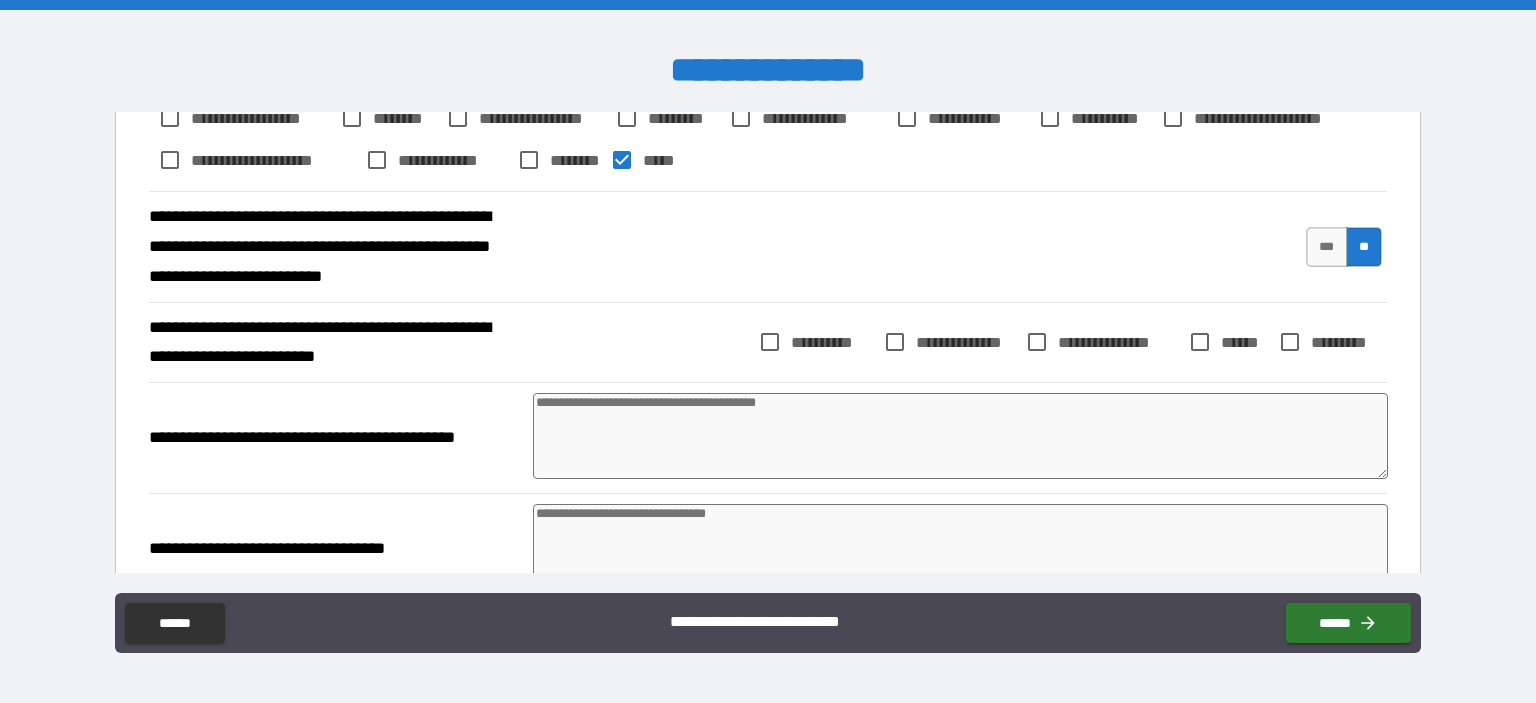 click at bounding box center [961, 436] 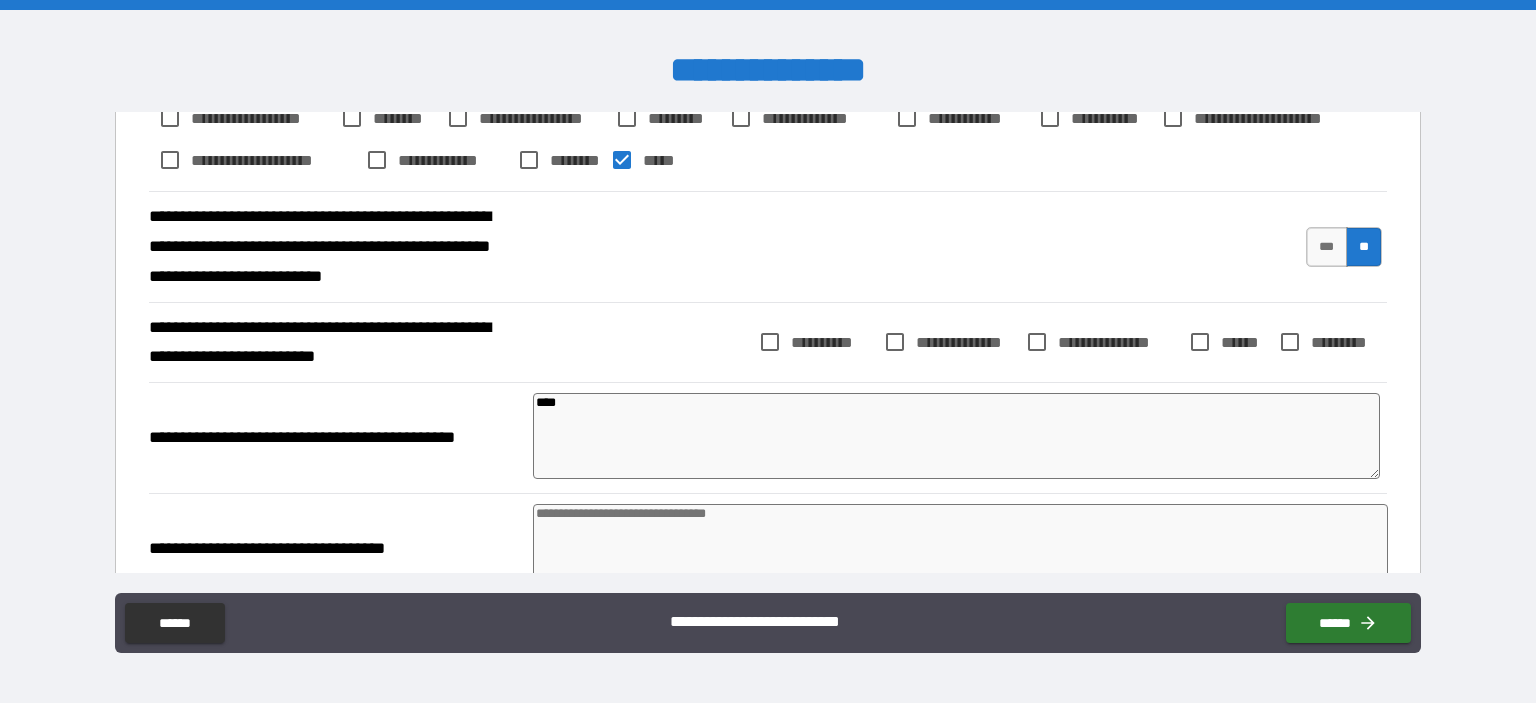 type on "****" 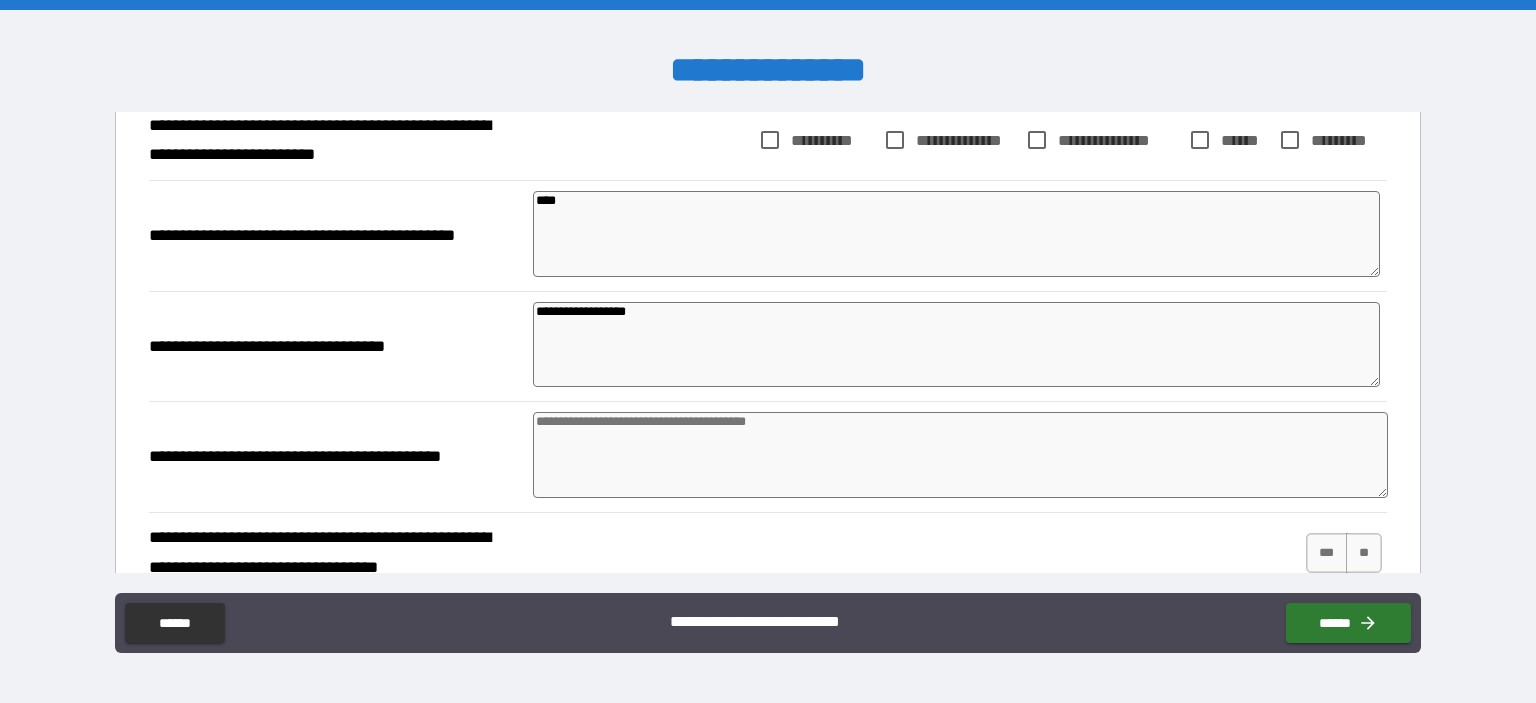 scroll, scrollTop: 500, scrollLeft: 0, axis: vertical 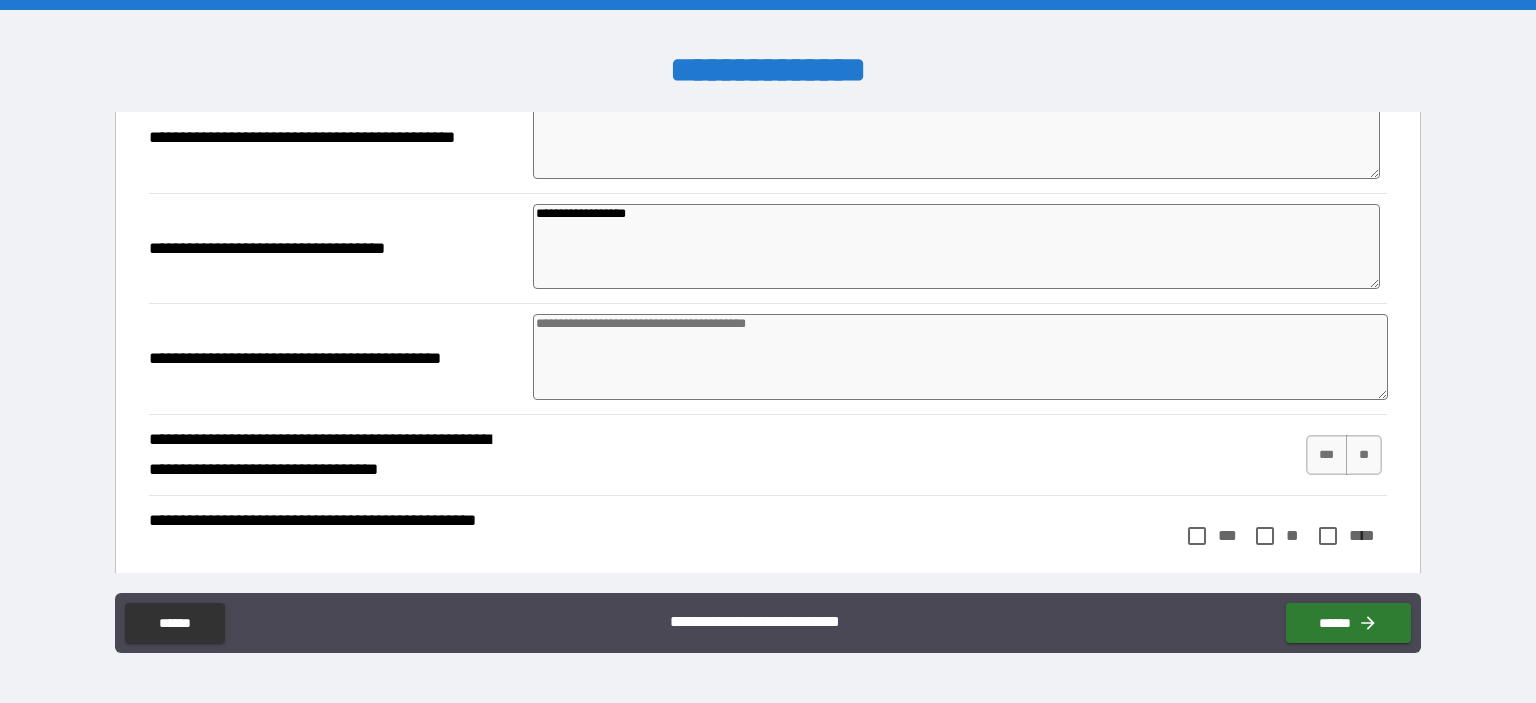 type on "**********" 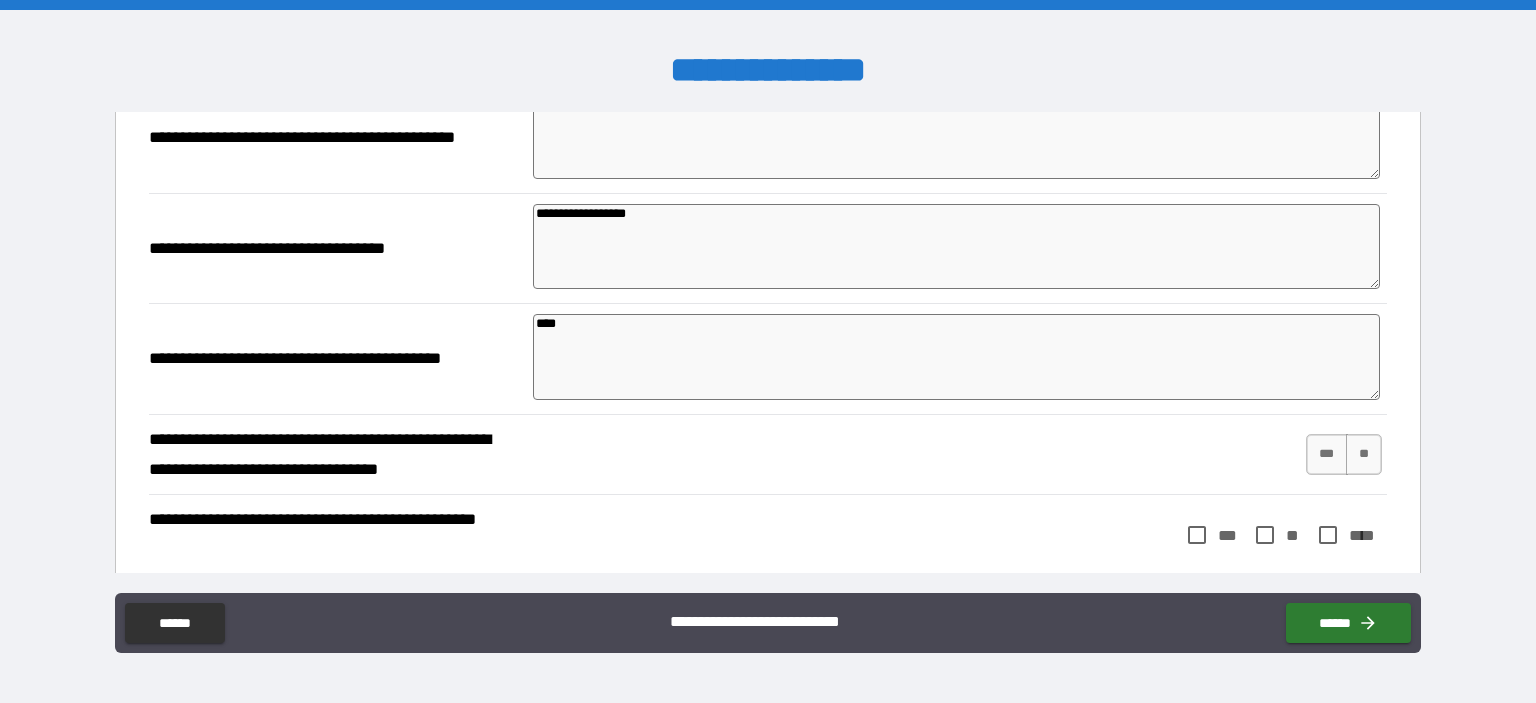 type on "***" 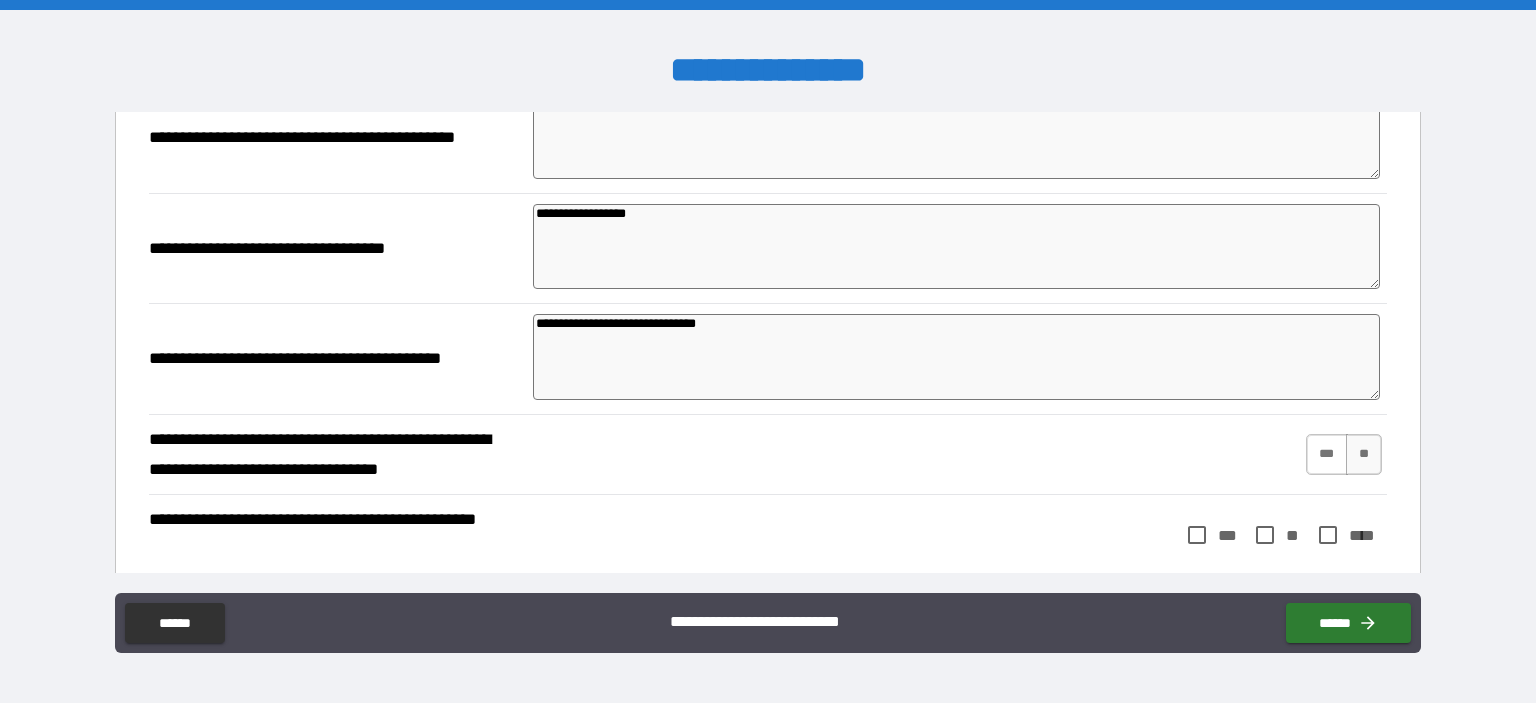 type on "**********" 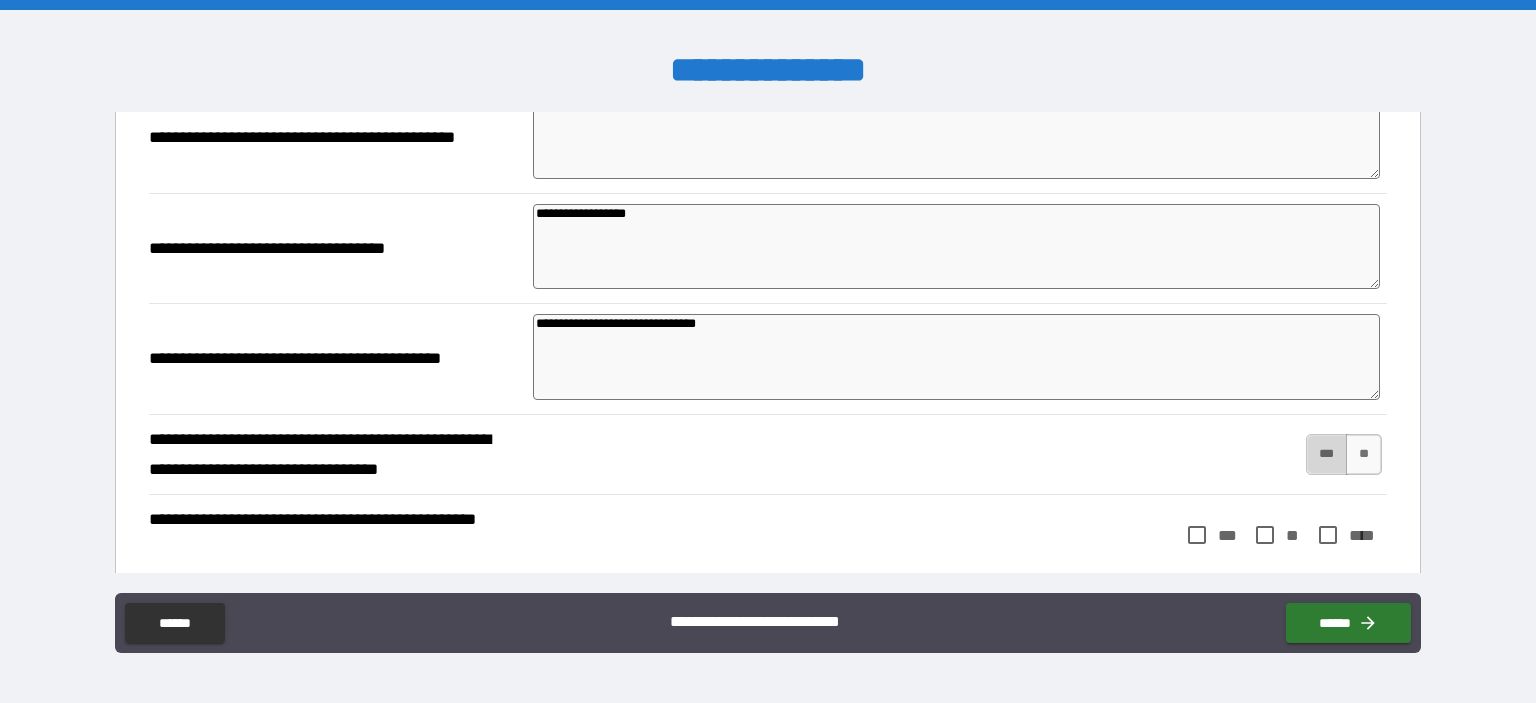 click on "***" at bounding box center [1327, 454] 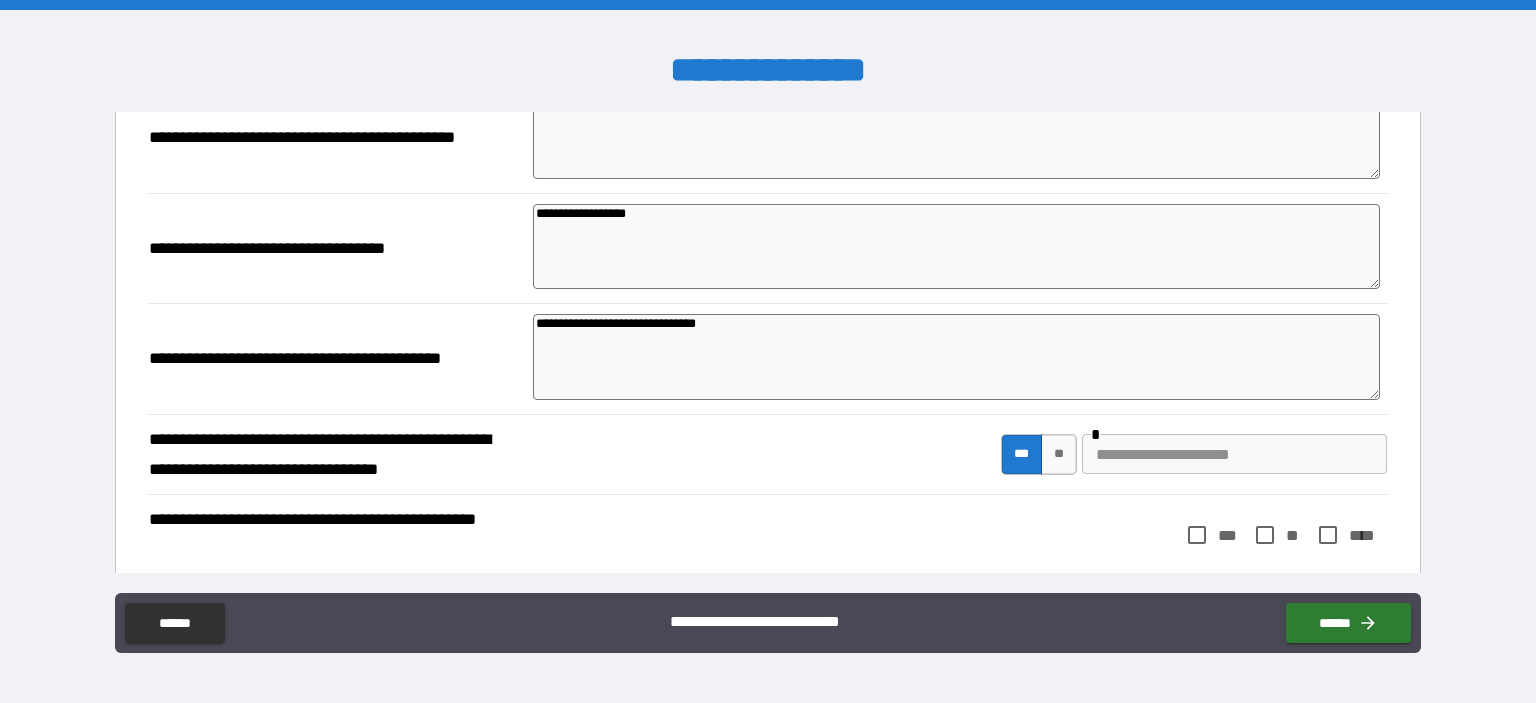 click at bounding box center (1234, 454) 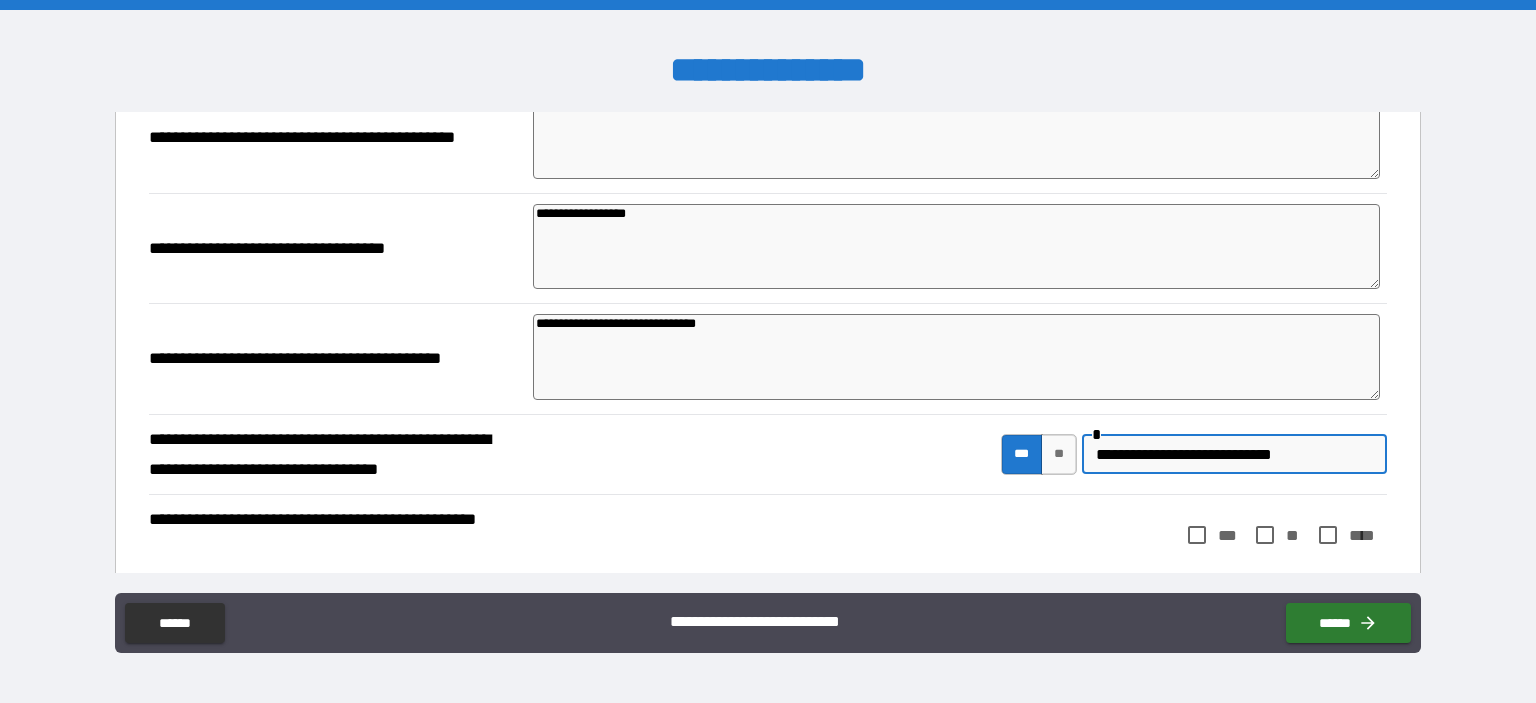 type on "**********" 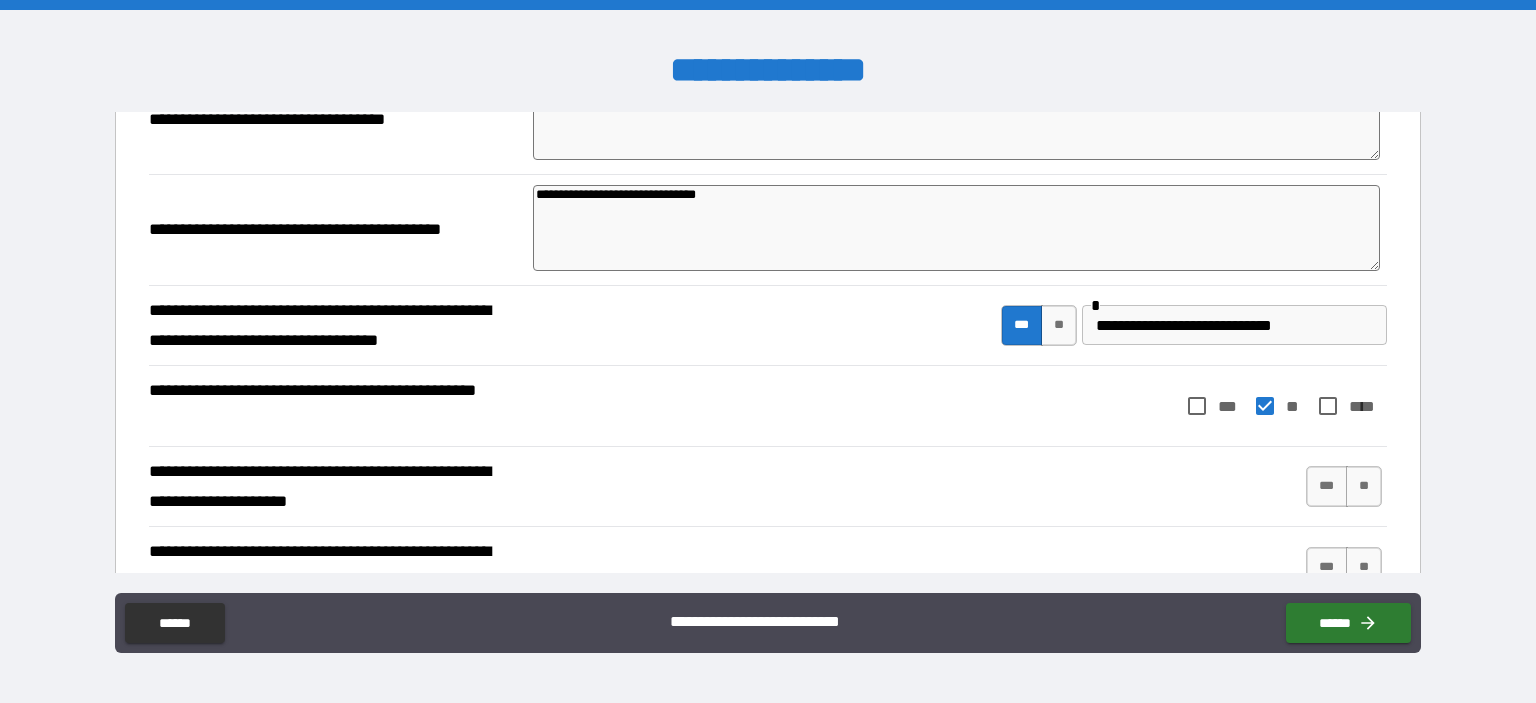 scroll, scrollTop: 800, scrollLeft: 0, axis: vertical 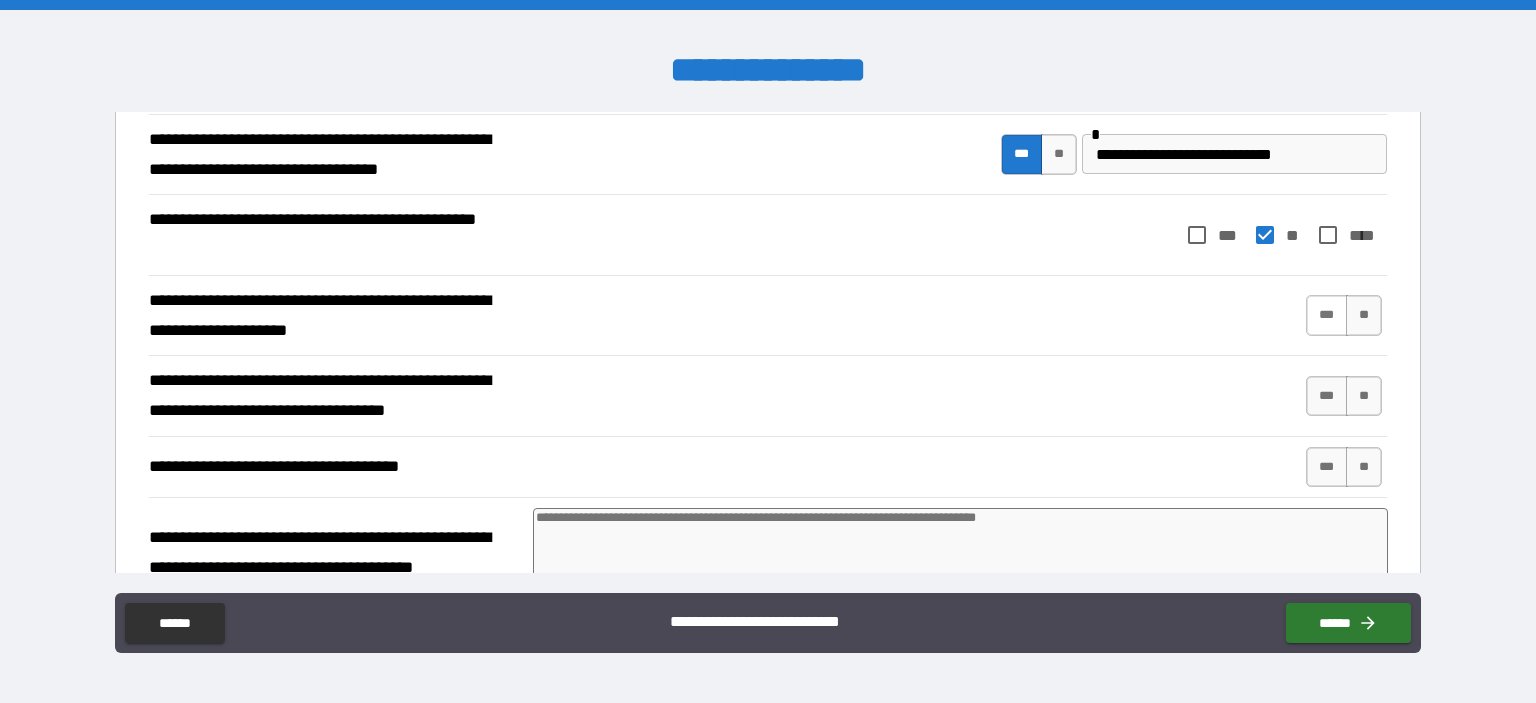 click on "***" at bounding box center (1327, 315) 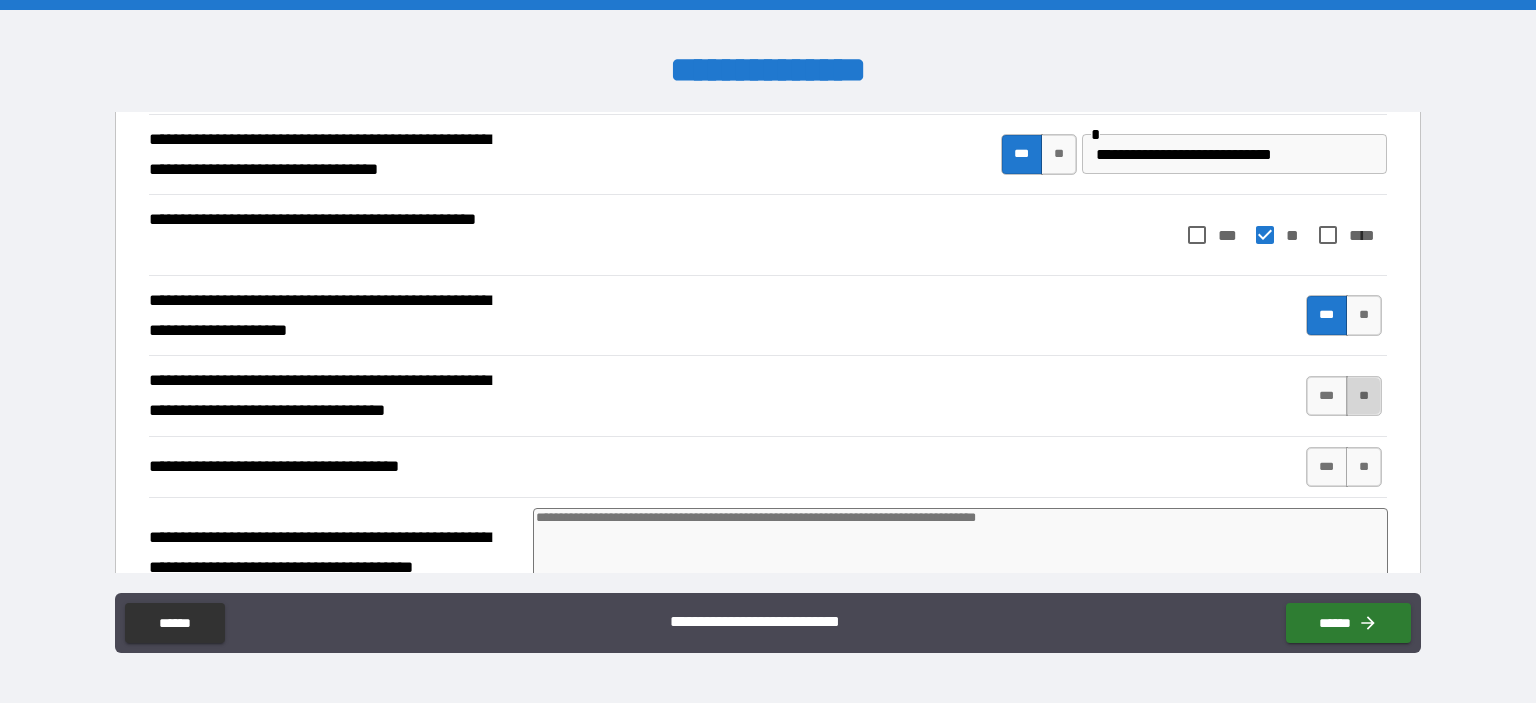 click on "**" at bounding box center [1364, 396] 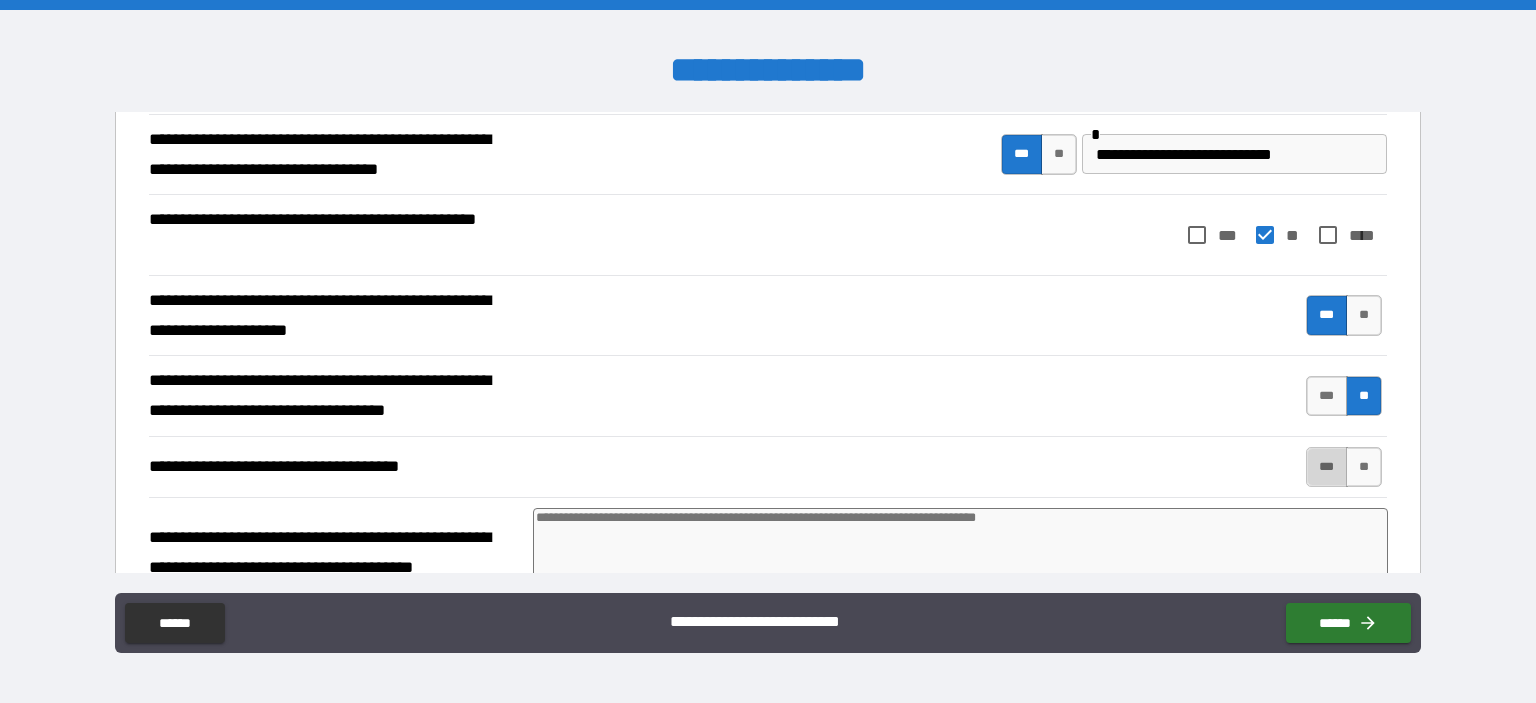 click on "***" at bounding box center [1327, 467] 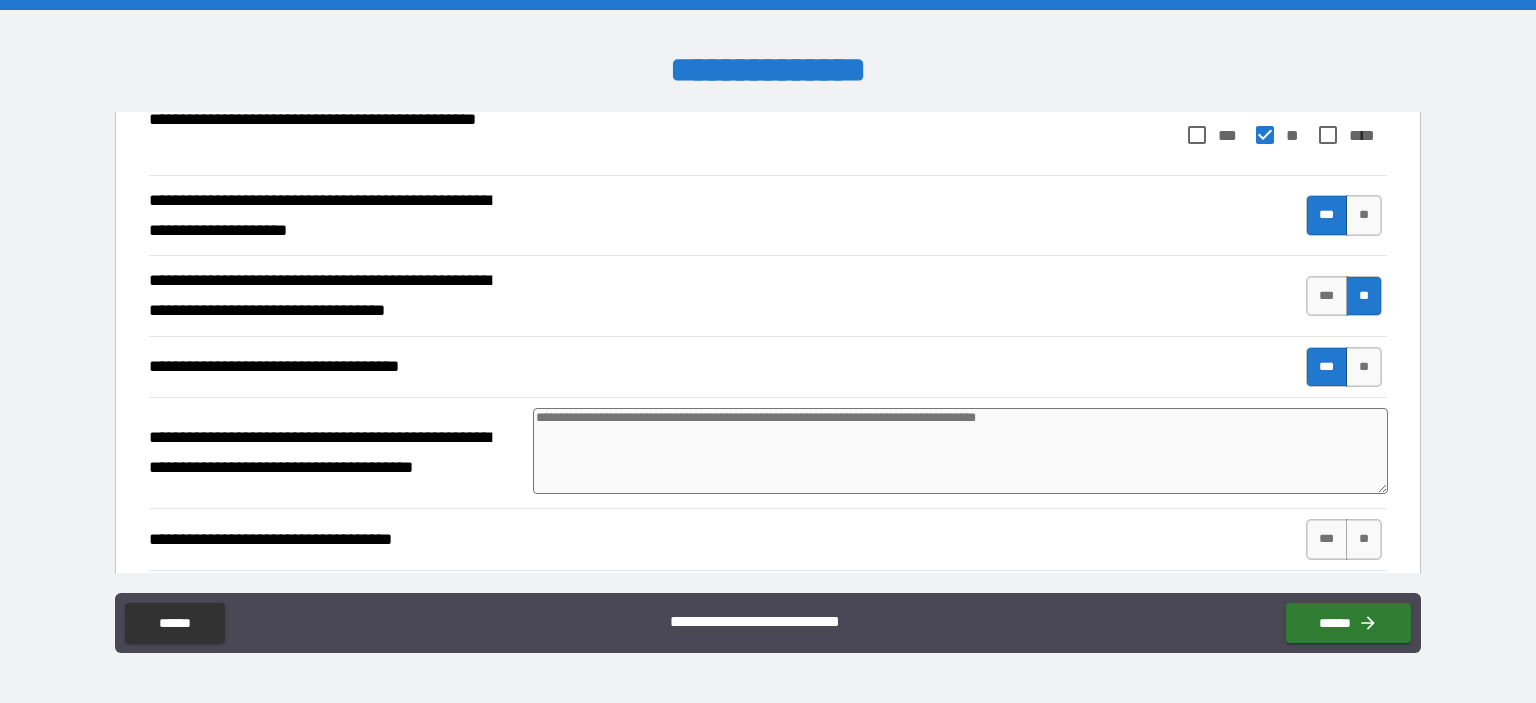 scroll, scrollTop: 1000, scrollLeft: 0, axis: vertical 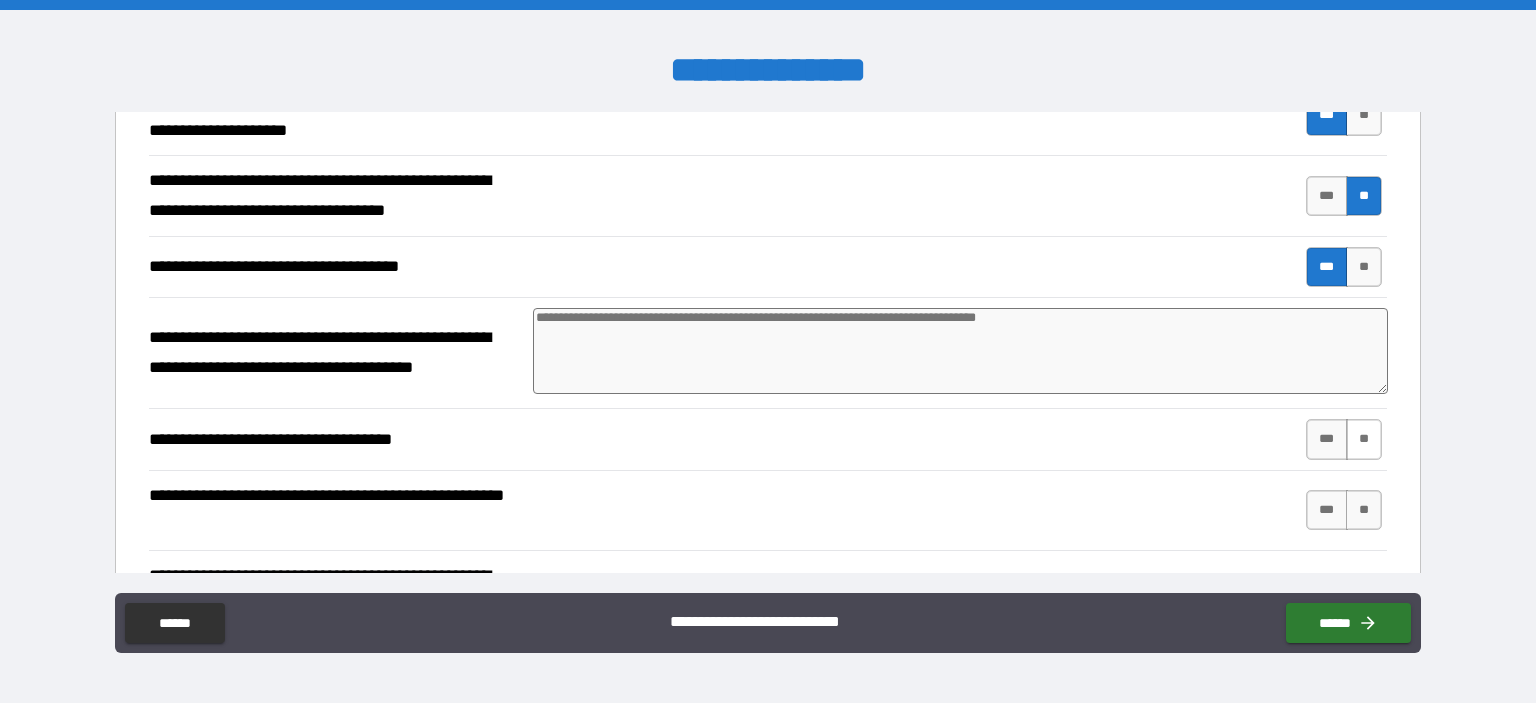 click on "**" at bounding box center [1364, 439] 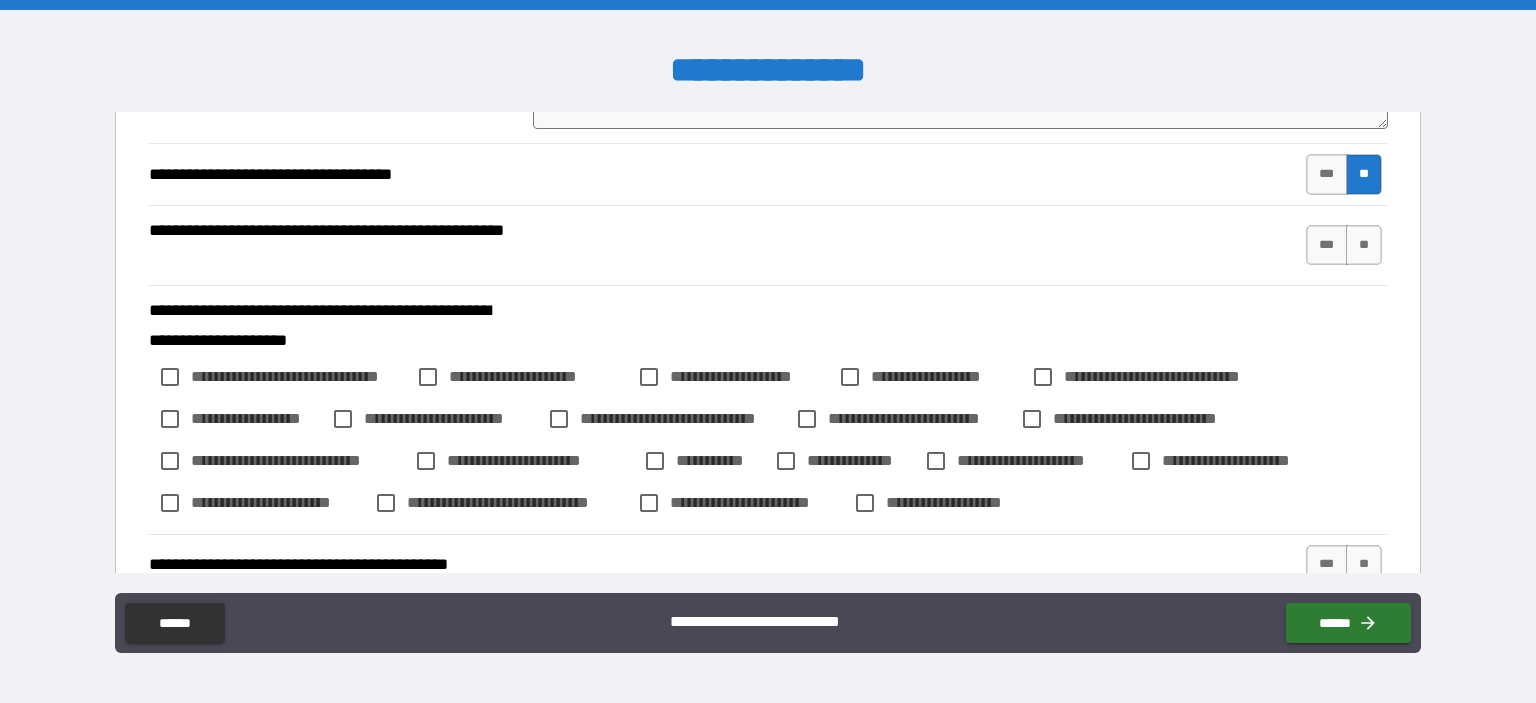 scroll, scrollTop: 1300, scrollLeft: 0, axis: vertical 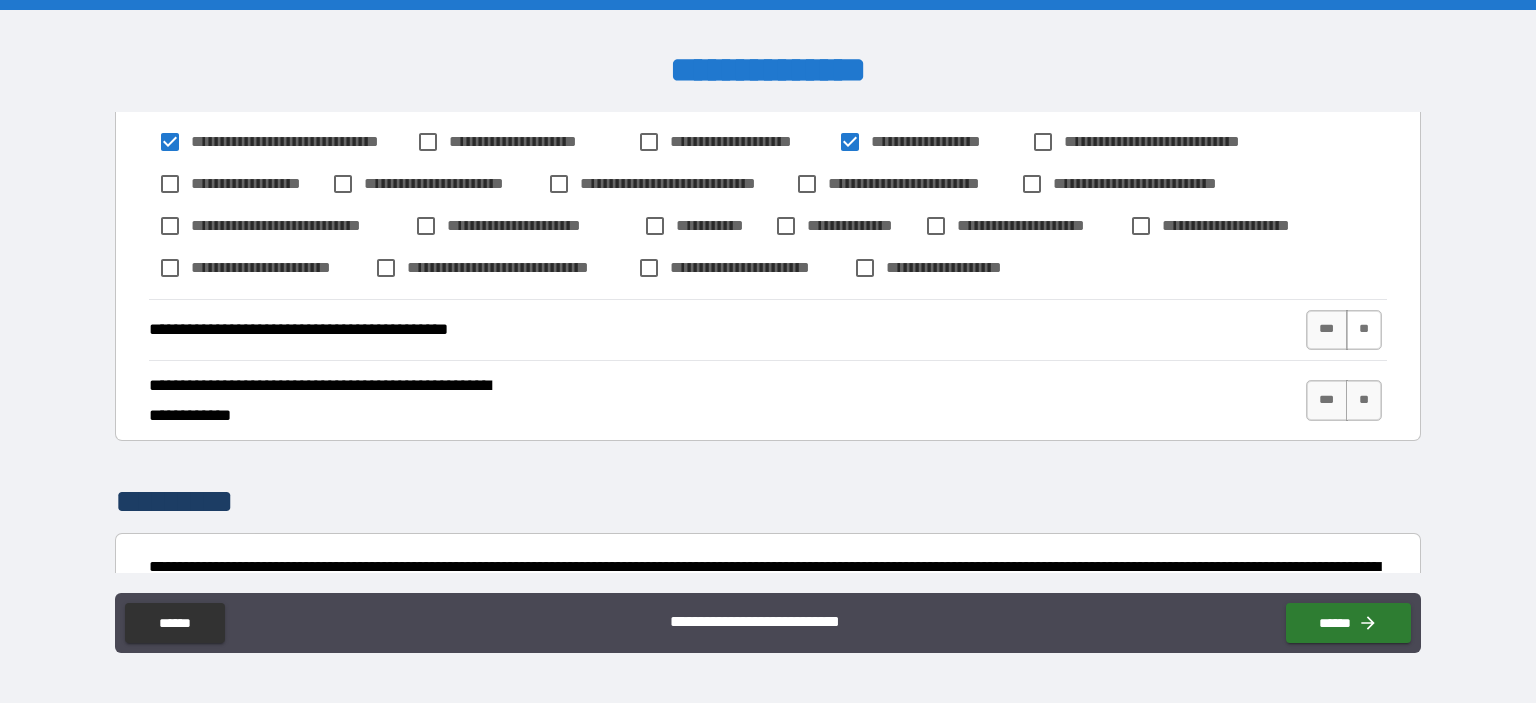 click on "**" at bounding box center [1364, 330] 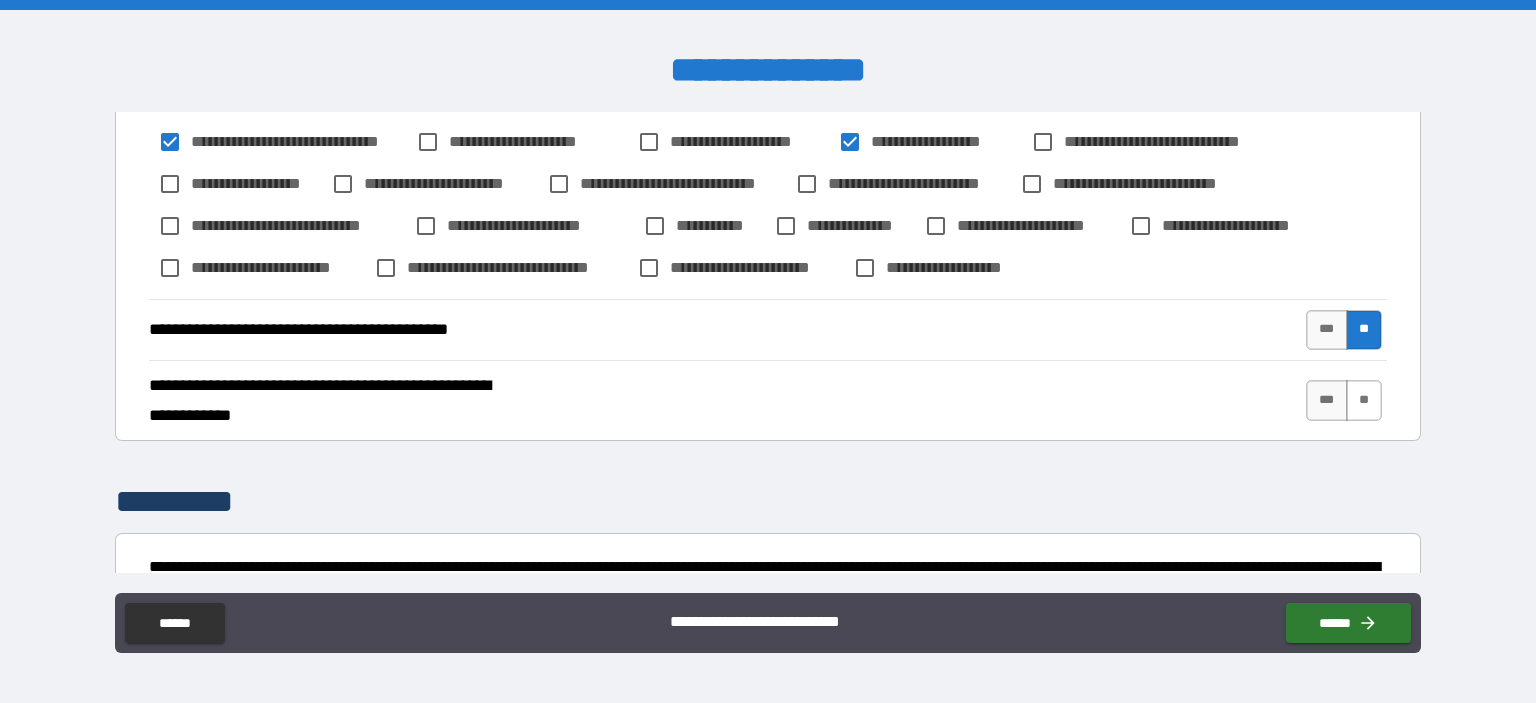 click on "**" at bounding box center [1364, 400] 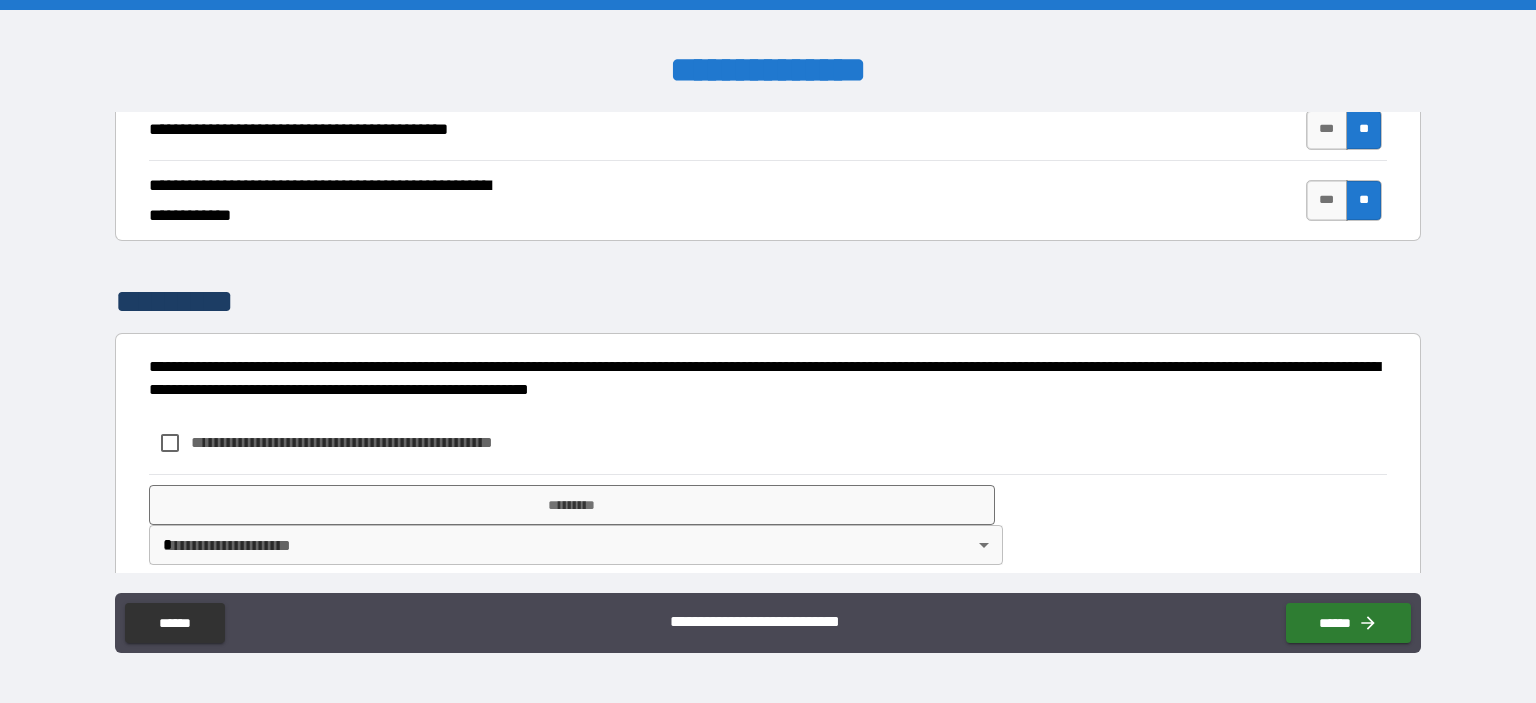 scroll, scrollTop: 1717, scrollLeft: 0, axis: vertical 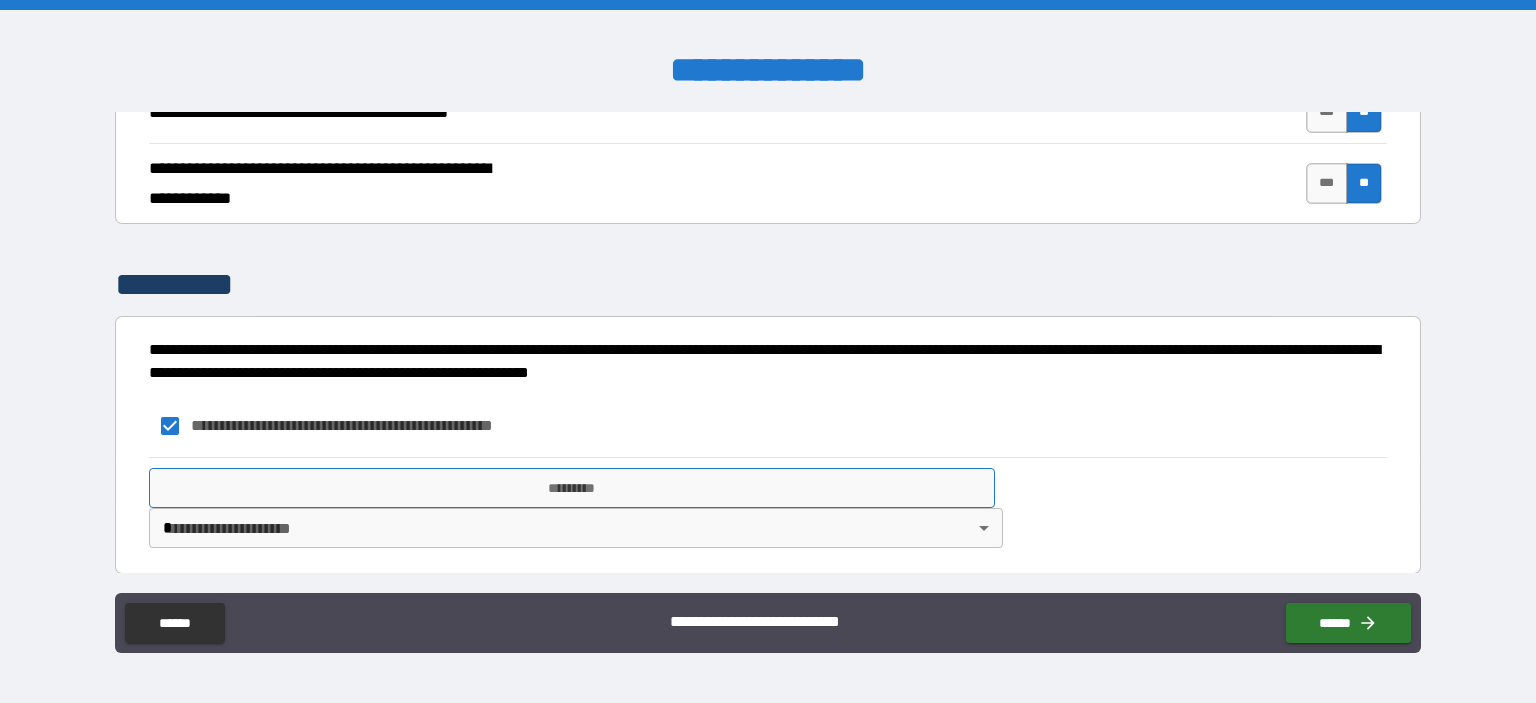 click on "*********" at bounding box center [572, 488] 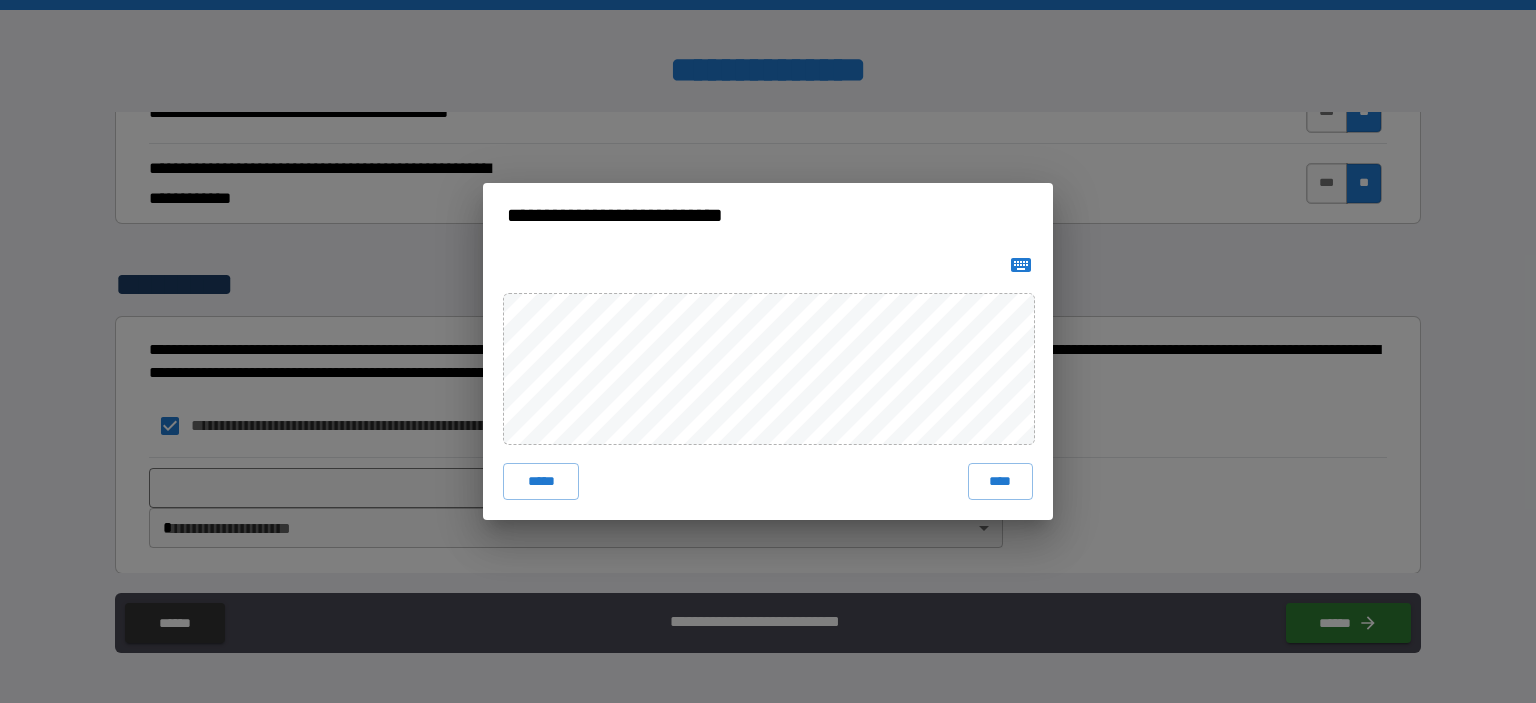 click on "***** ****" at bounding box center [768, 383] 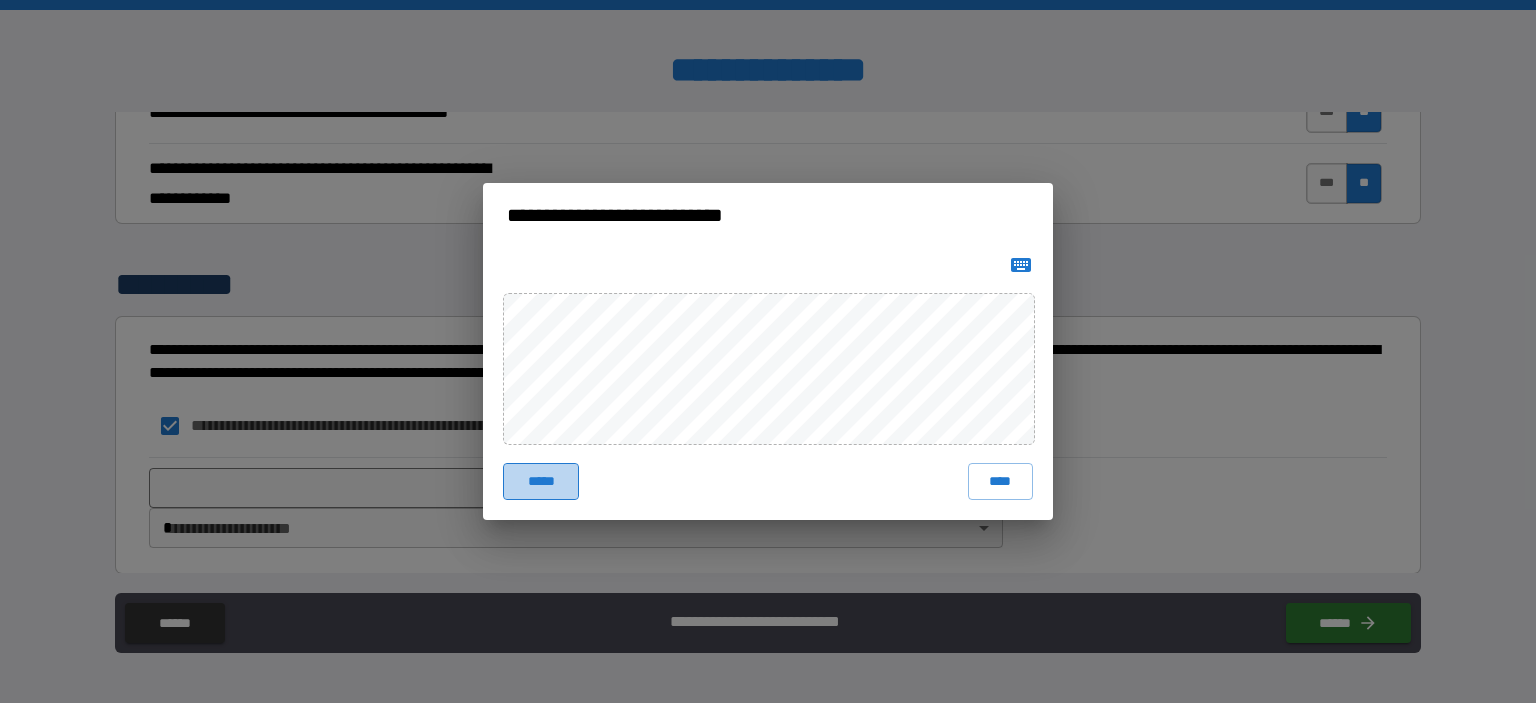 click on "*****" at bounding box center (541, 481) 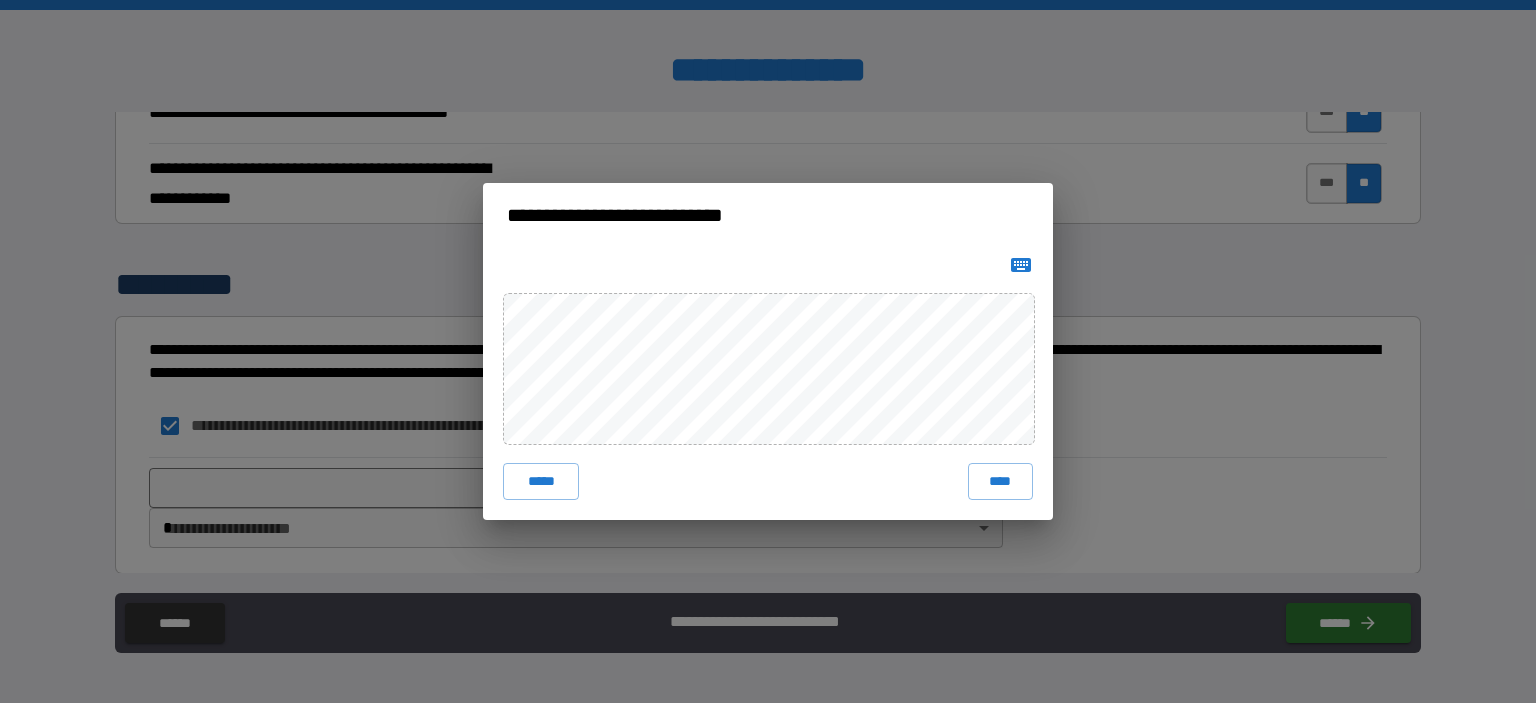 click on "***** ****" at bounding box center (768, 383) 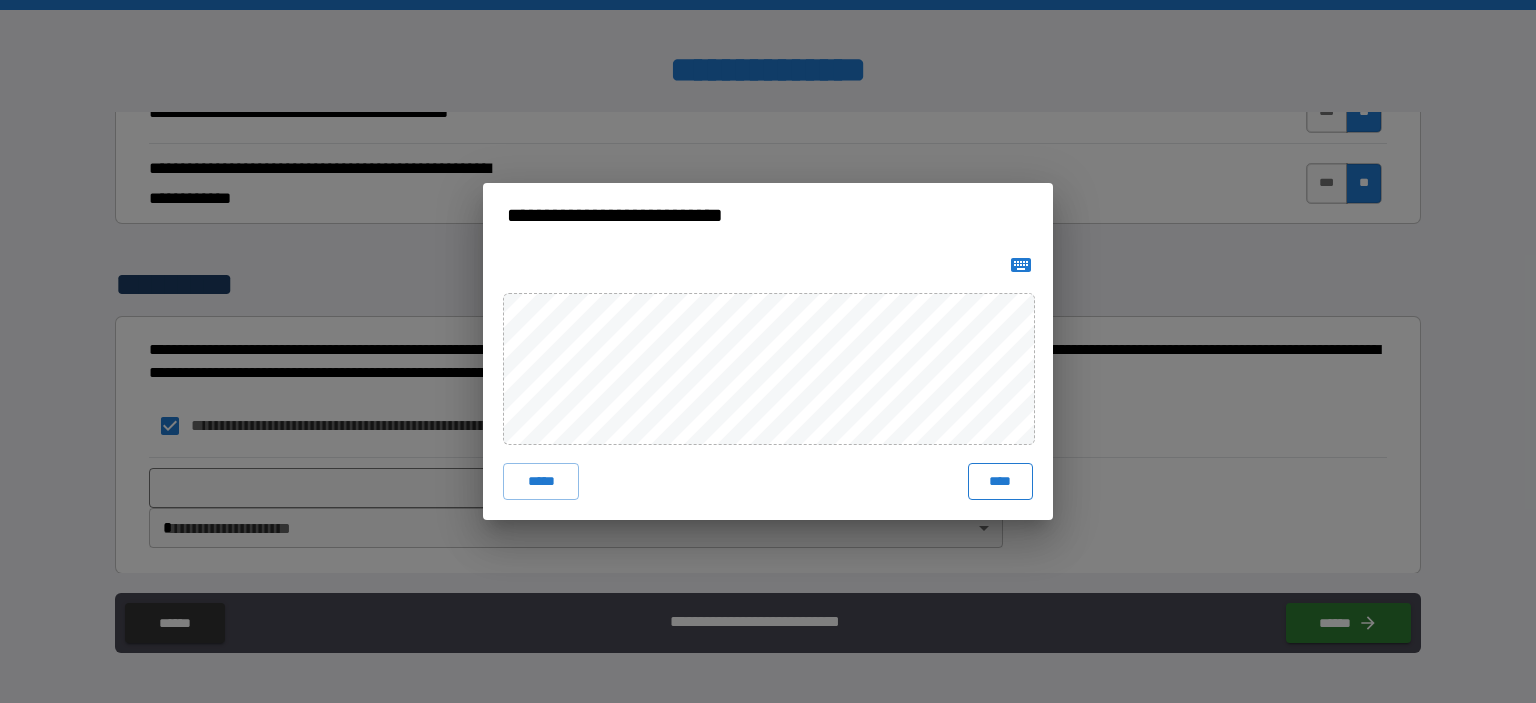 click on "****" at bounding box center [1000, 481] 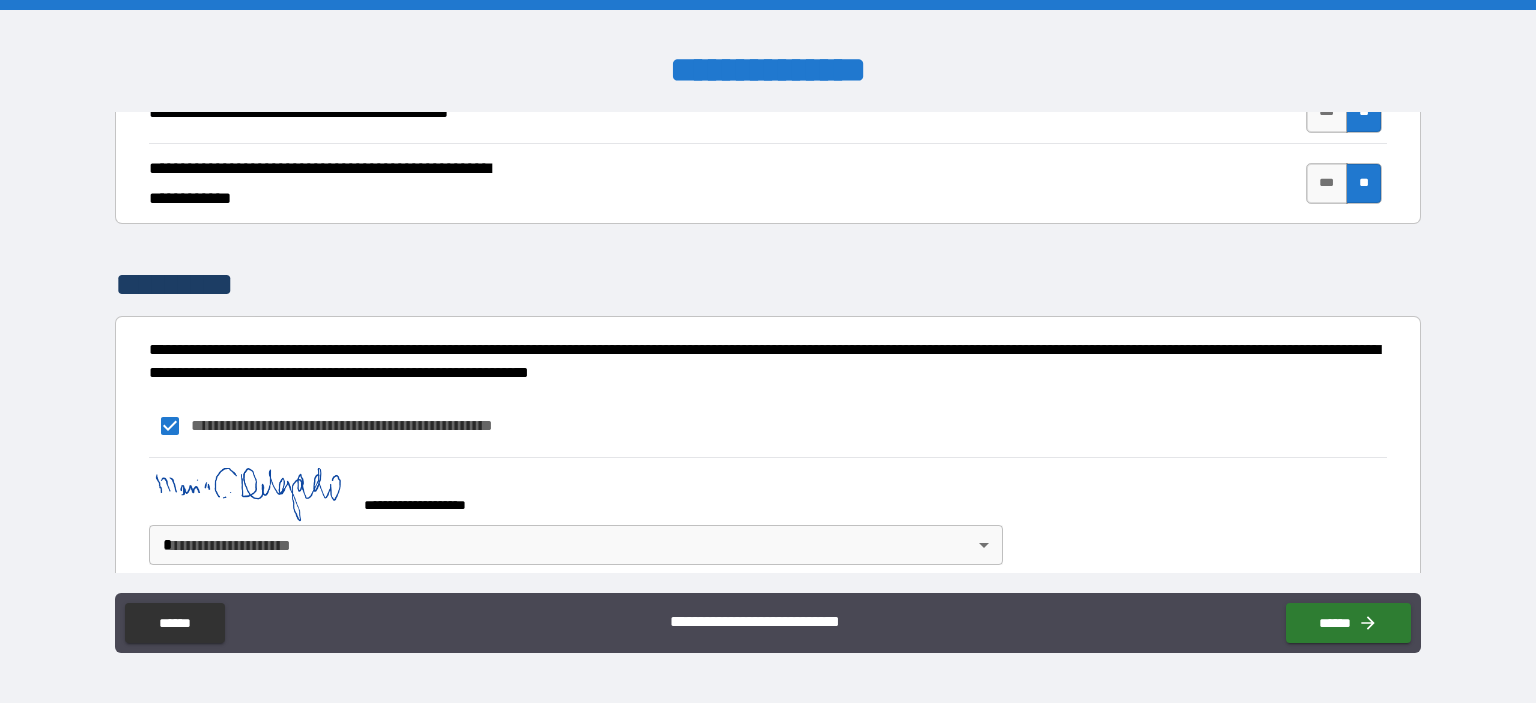 click on "**********" at bounding box center (768, 351) 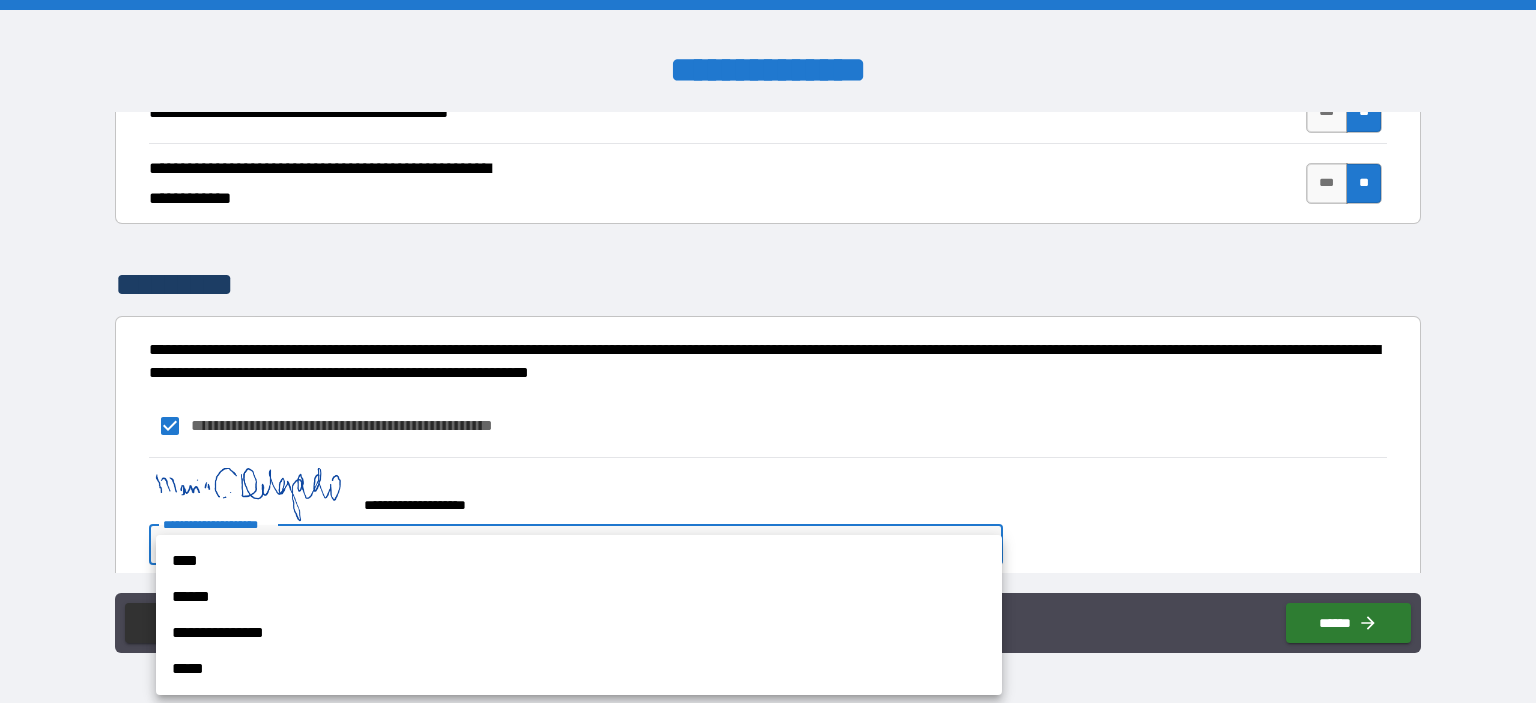click on "****" at bounding box center (579, 561) 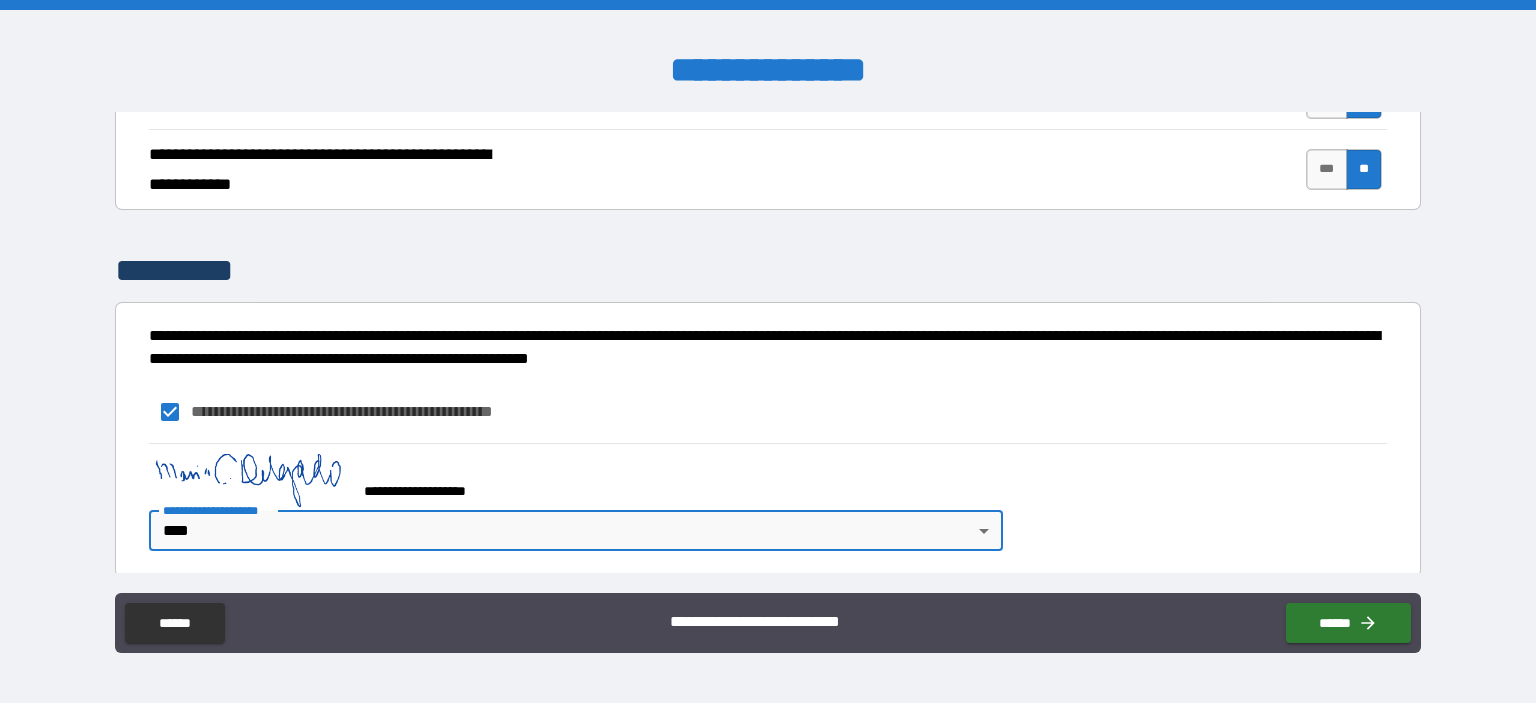 scroll, scrollTop: 1735, scrollLeft: 0, axis: vertical 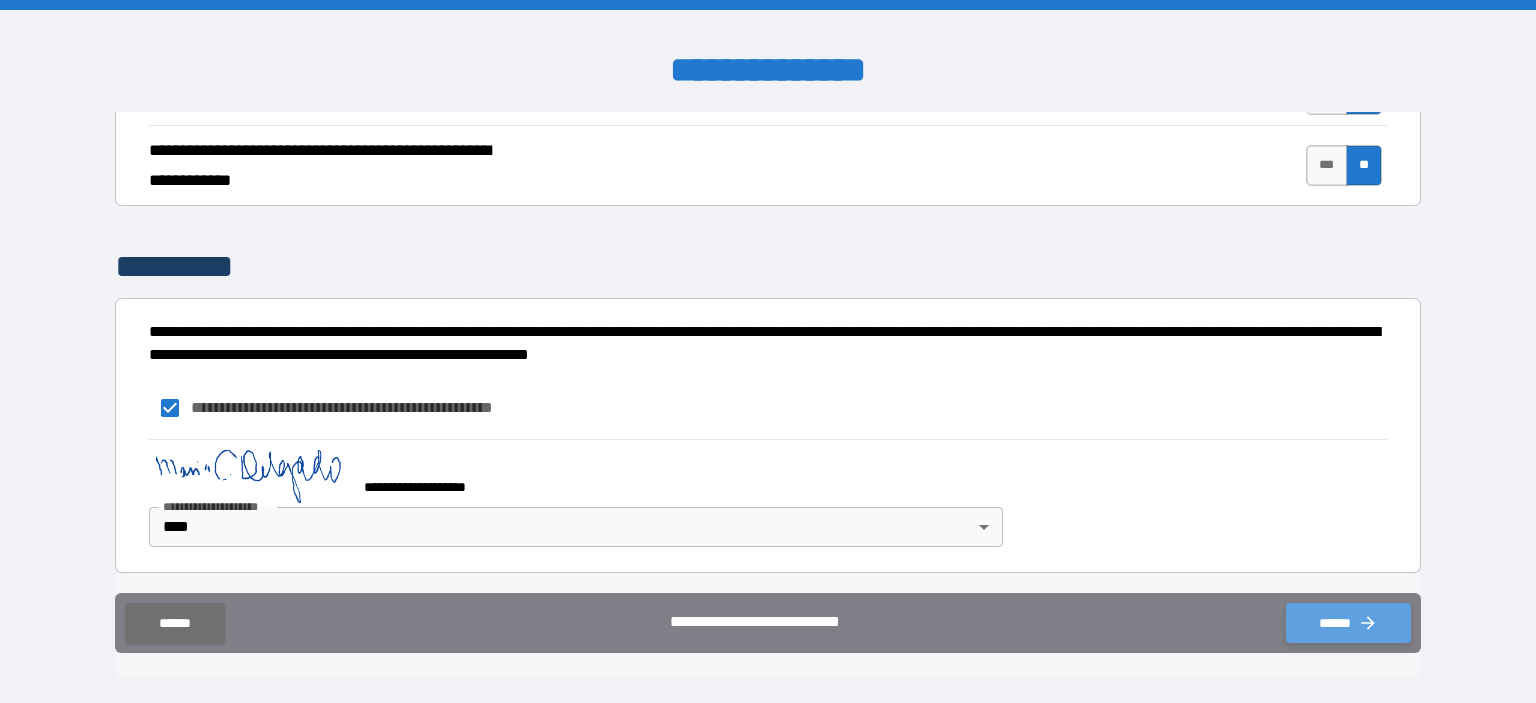 click on "******" at bounding box center (1348, 623) 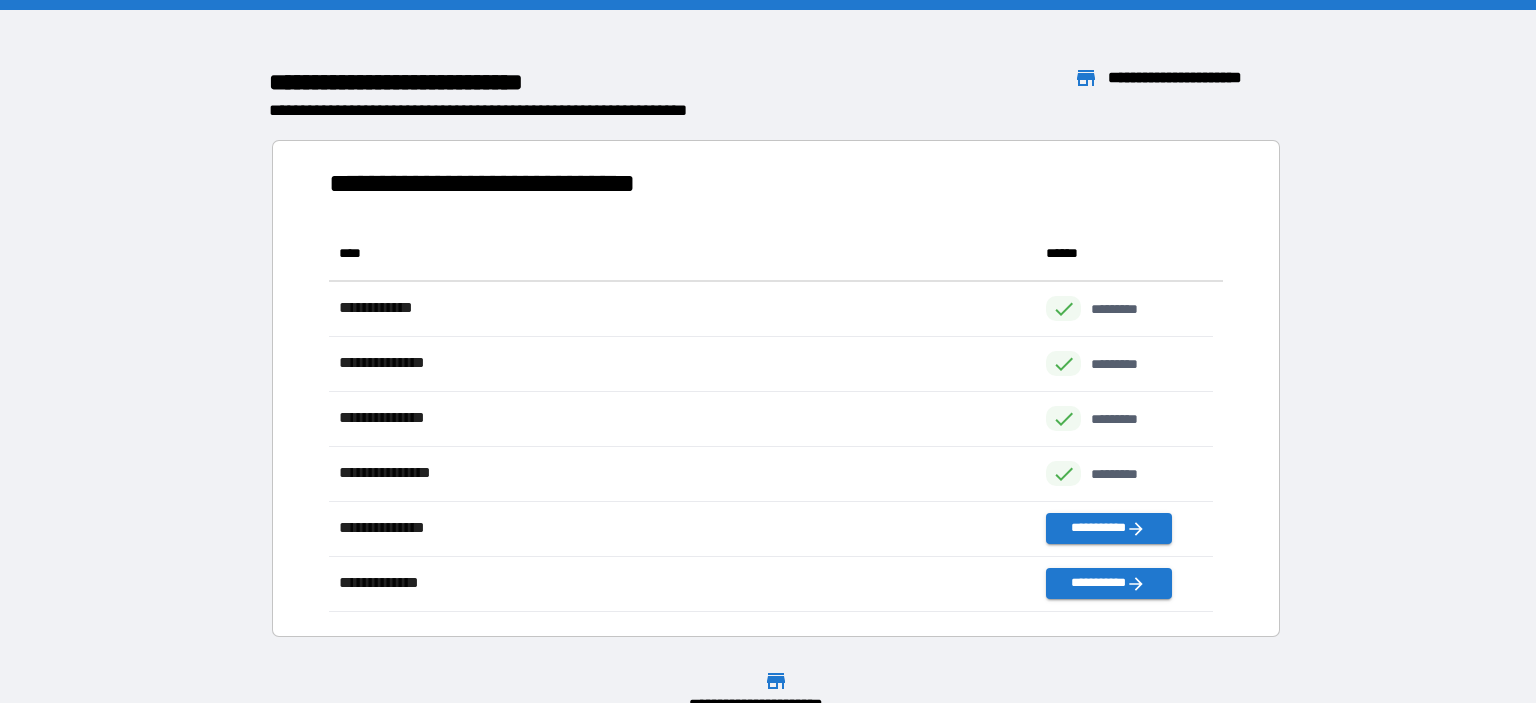 scroll, scrollTop: 16, scrollLeft: 16, axis: both 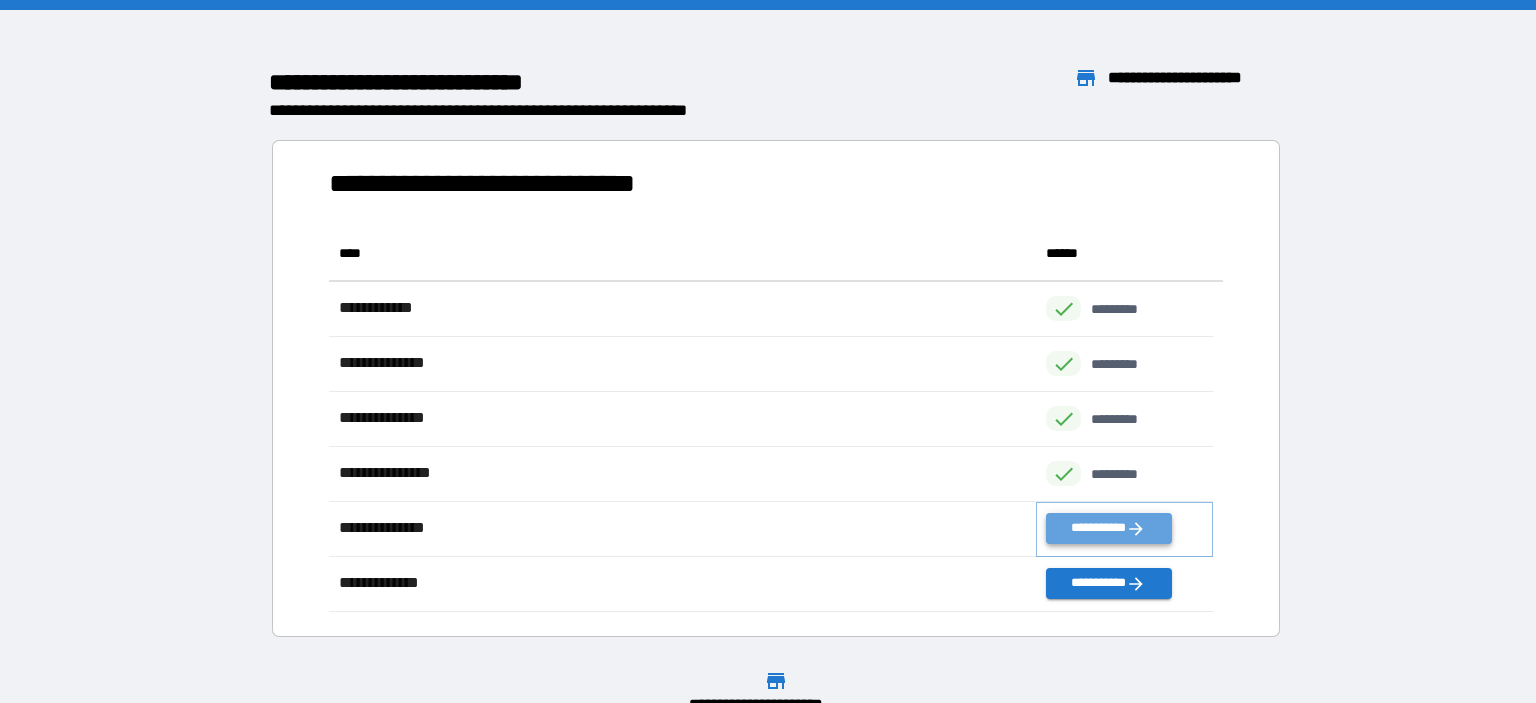 click on "**********" at bounding box center (1108, 528) 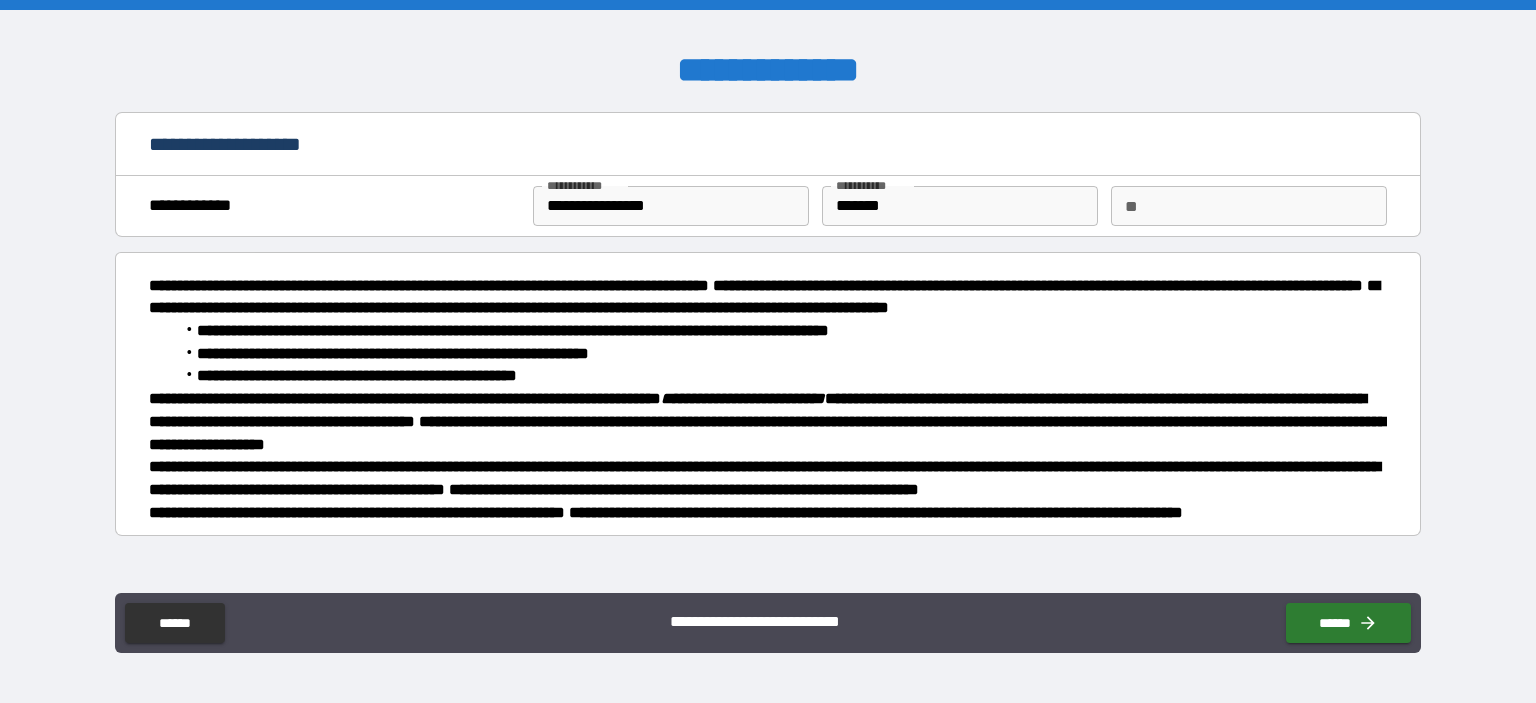 click on "**********" at bounding box center [671, 206] 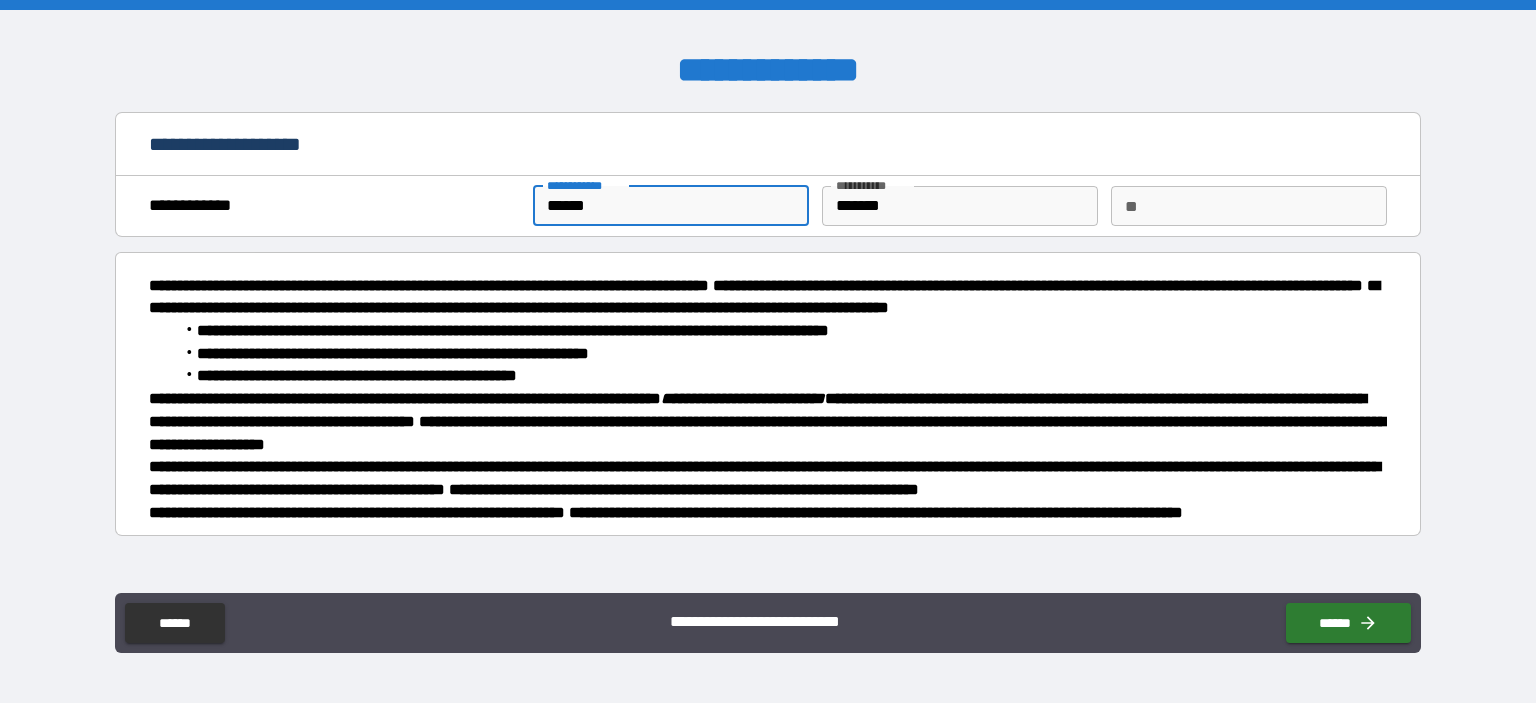 type on "*****" 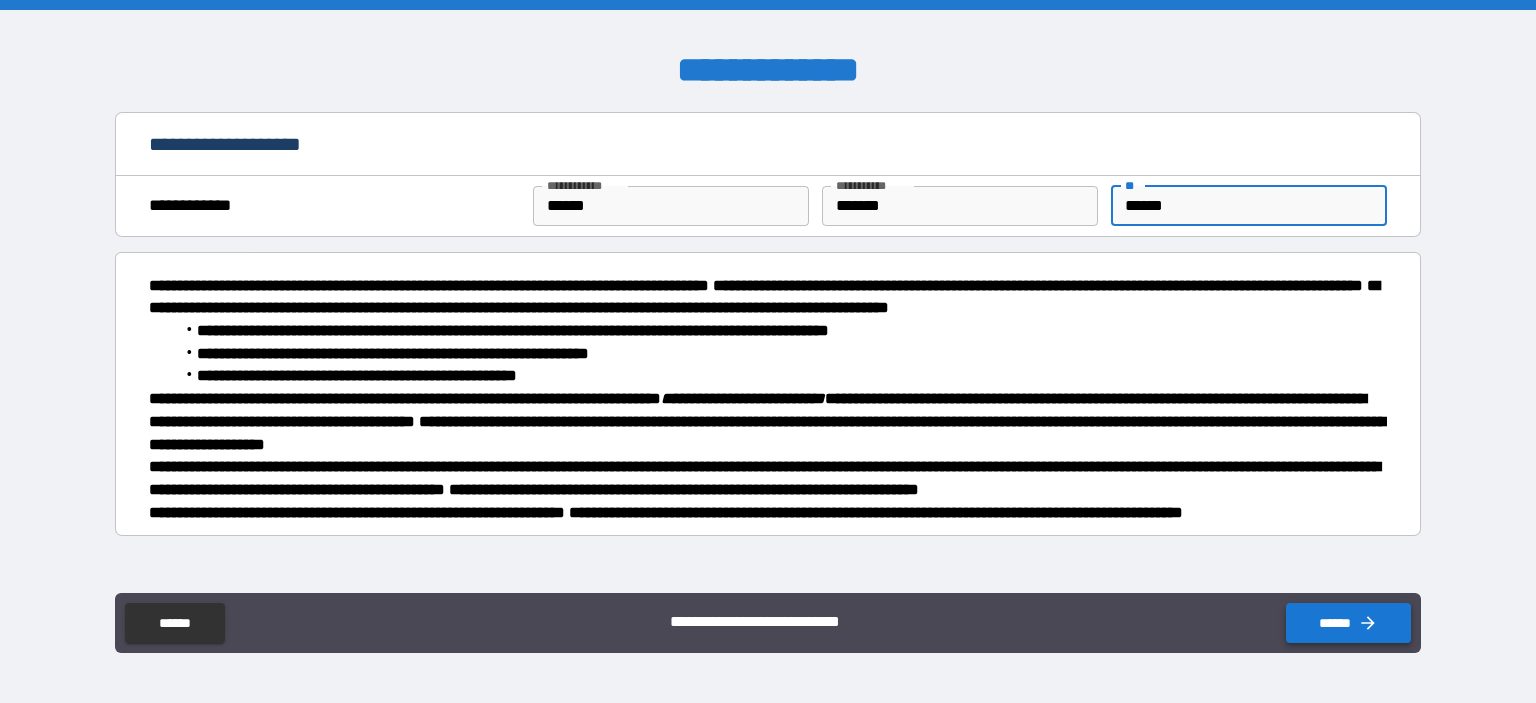 type on "******" 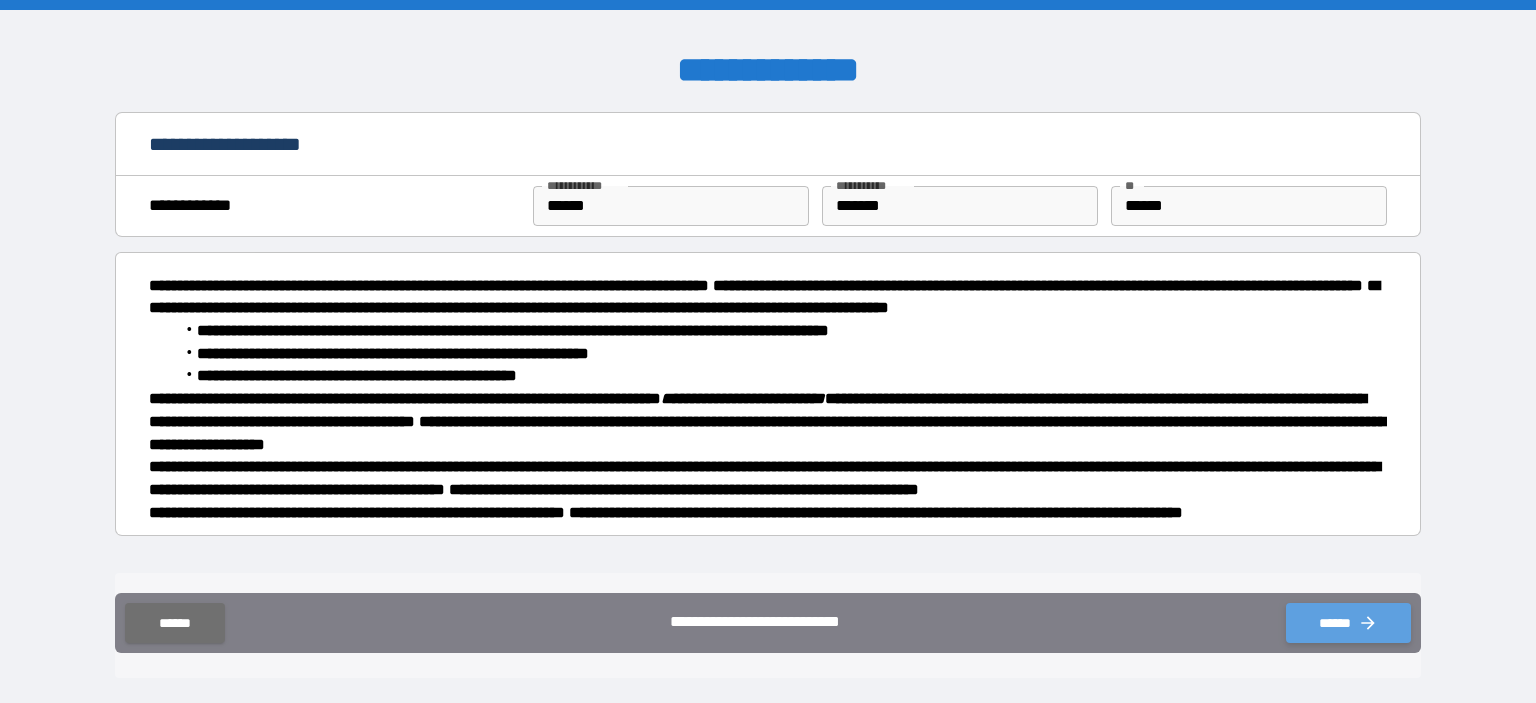 click on "******" at bounding box center (1348, 623) 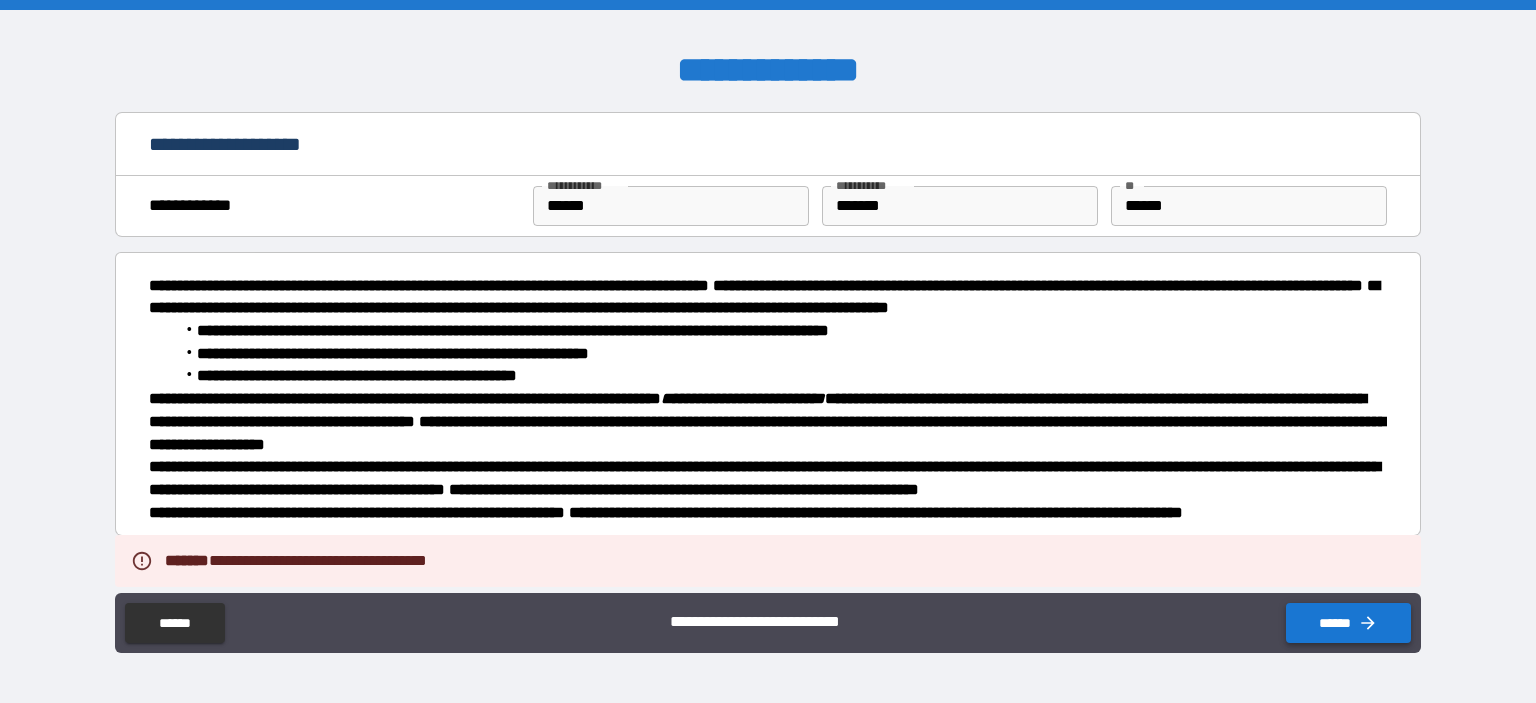 click on "******" at bounding box center [1348, 623] 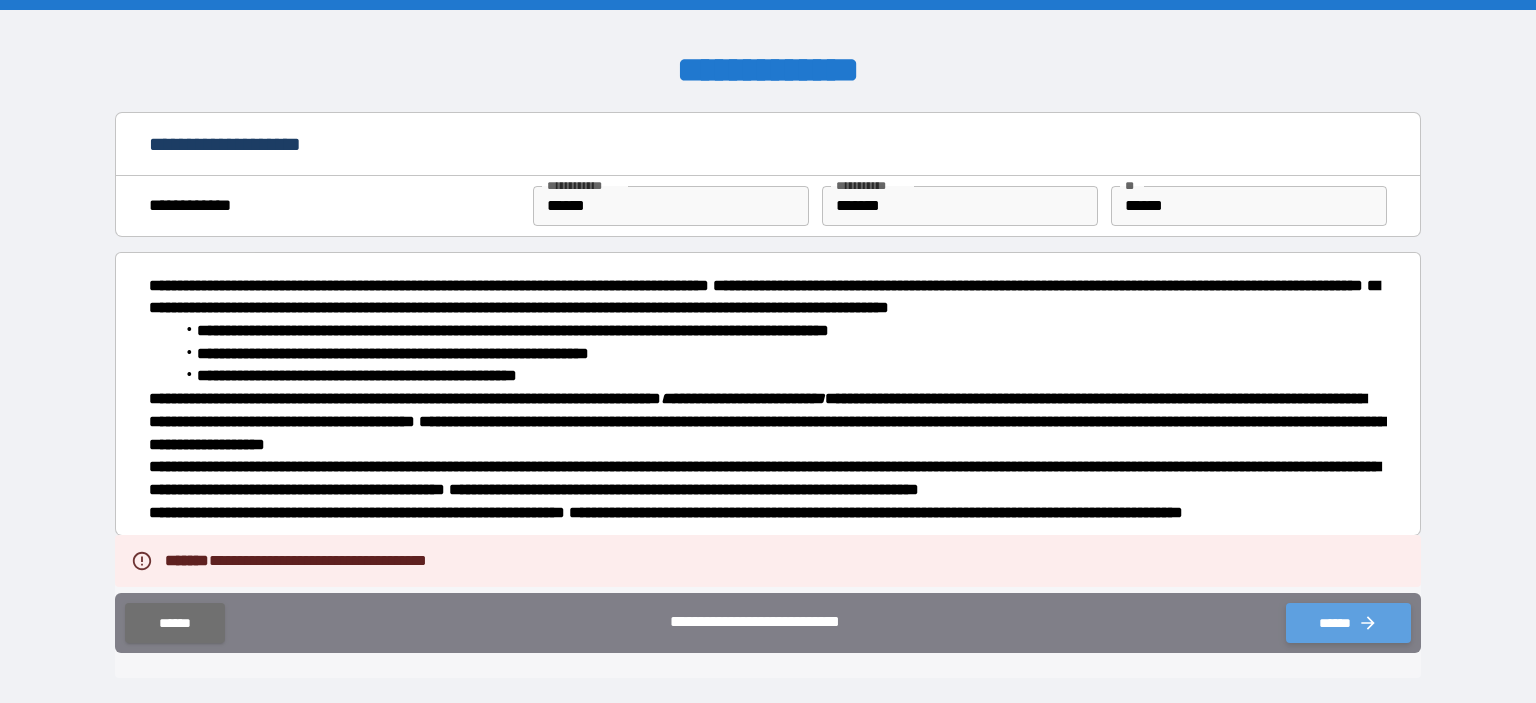 click on "******" at bounding box center (1348, 623) 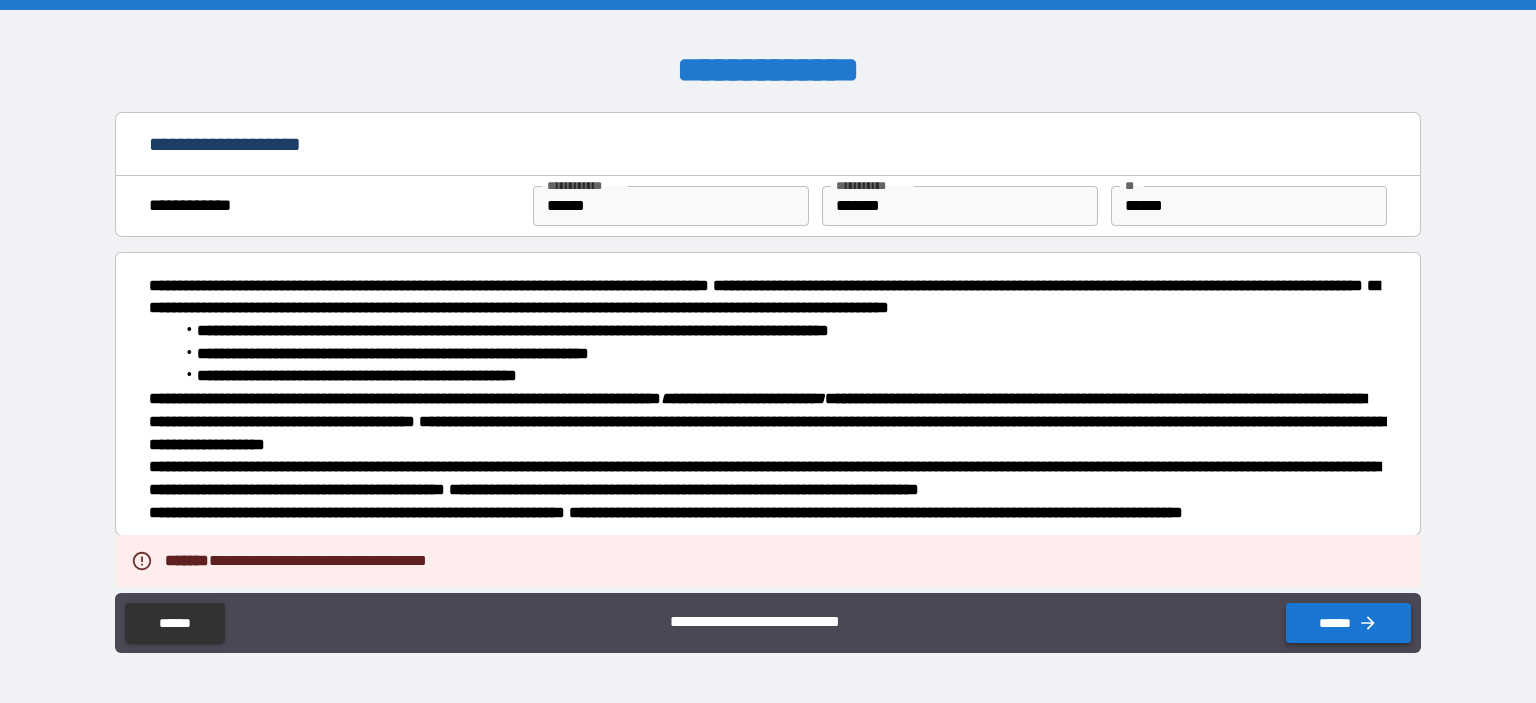 click on "******" at bounding box center (1348, 623) 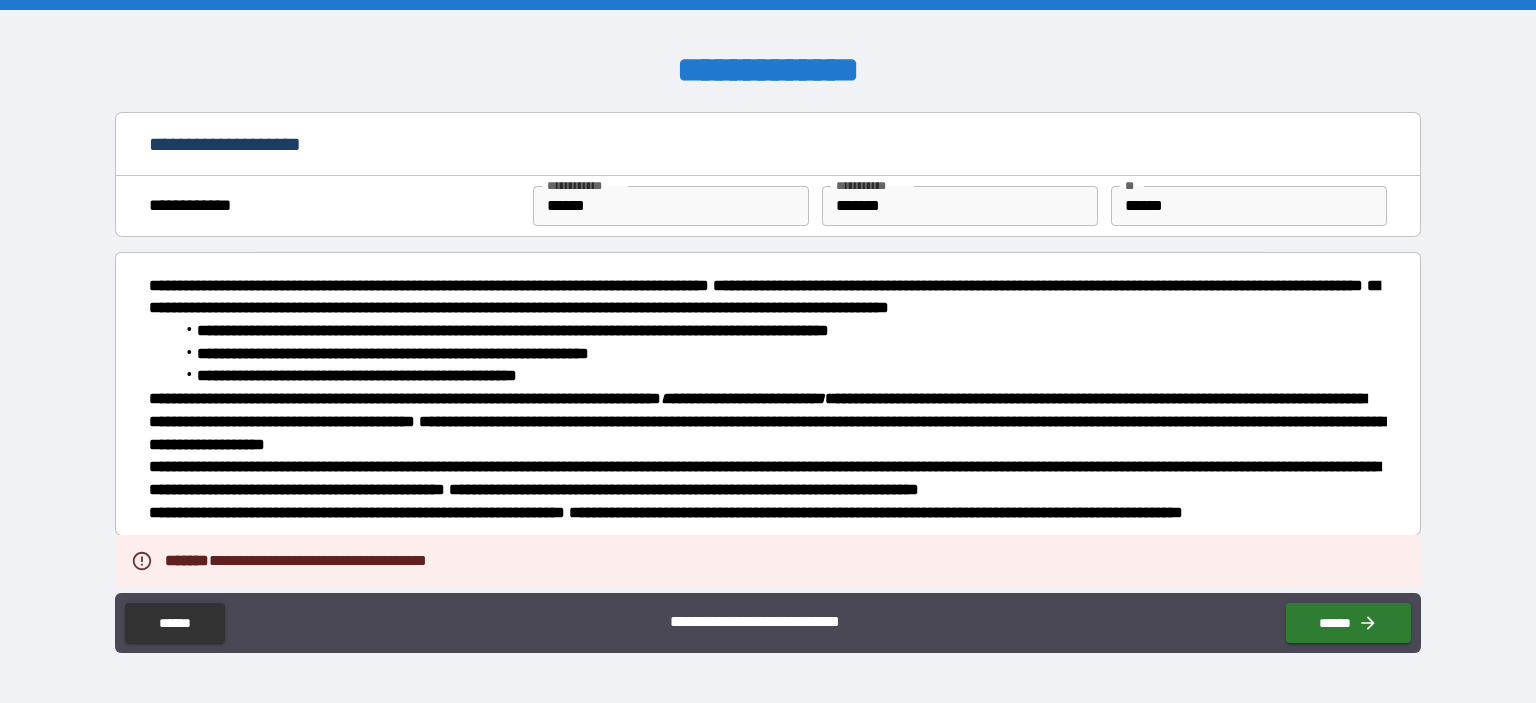 click on "**********" at bounding box center (333, 206) 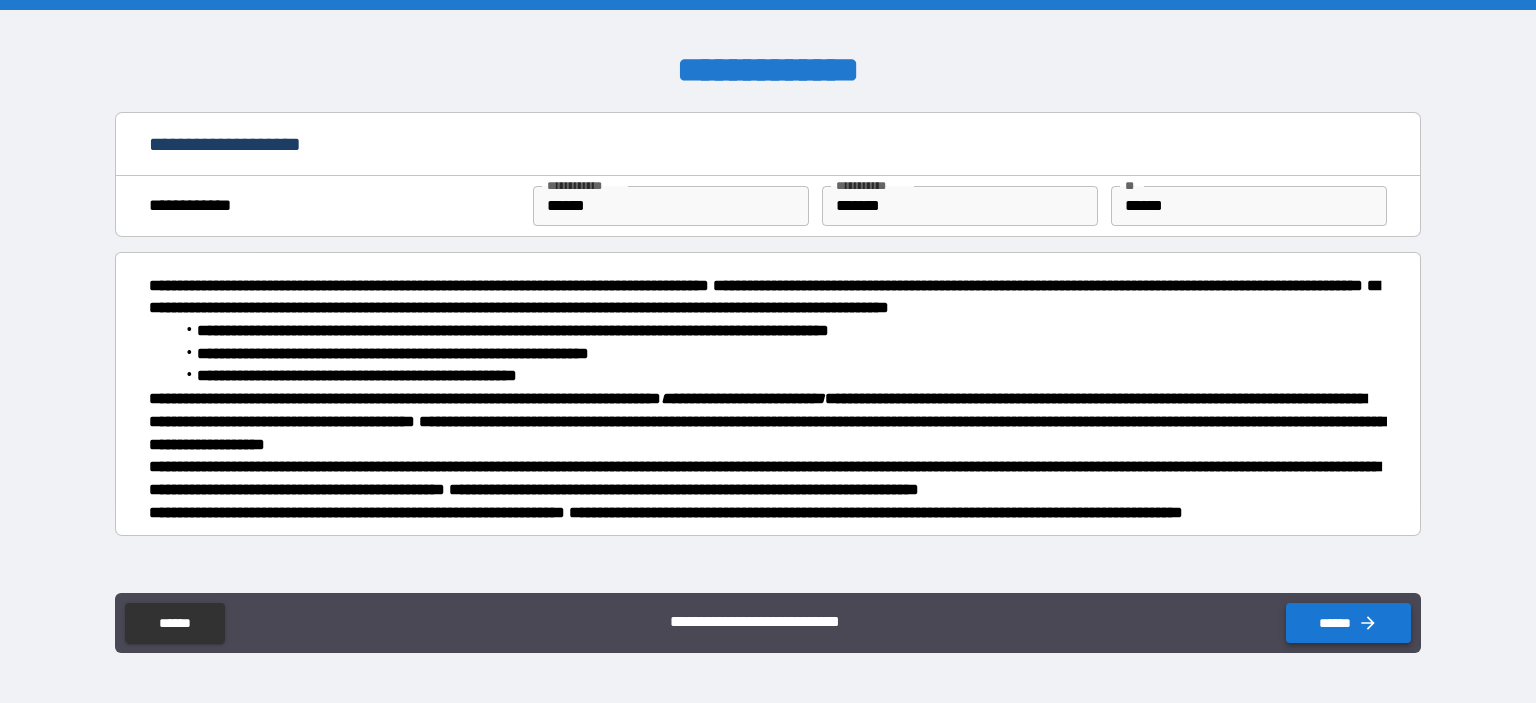 click on "******" at bounding box center (1348, 623) 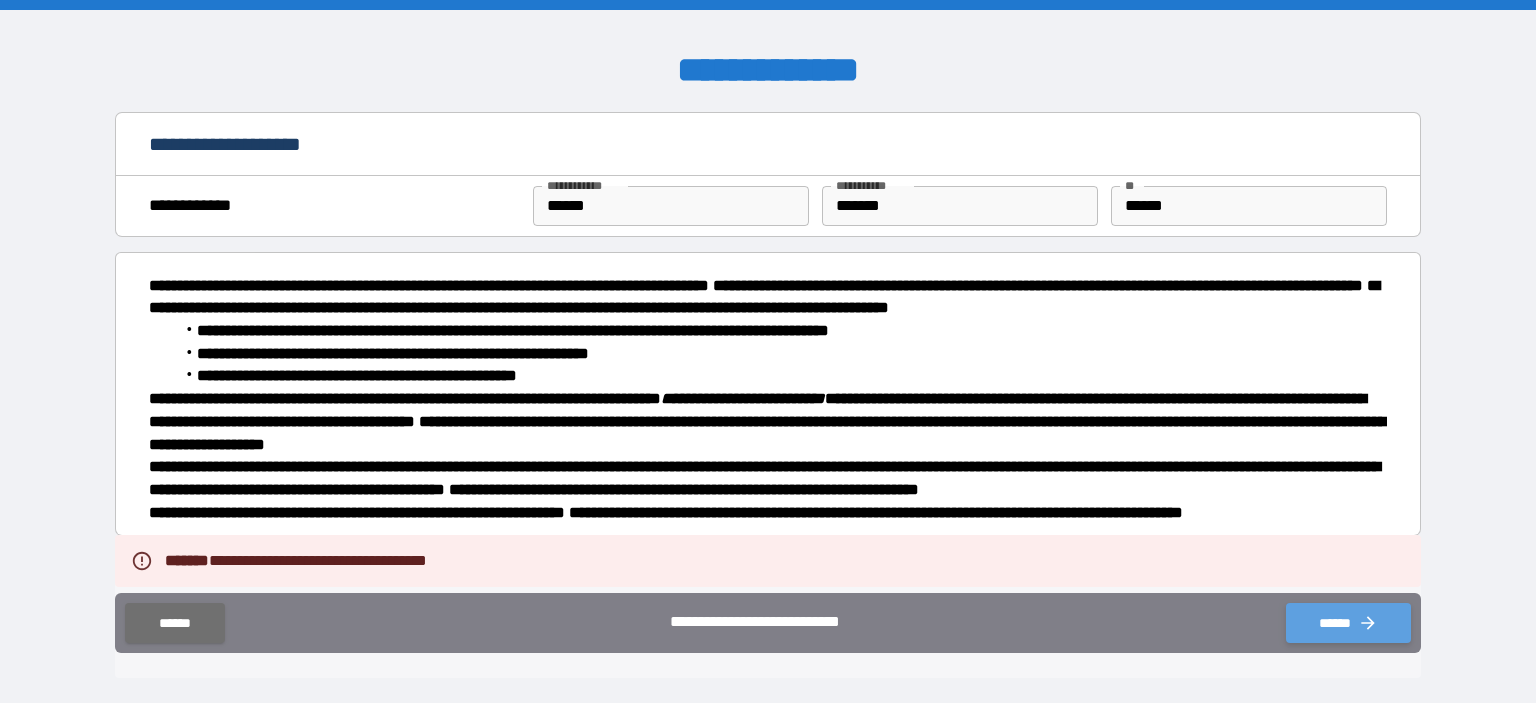 click on "******" at bounding box center [1348, 623] 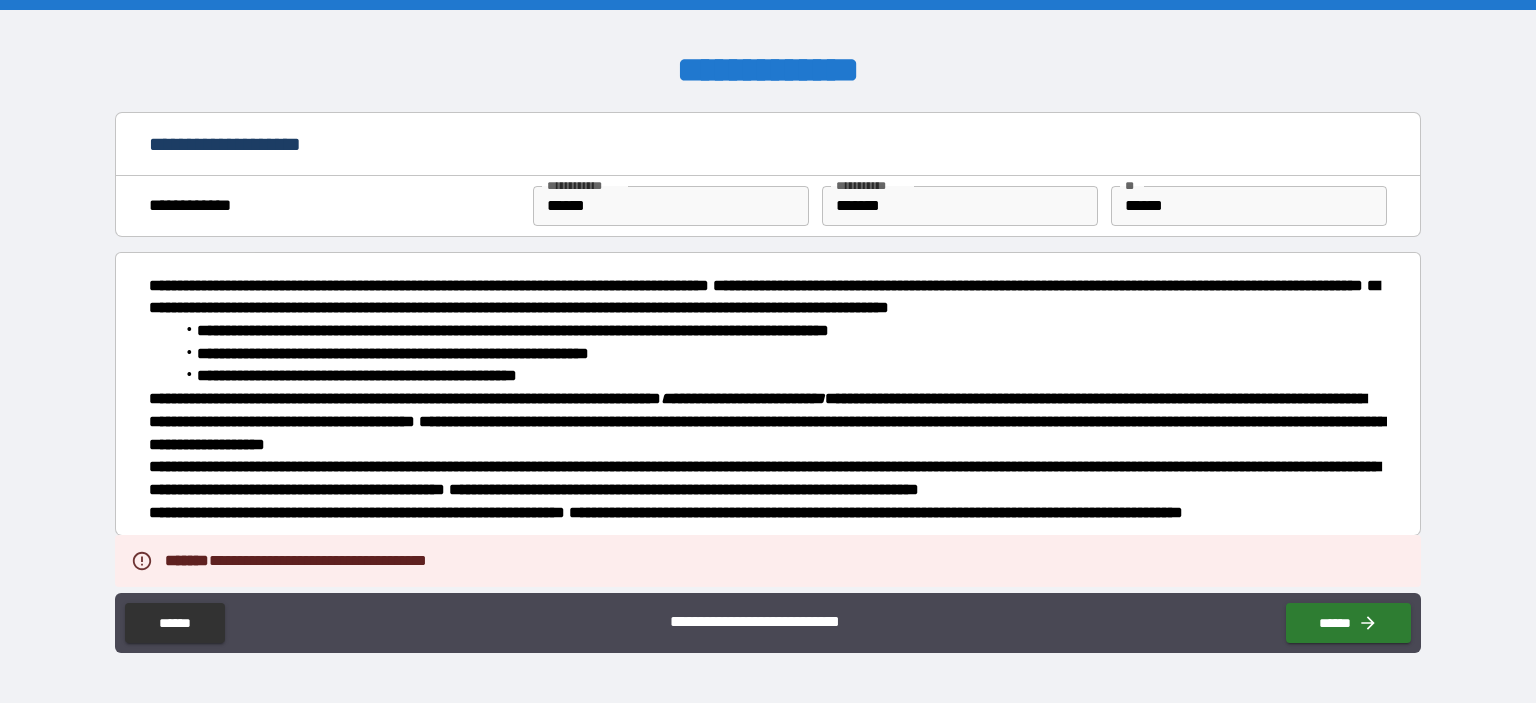 scroll, scrollTop: 315, scrollLeft: 0, axis: vertical 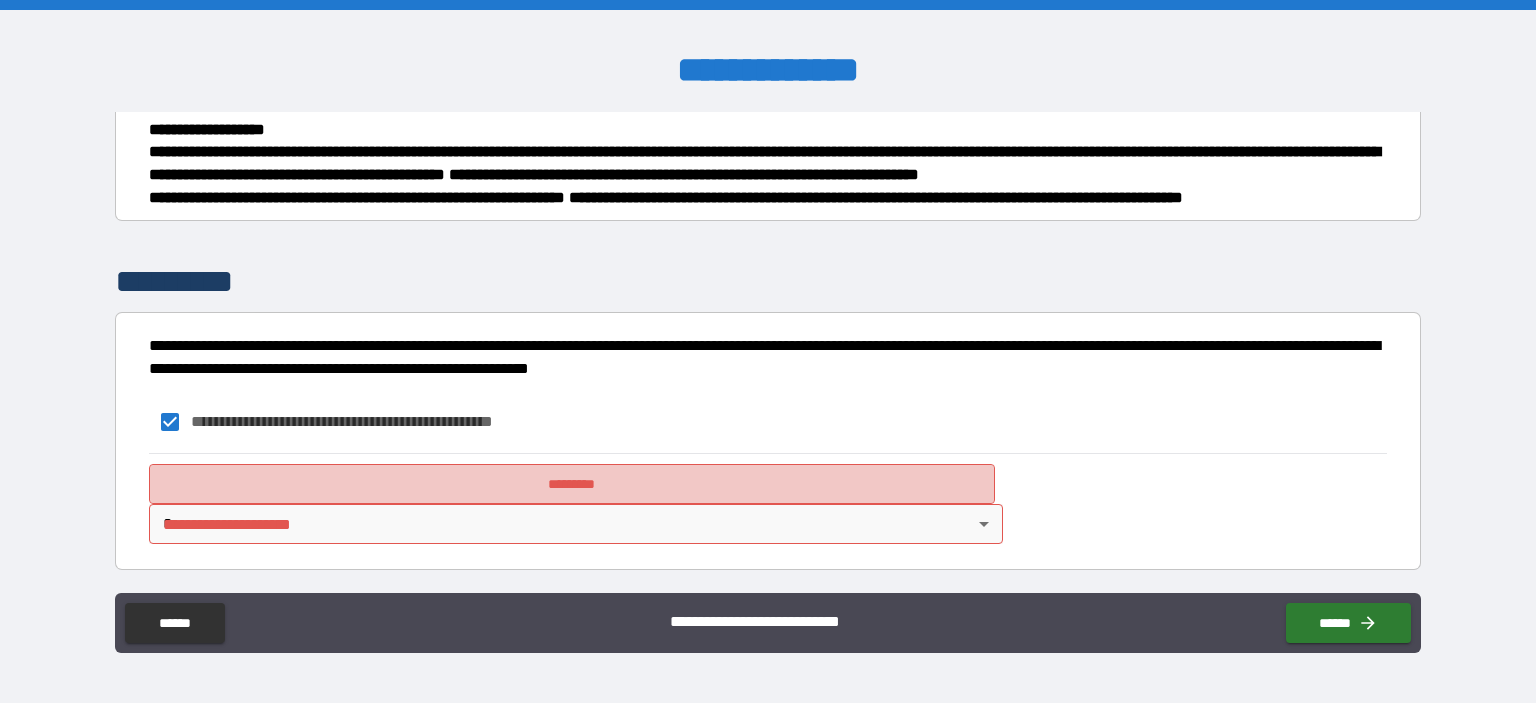 click on "*********" at bounding box center (572, 484) 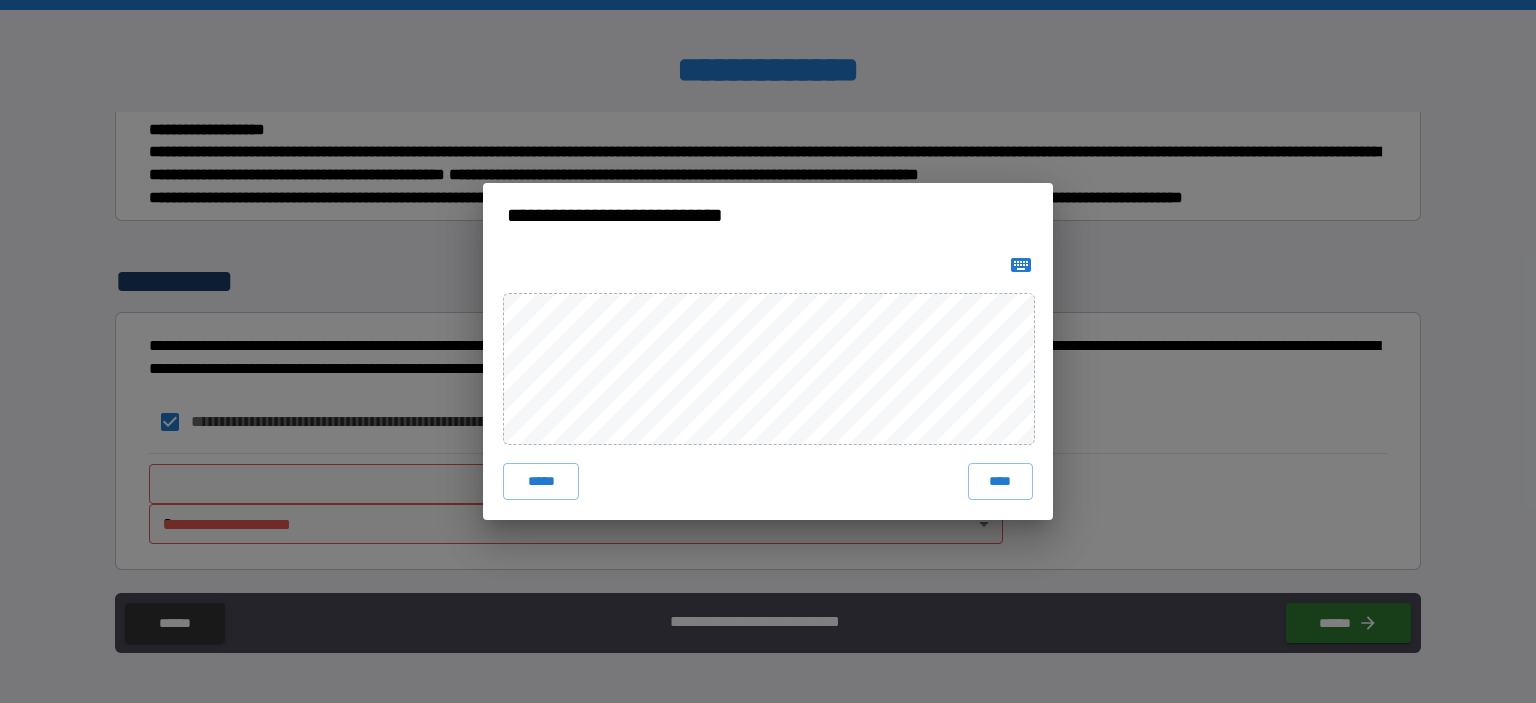 click on "***** ****" at bounding box center (768, 383) 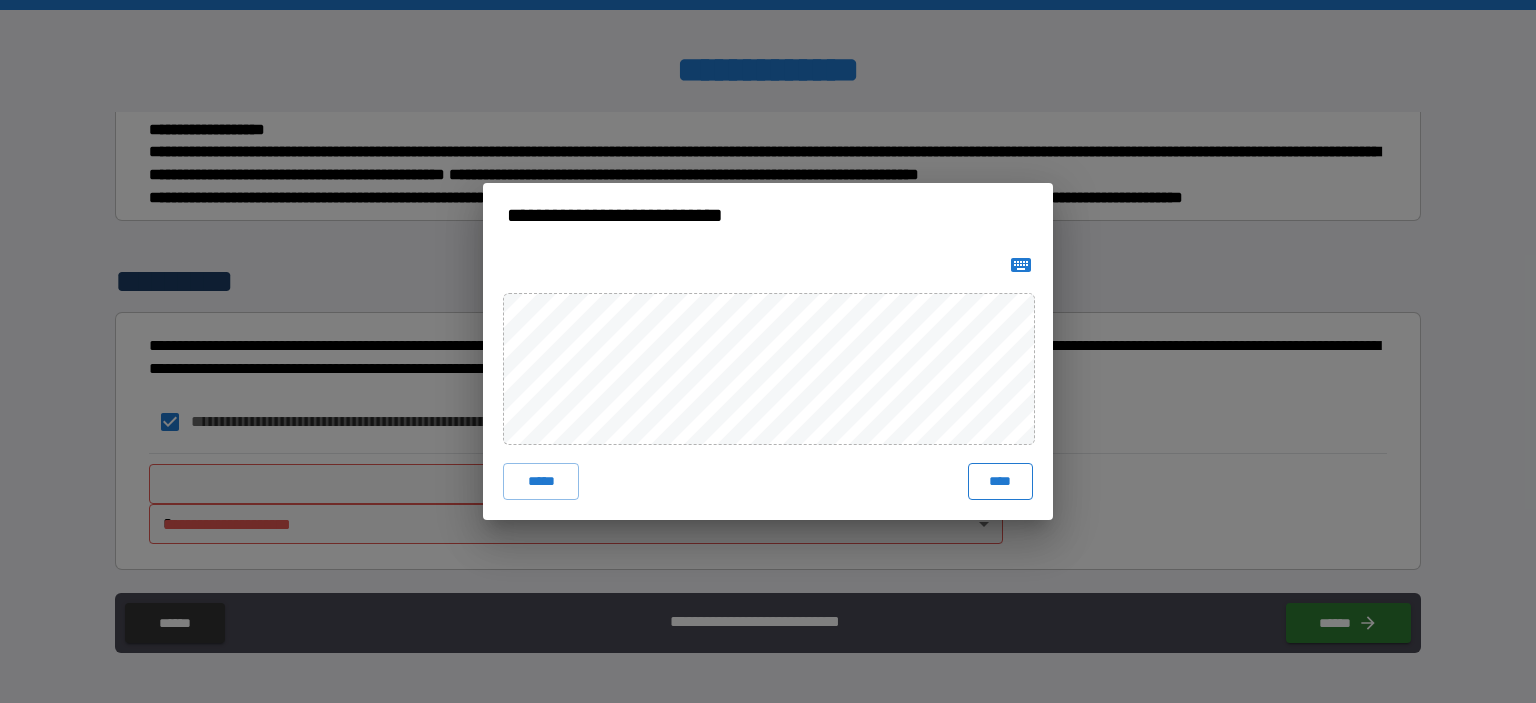click on "****" at bounding box center (1000, 481) 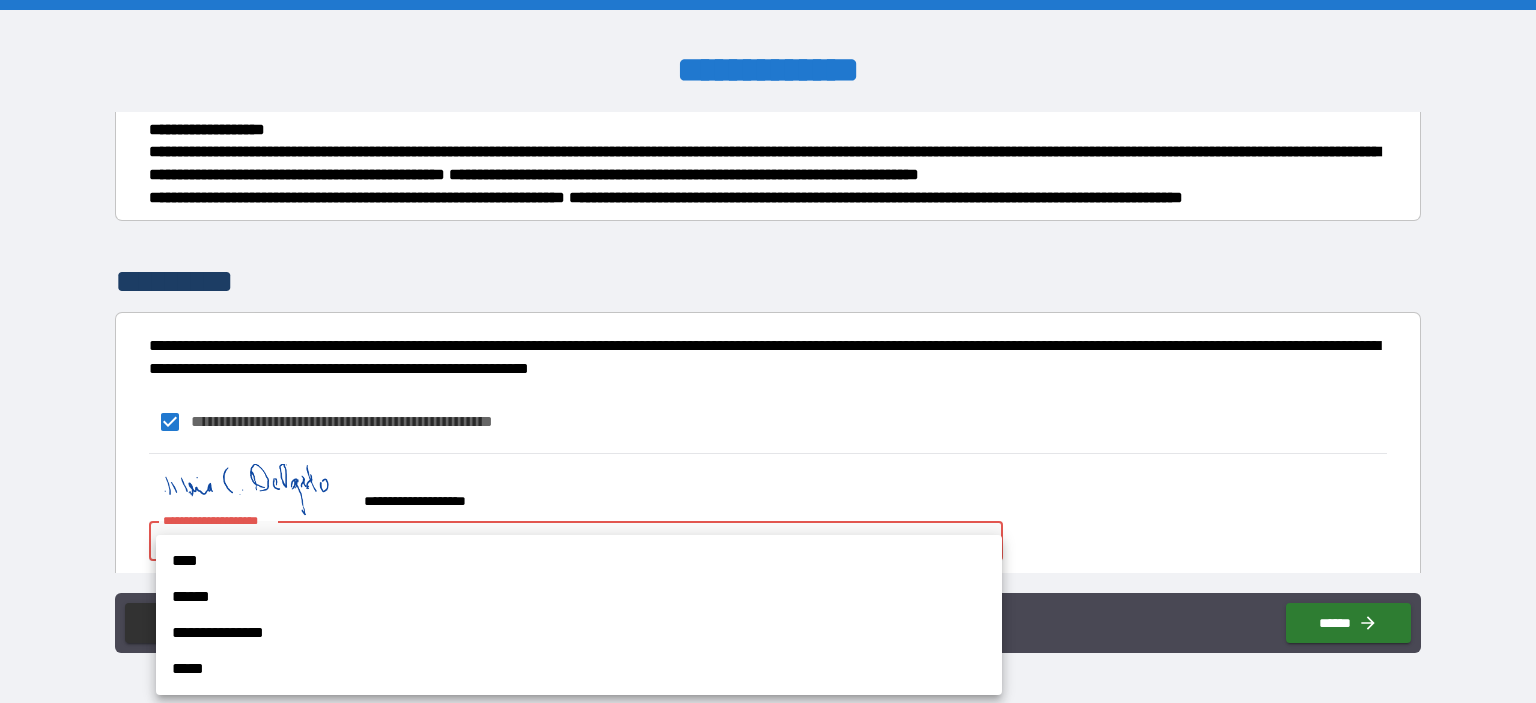 click on "**********" at bounding box center [768, 351] 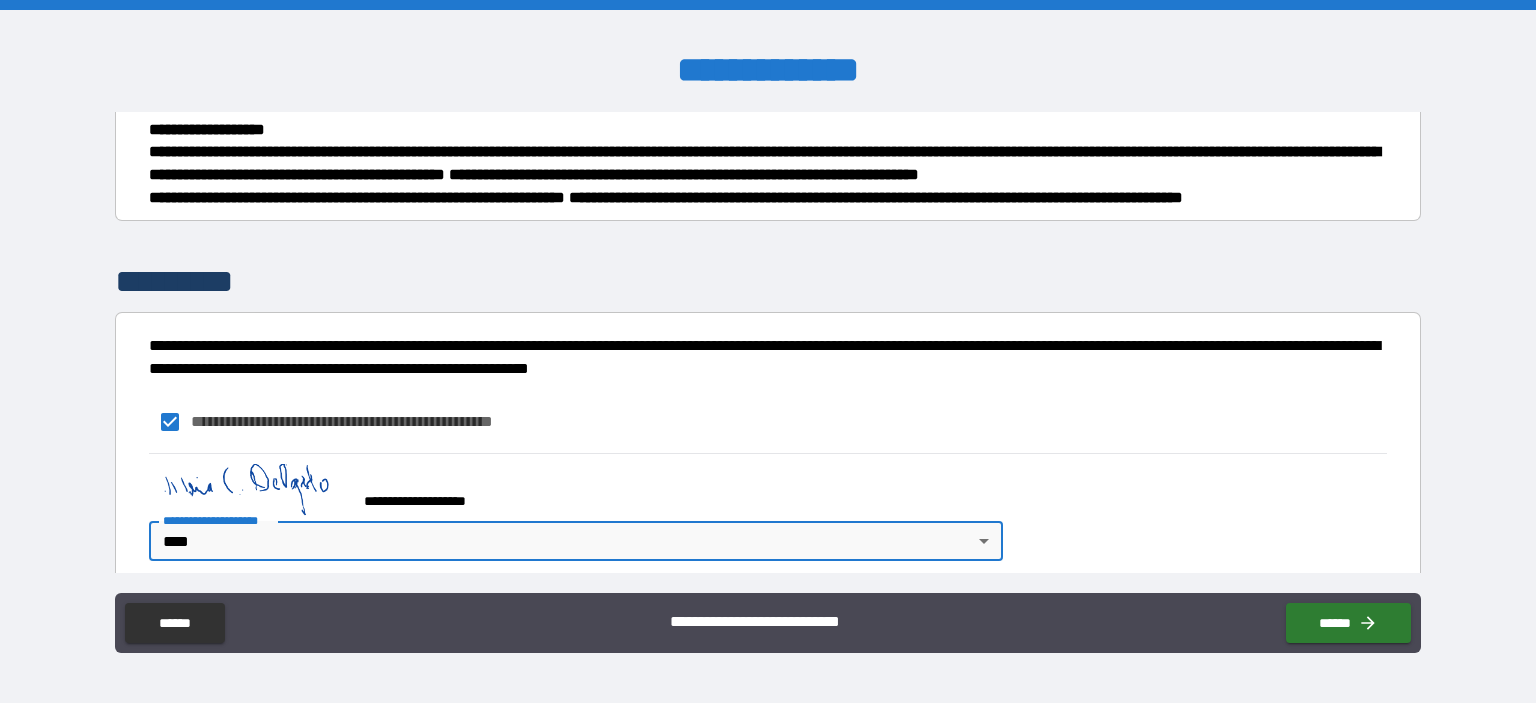 scroll, scrollTop: 332, scrollLeft: 0, axis: vertical 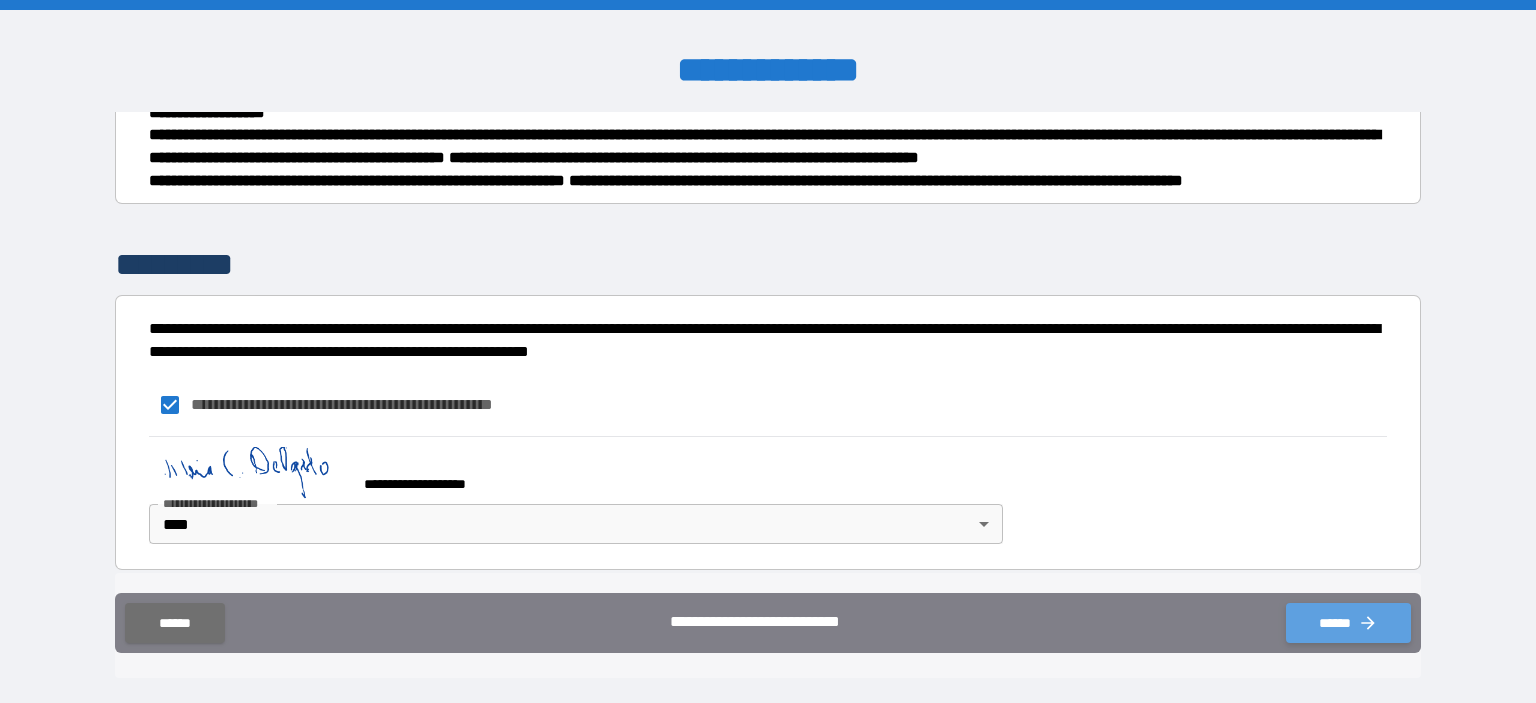 click on "******" at bounding box center [1348, 623] 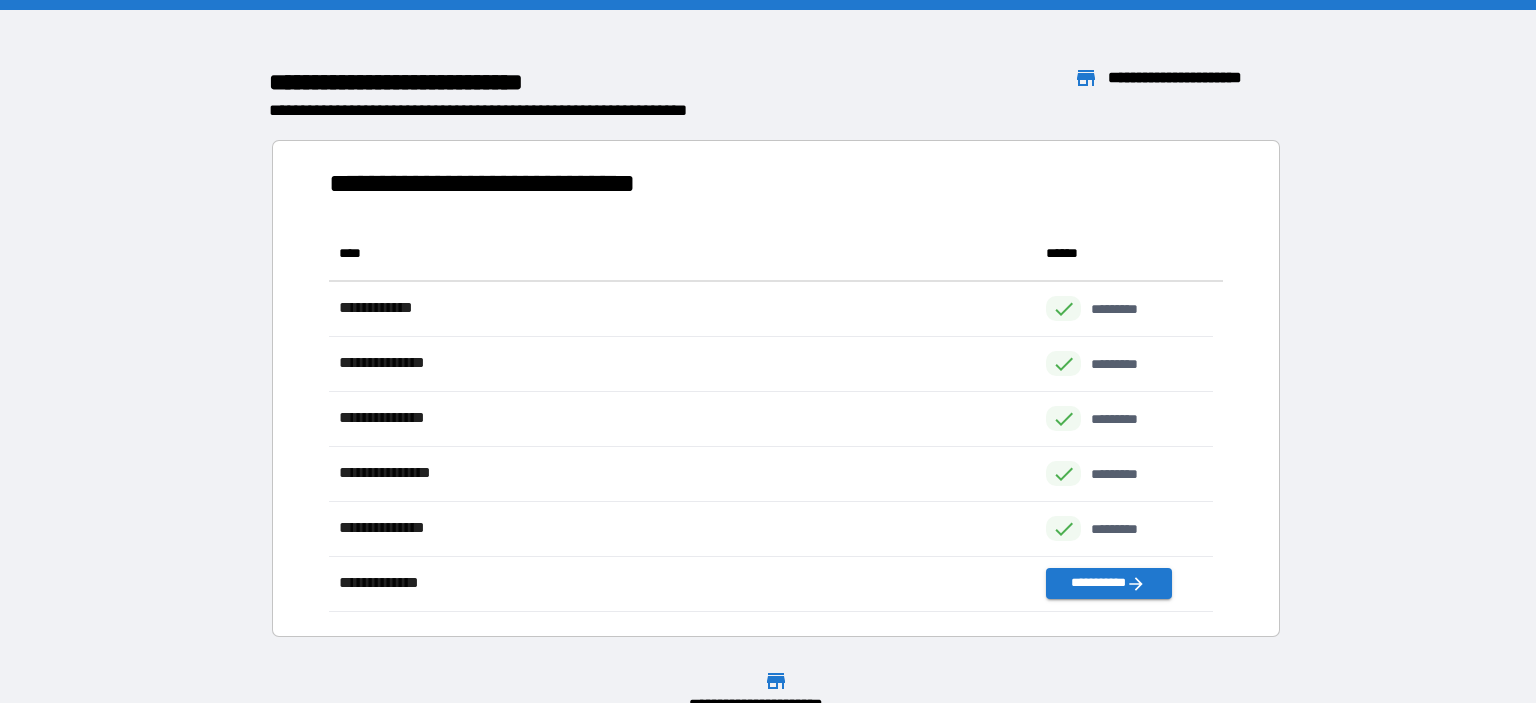 scroll, scrollTop: 16, scrollLeft: 16, axis: both 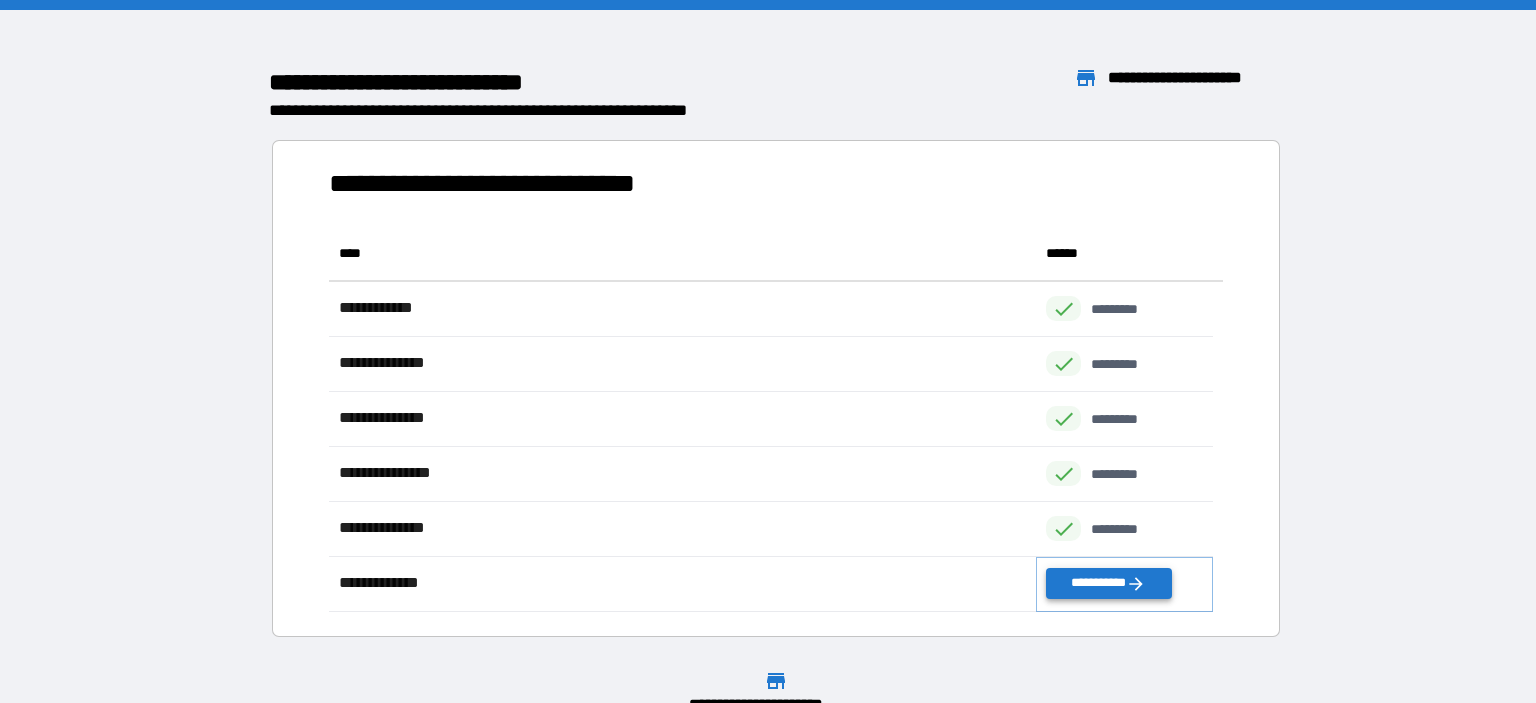 click on "**********" at bounding box center [1108, 583] 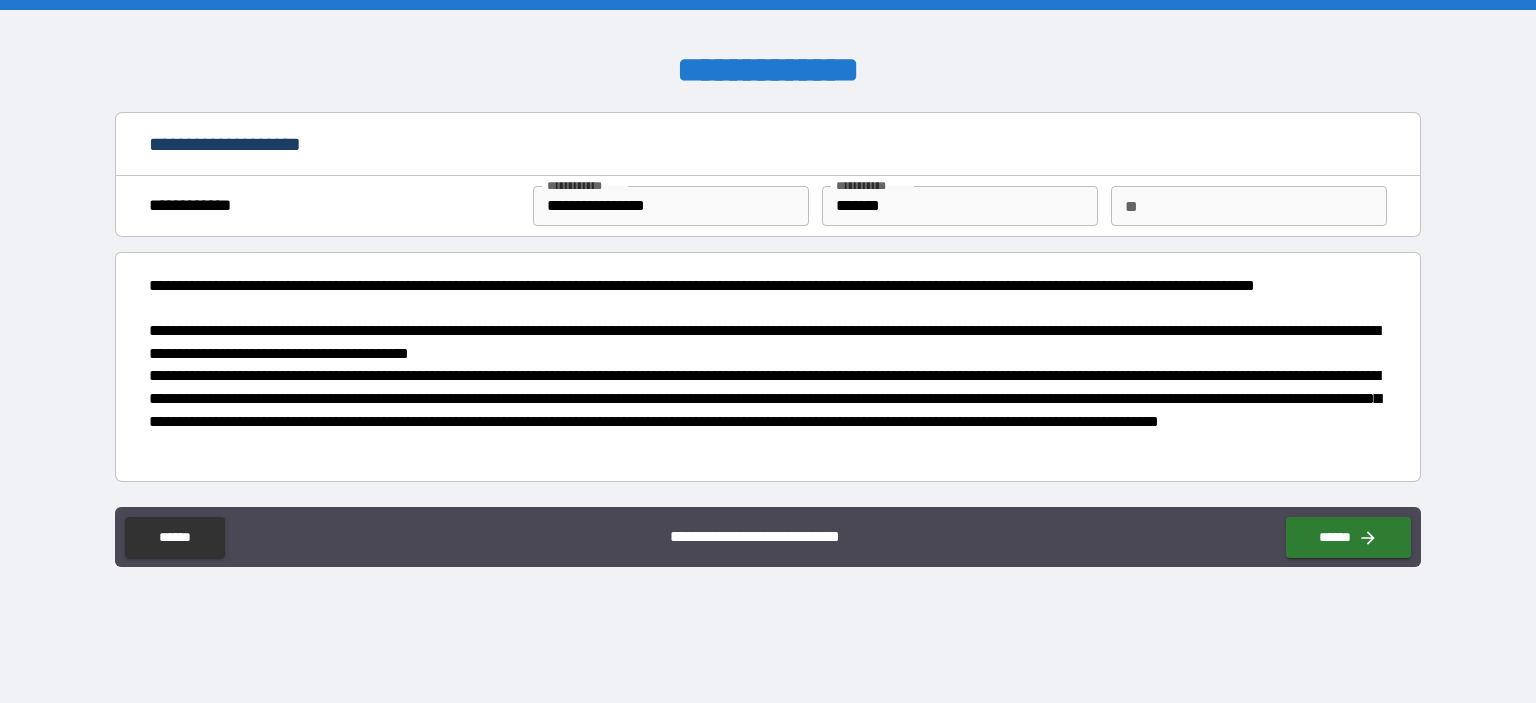 click on "**********" at bounding box center [671, 206] 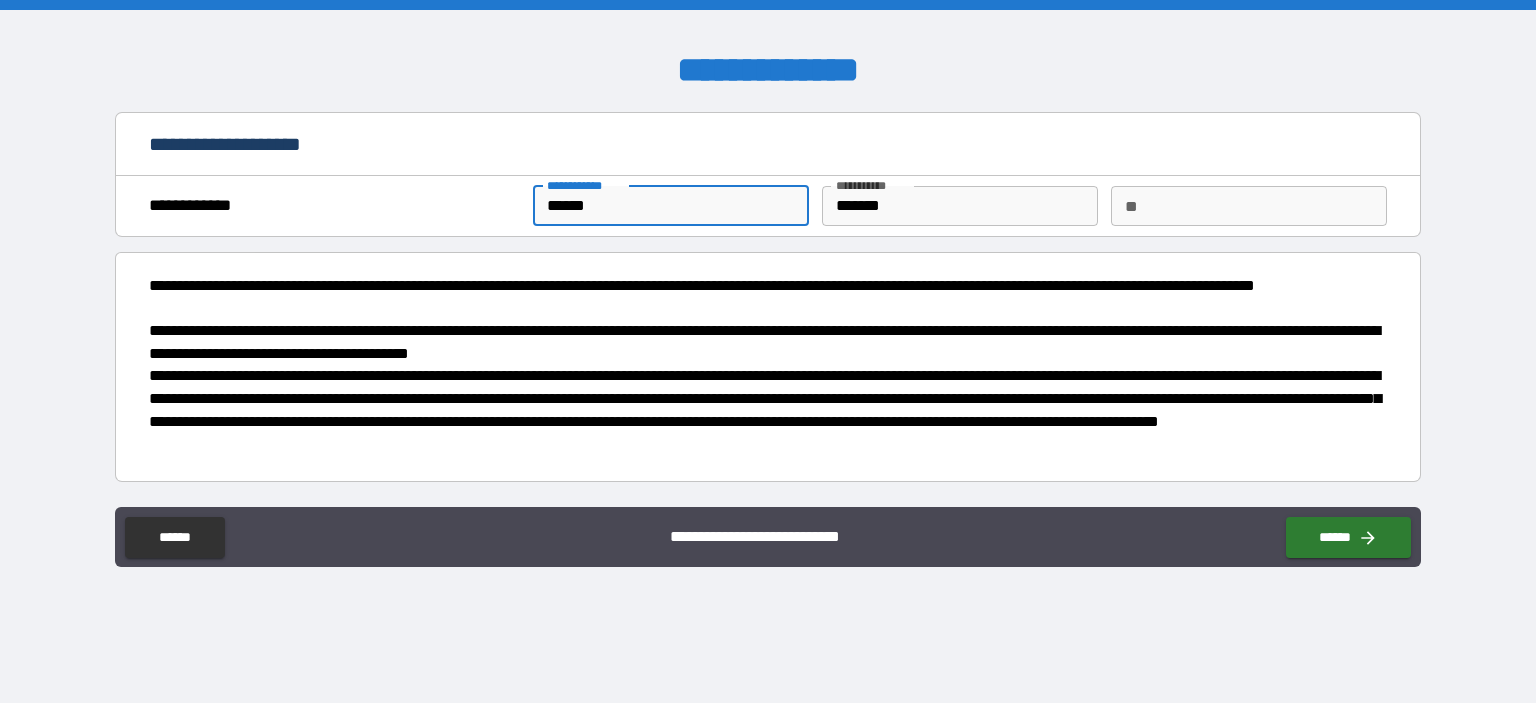 type on "*****" 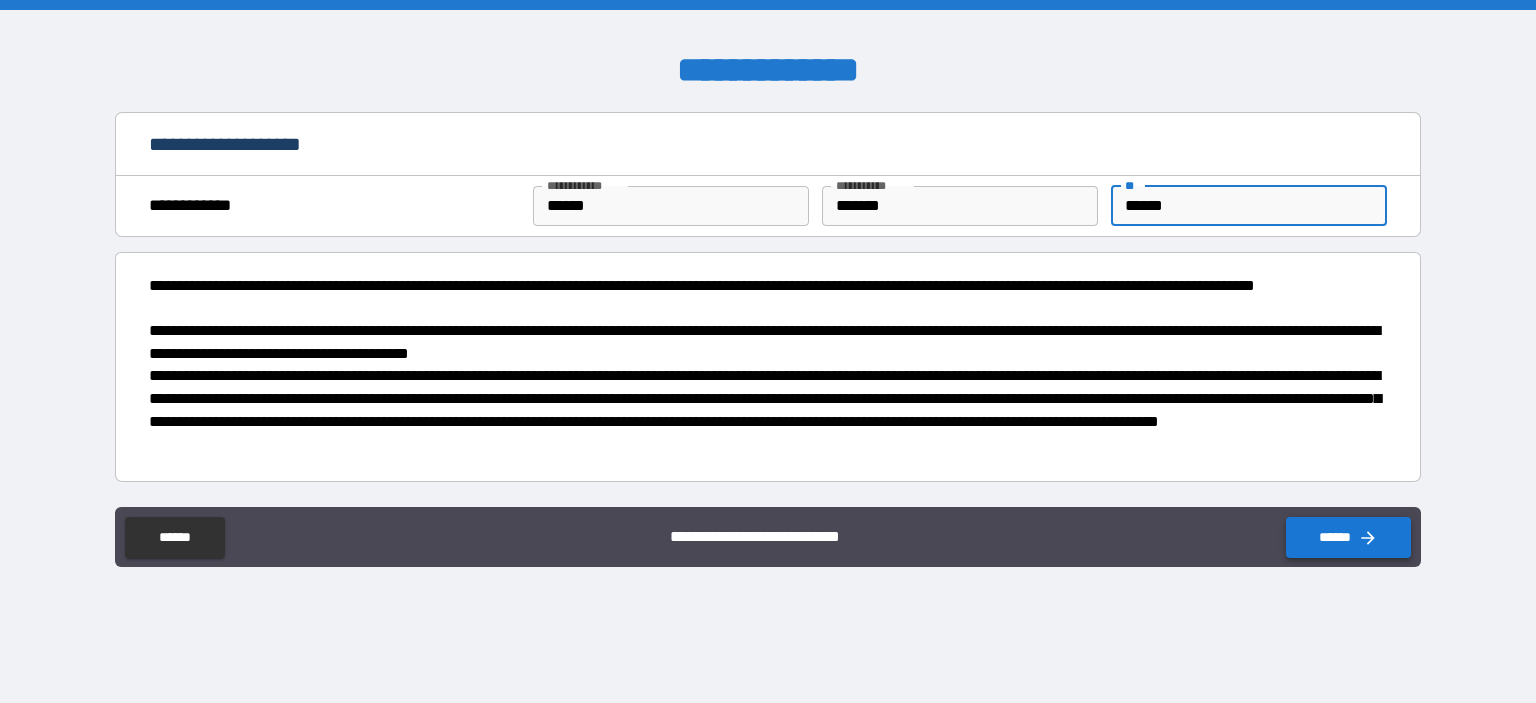 type on "******" 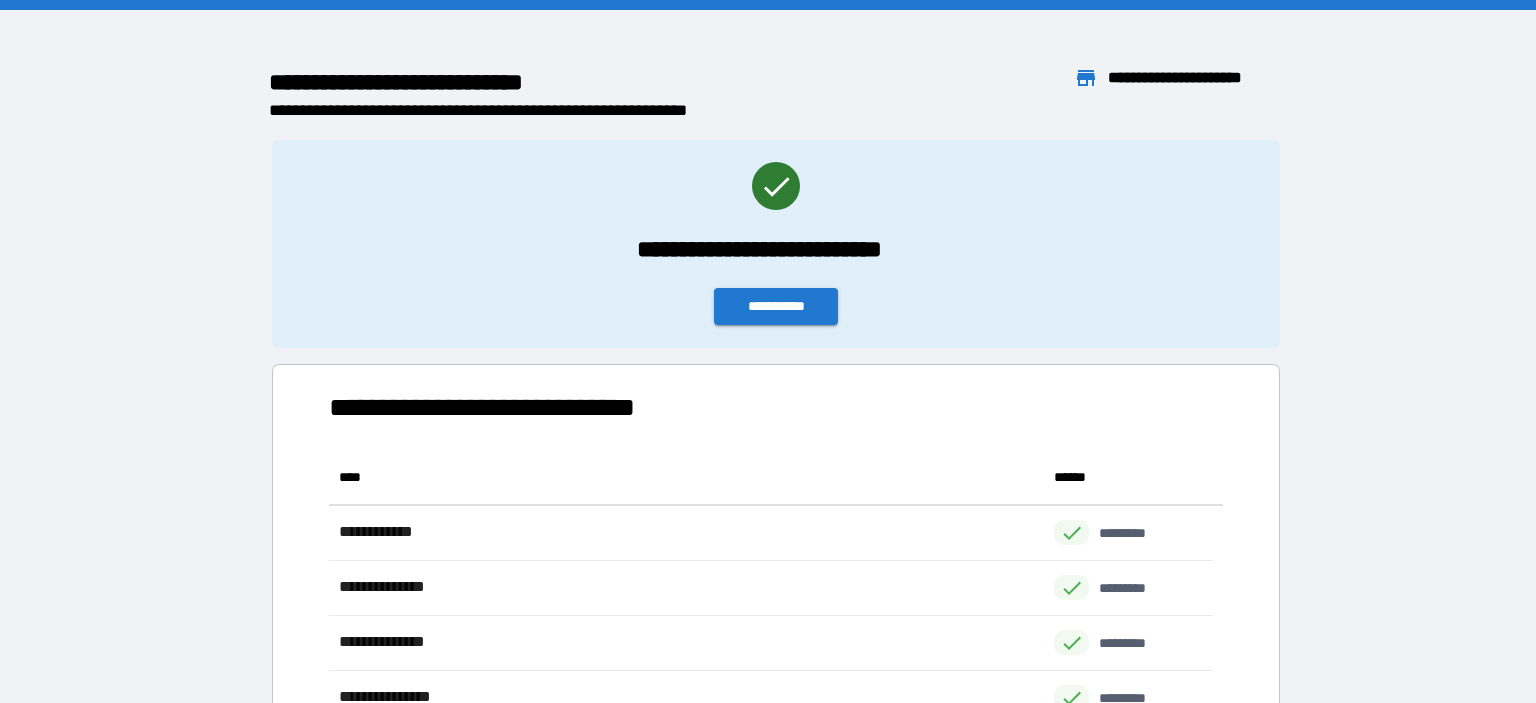 scroll, scrollTop: 16, scrollLeft: 16, axis: both 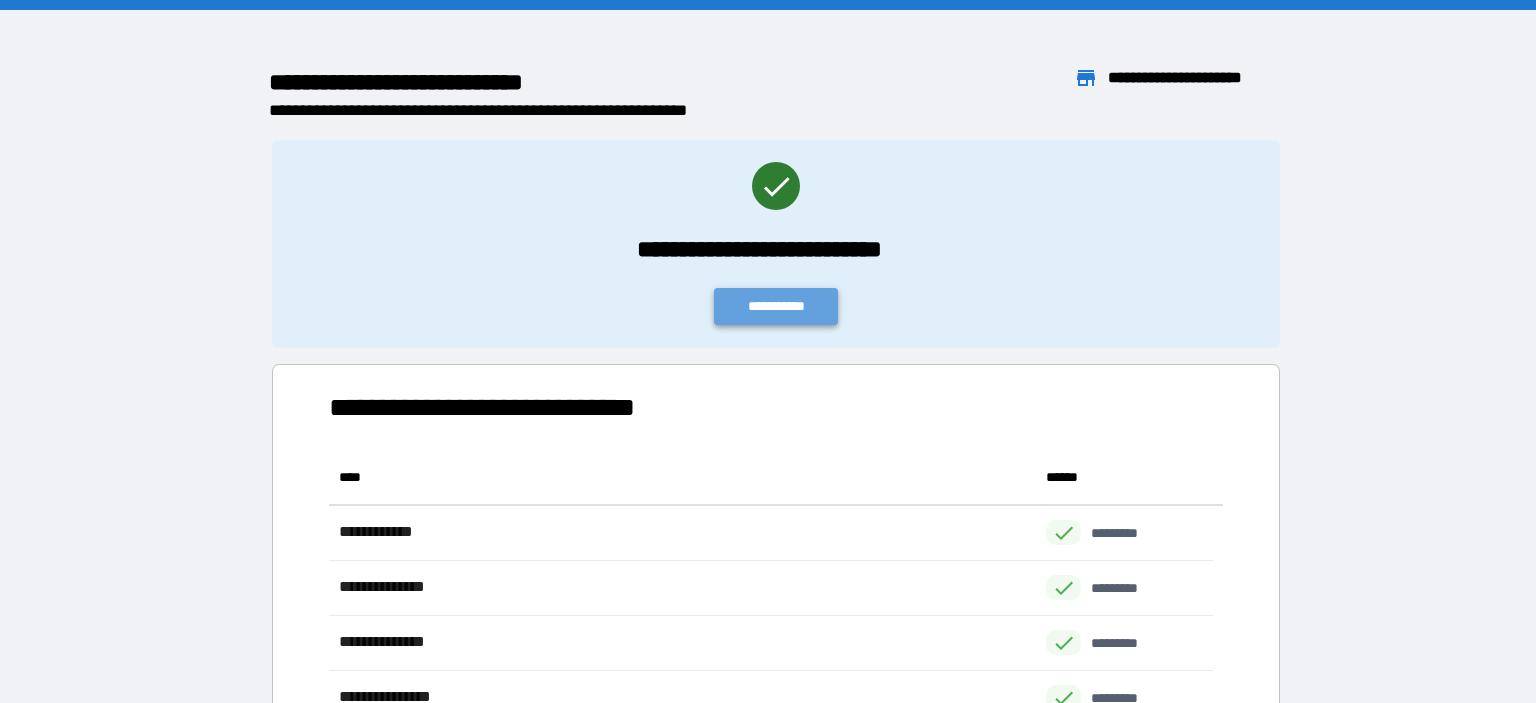 click on "**********" at bounding box center [776, 306] 